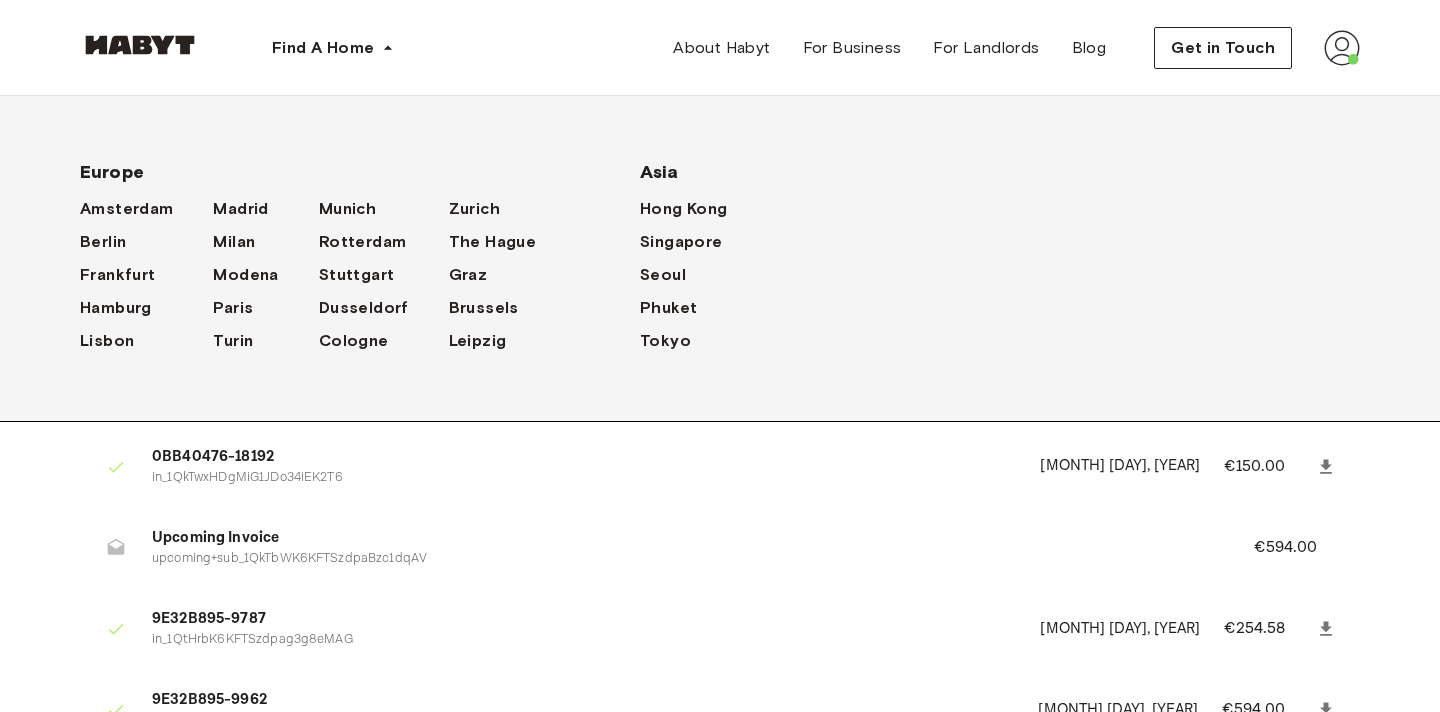scroll, scrollTop: 0, scrollLeft: 0, axis: both 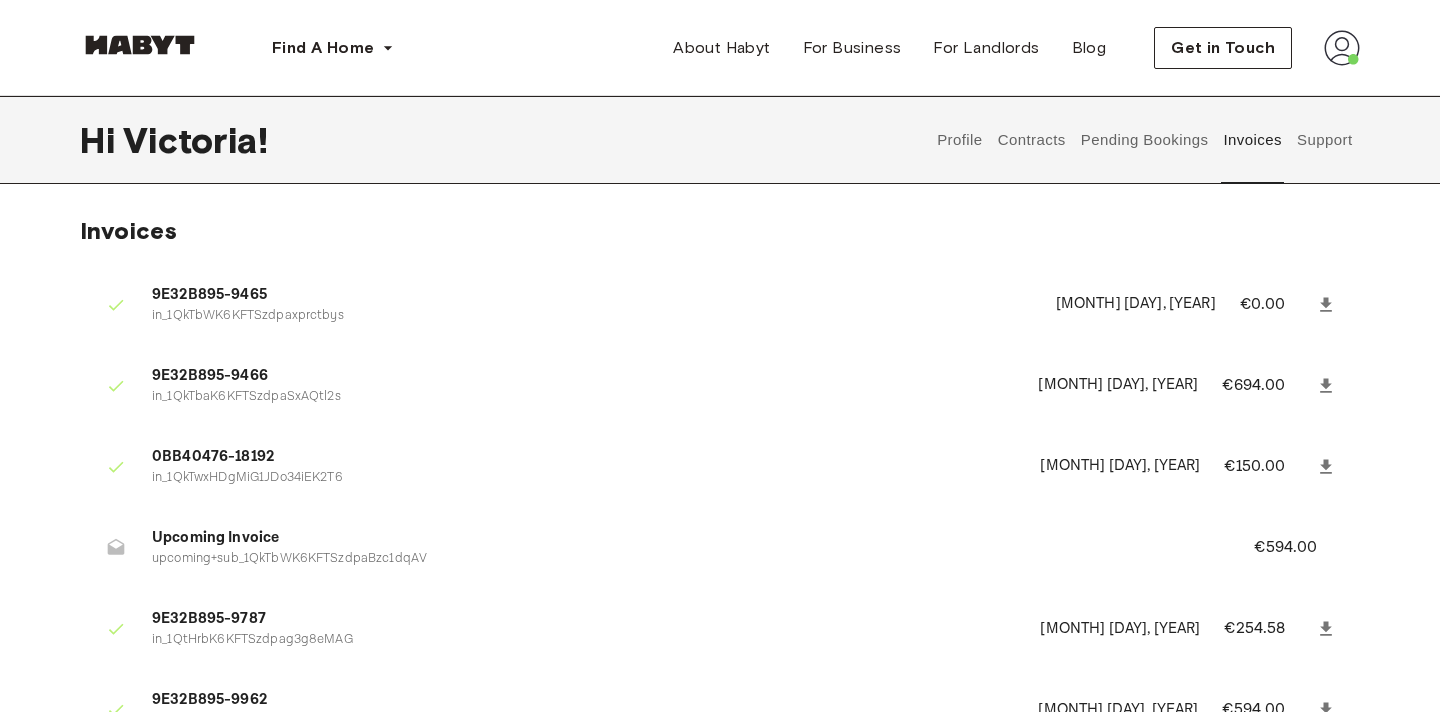 click at bounding box center [140, 45] 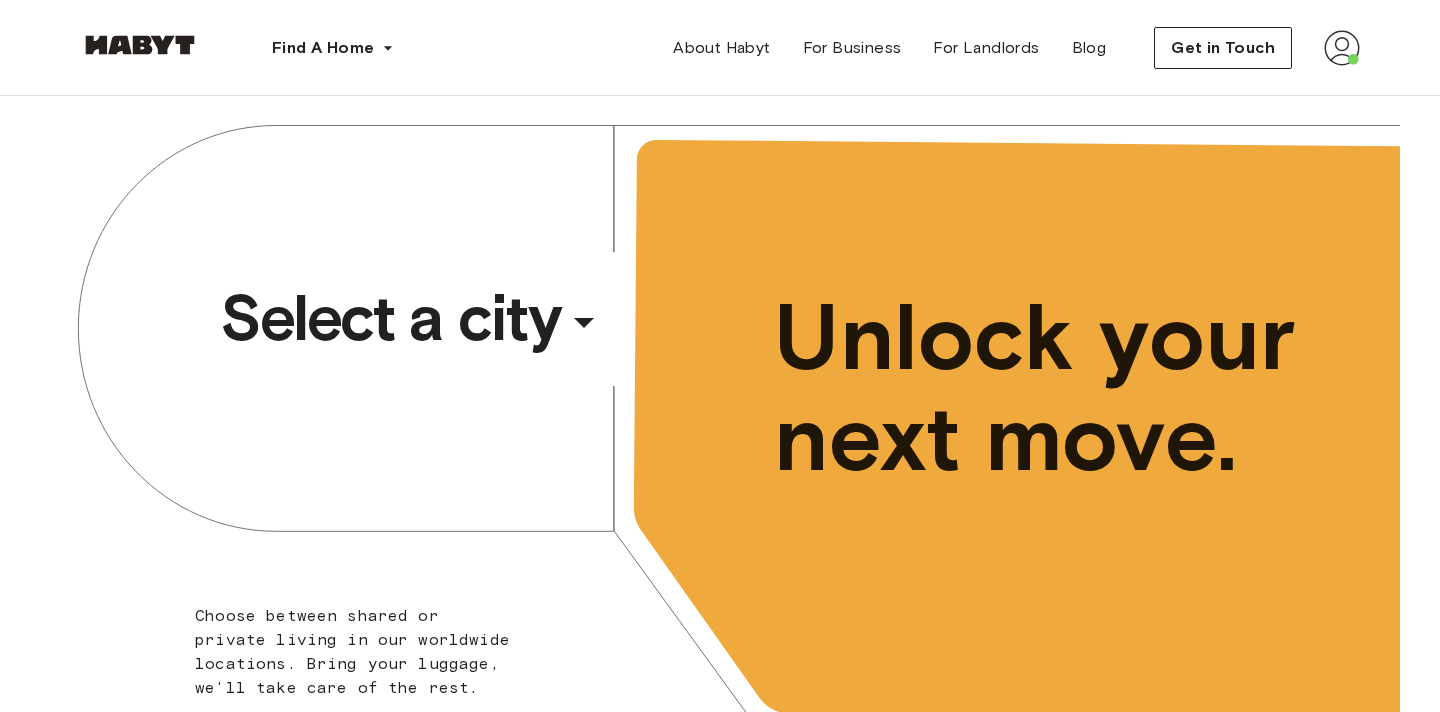 click on "​" at bounding box center [611, 338] 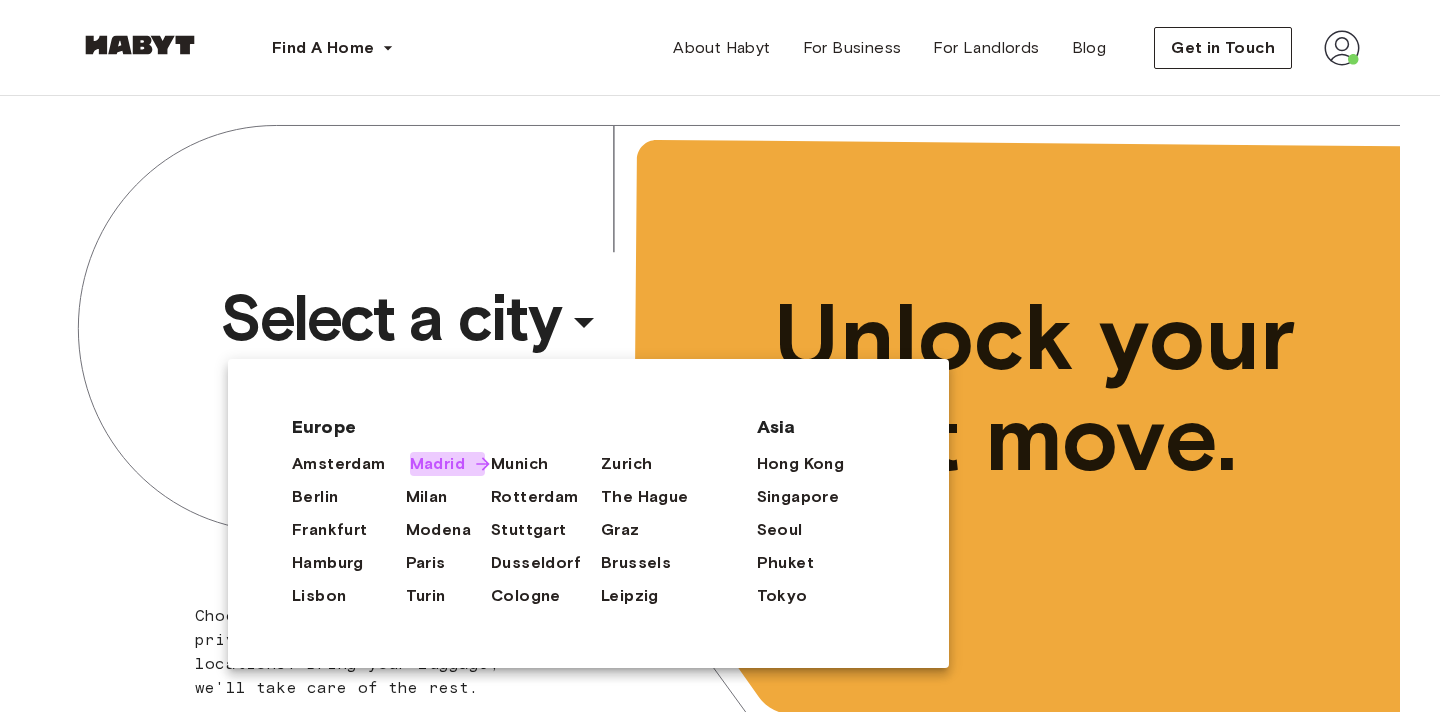 click on "Madrid" at bounding box center [437, 464] 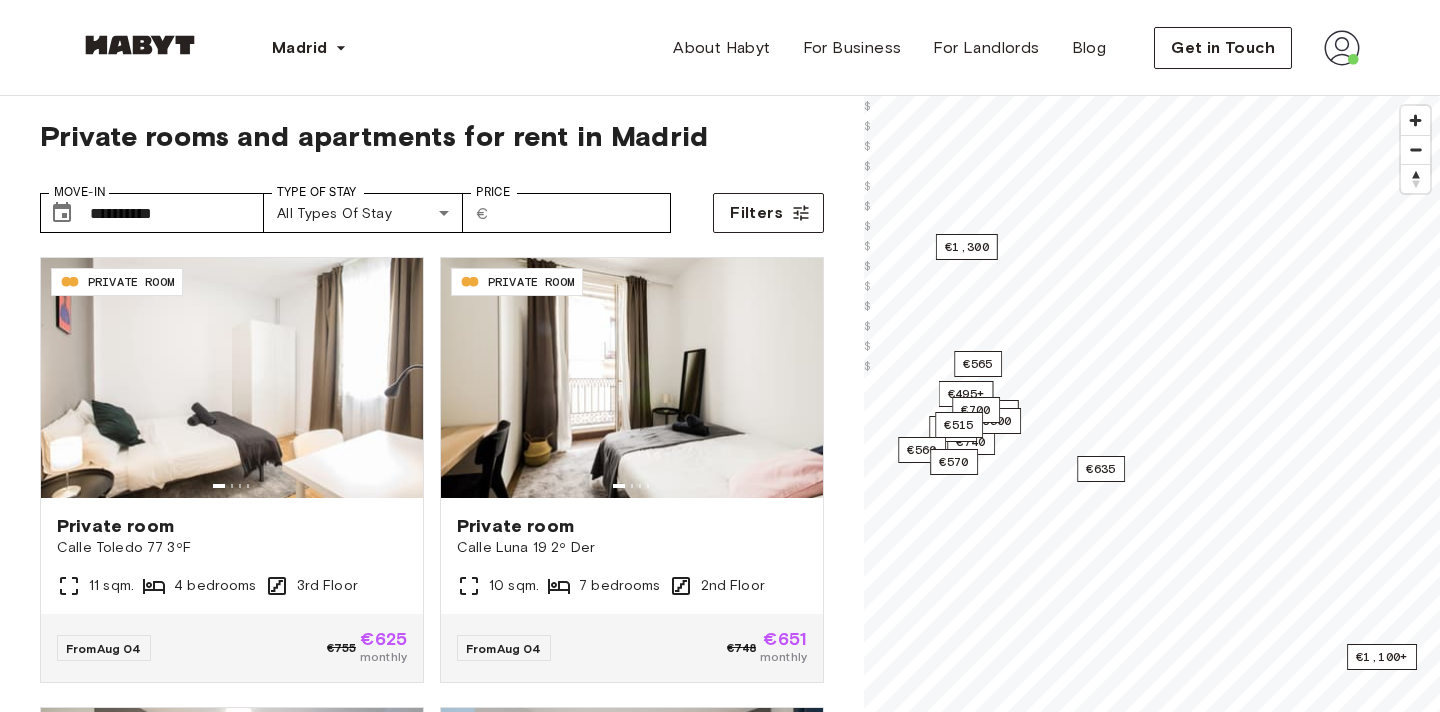 scroll, scrollTop: 19, scrollLeft: 0, axis: vertical 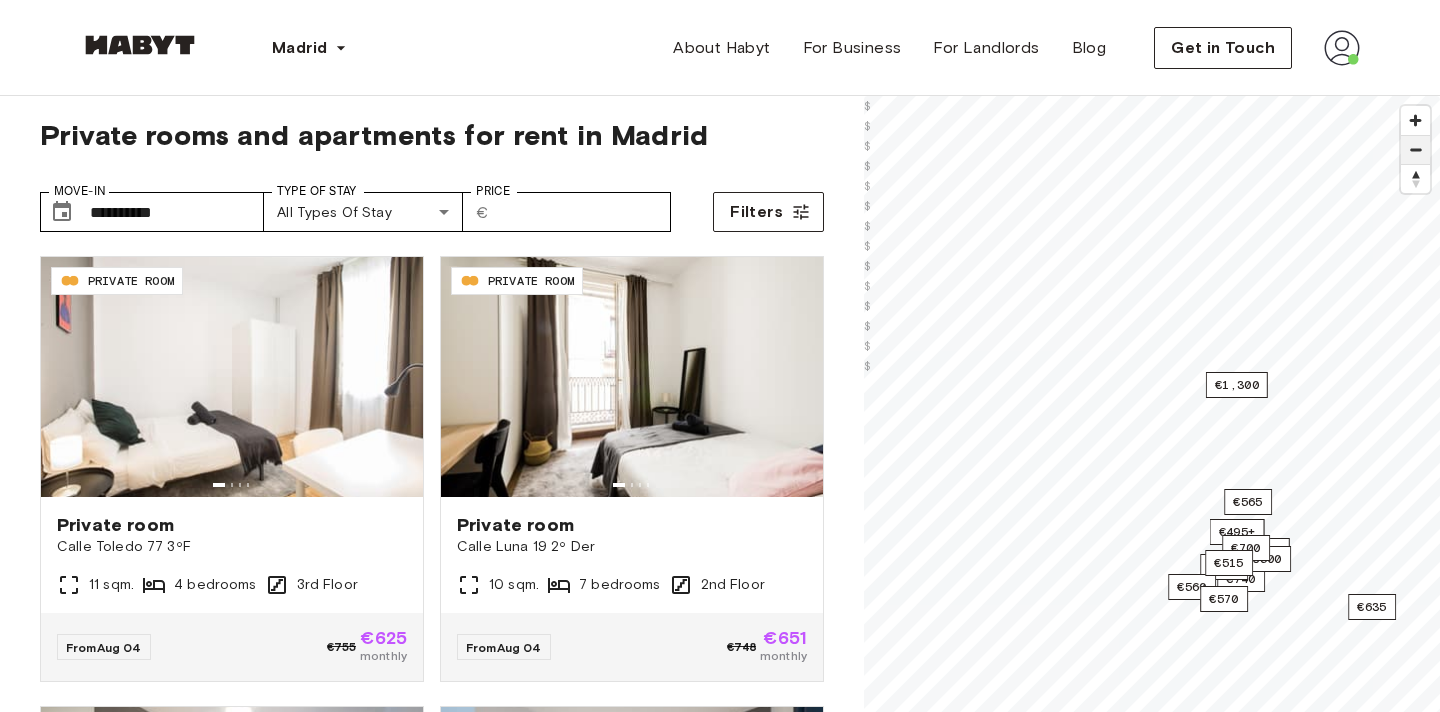 click at bounding box center (1415, 150) 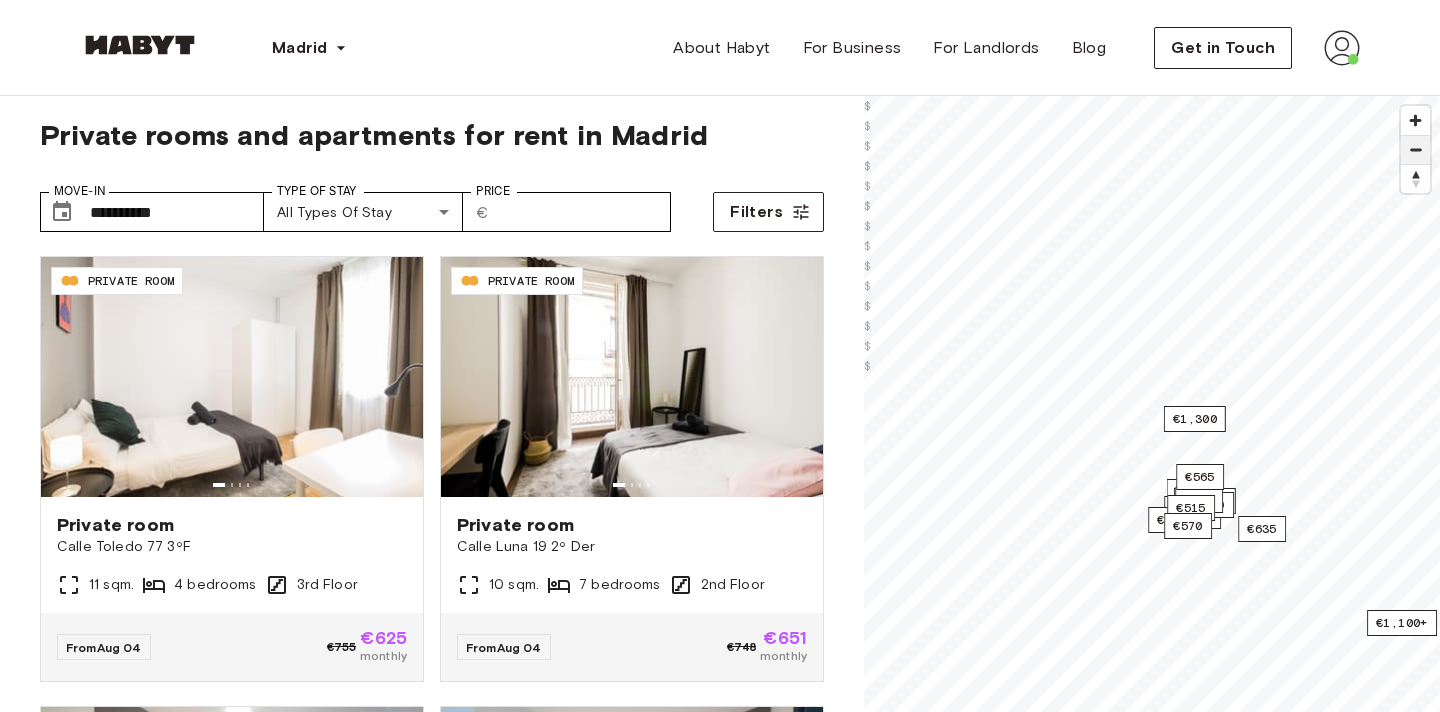 click at bounding box center [1415, 150] 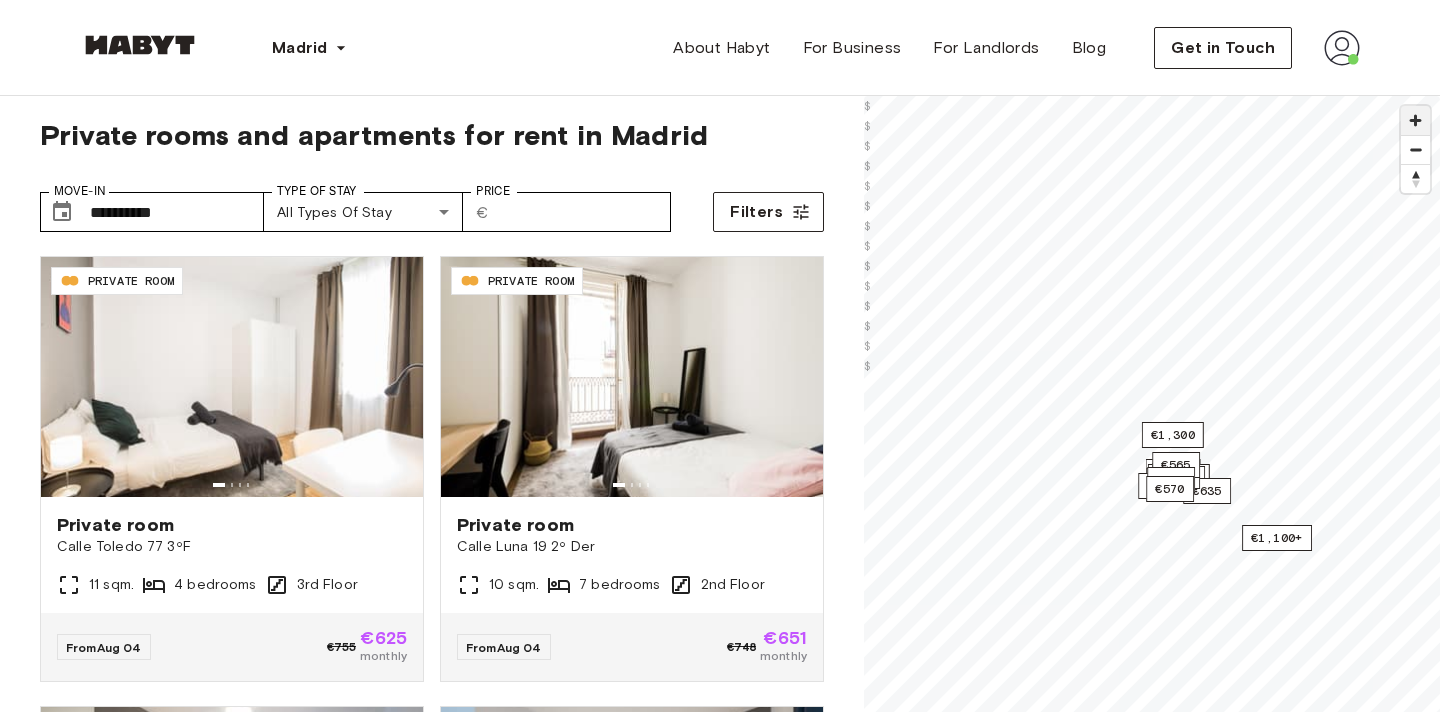 click at bounding box center [1415, 120] 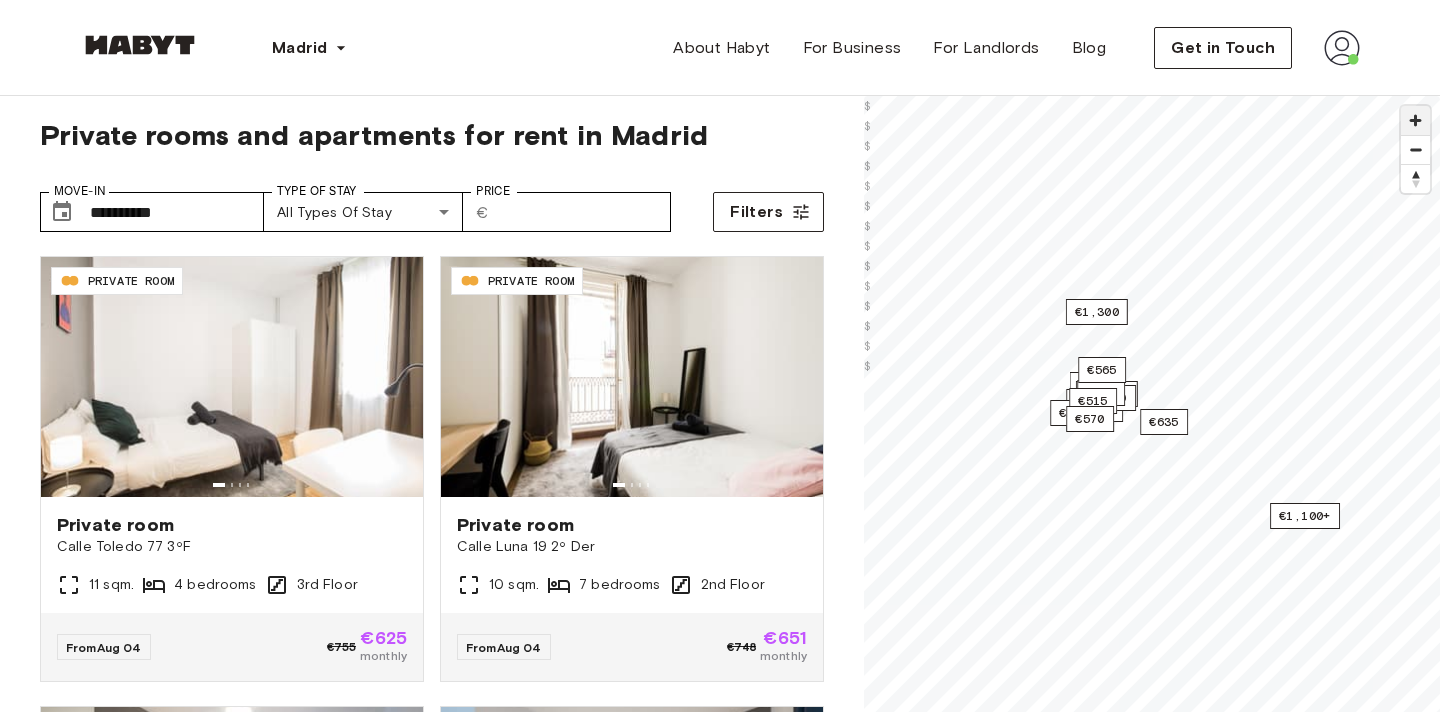 click at bounding box center [1415, 120] 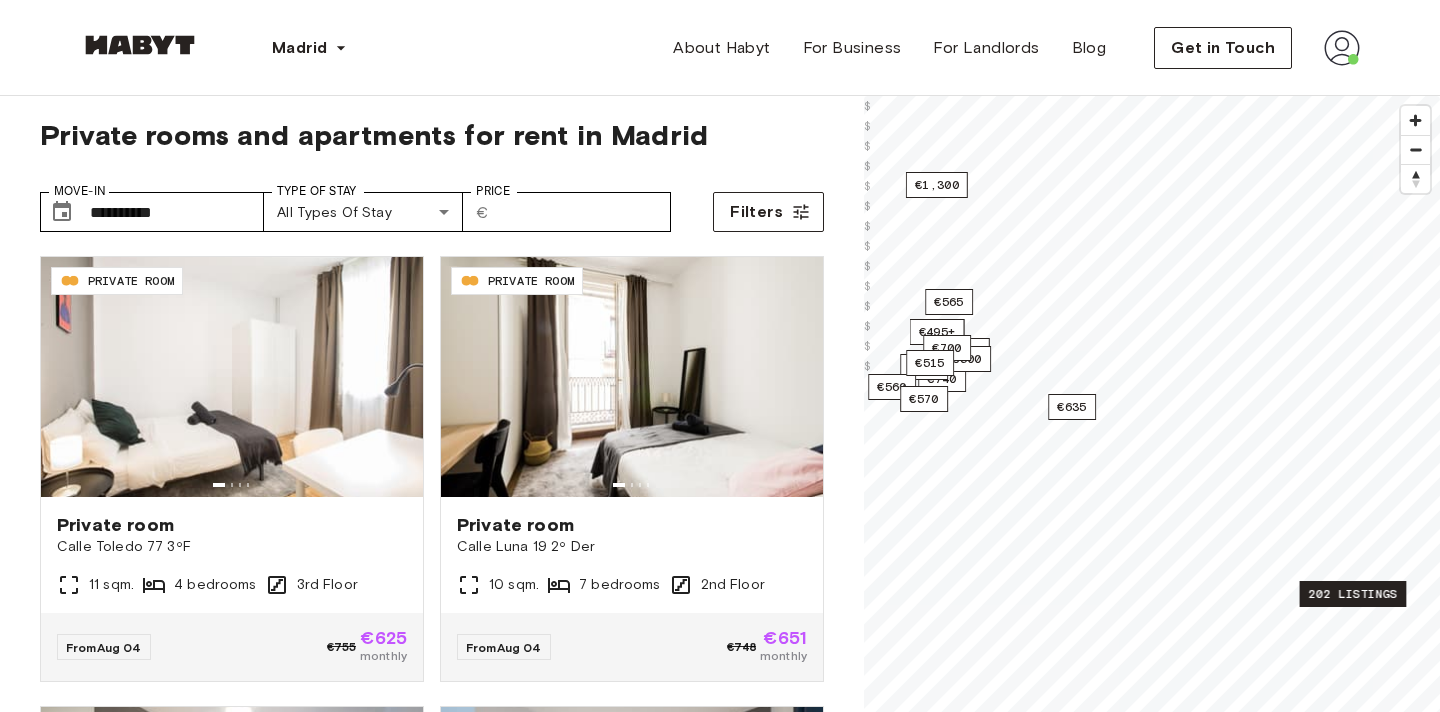 click on "202 listings" at bounding box center [1353, 594] 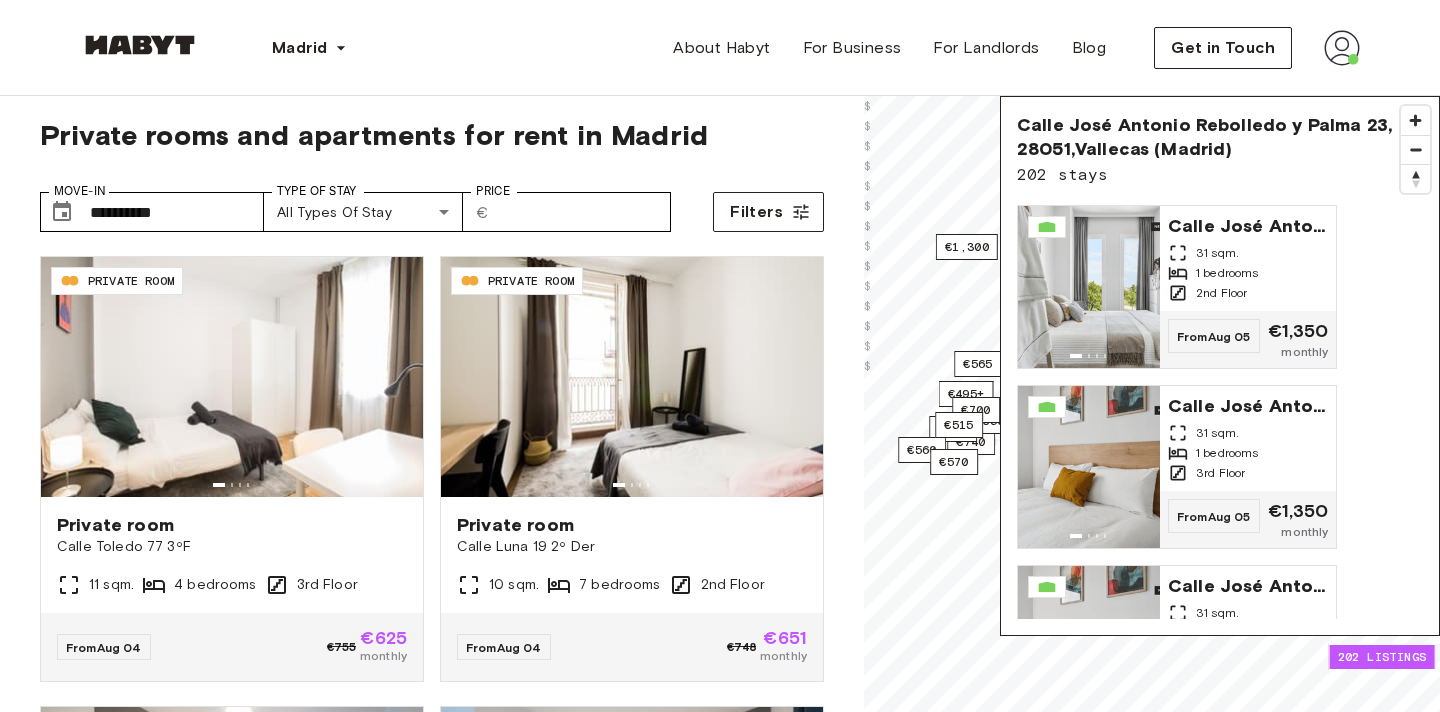 scroll, scrollTop: 0, scrollLeft: 0, axis: both 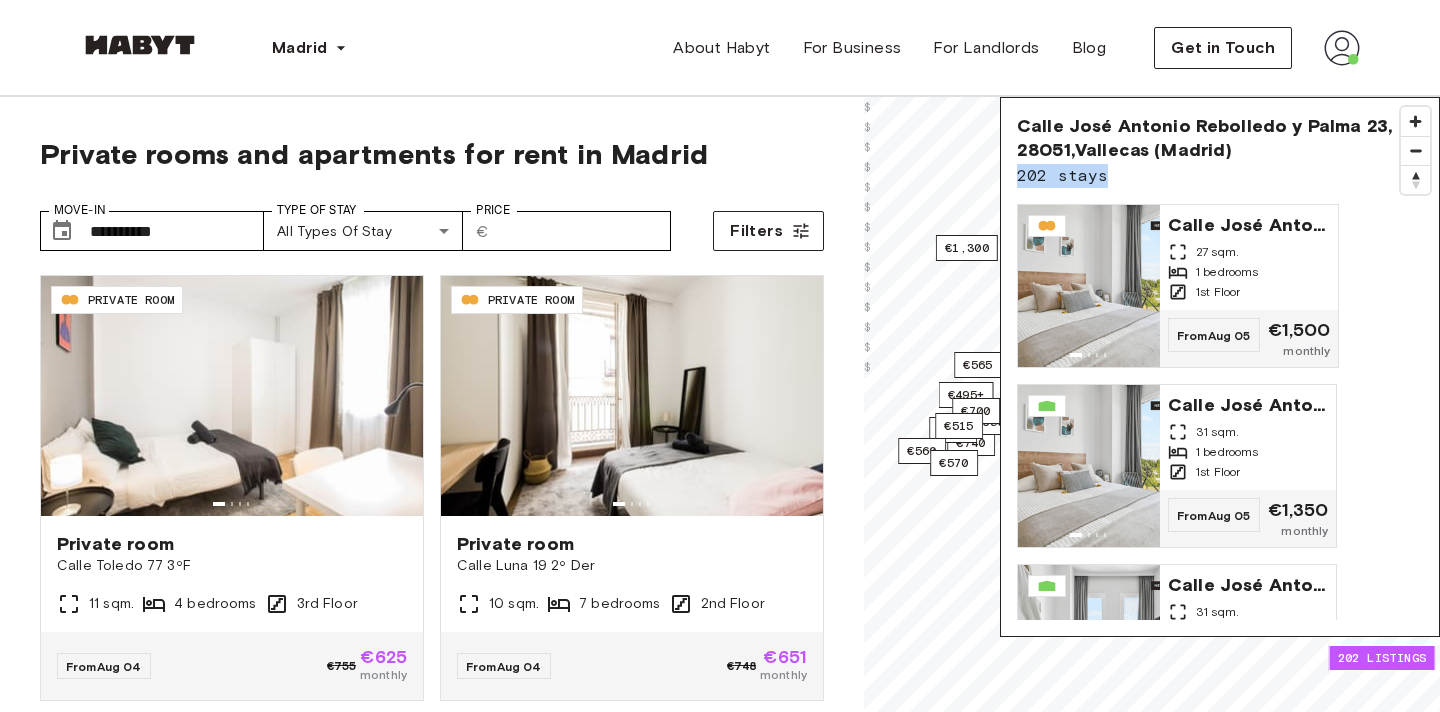 drag, startPoint x: 1107, startPoint y: 179, endPoint x: 1015, endPoint y: 176, distance: 92.0489 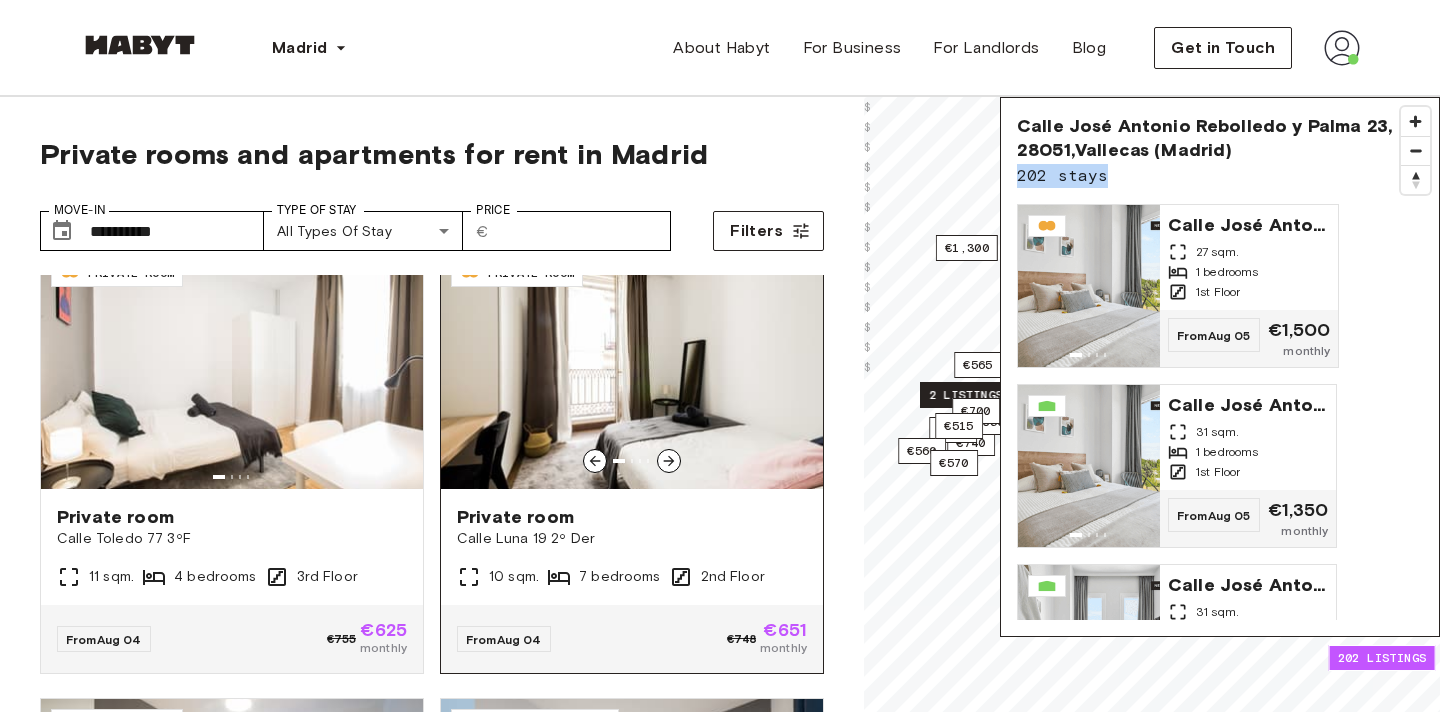 scroll, scrollTop: 0, scrollLeft: 0, axis: both 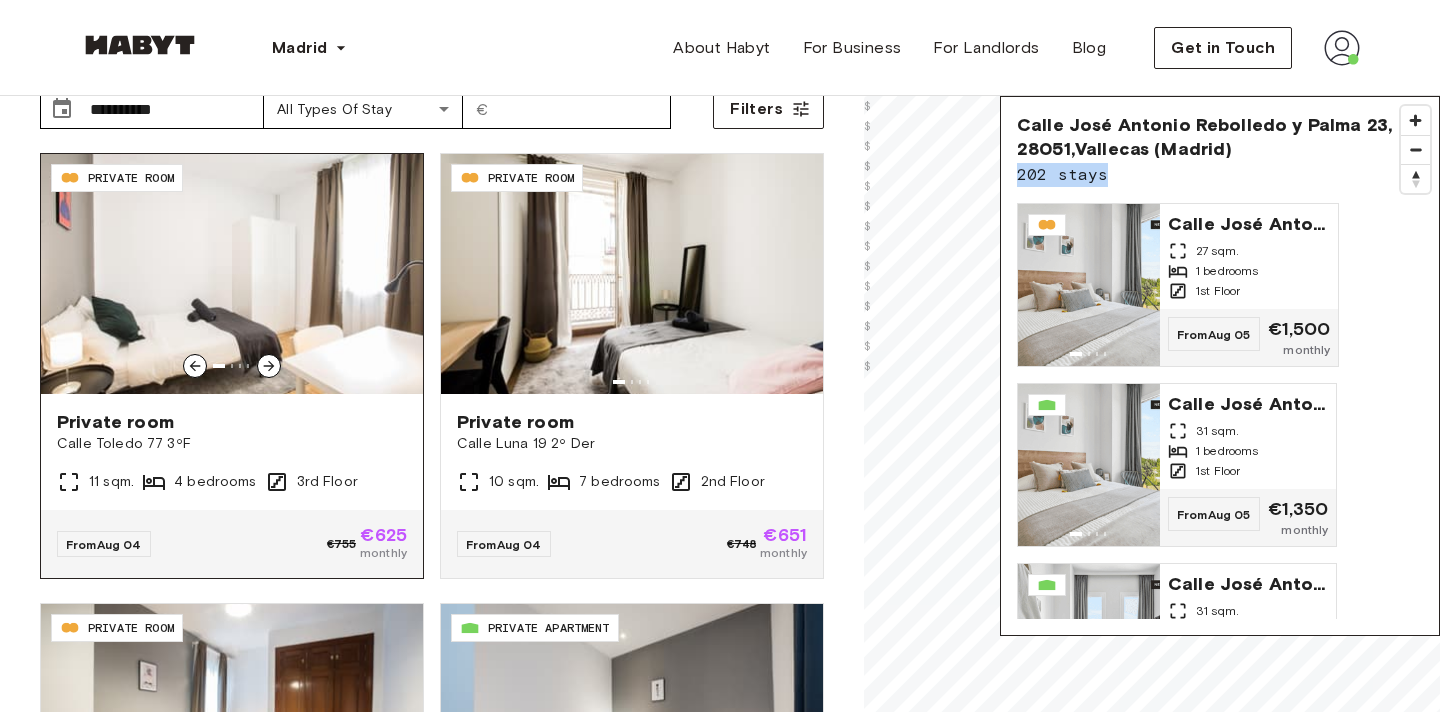 click 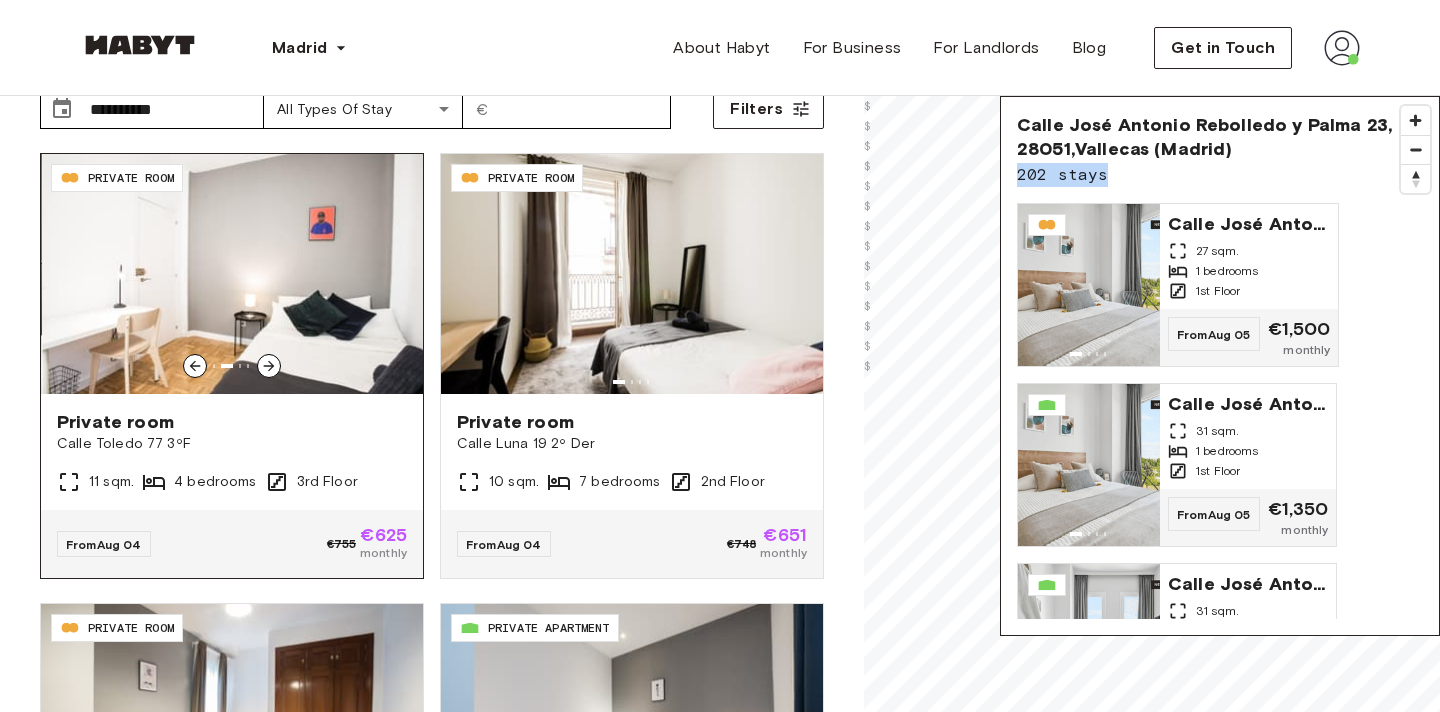 click 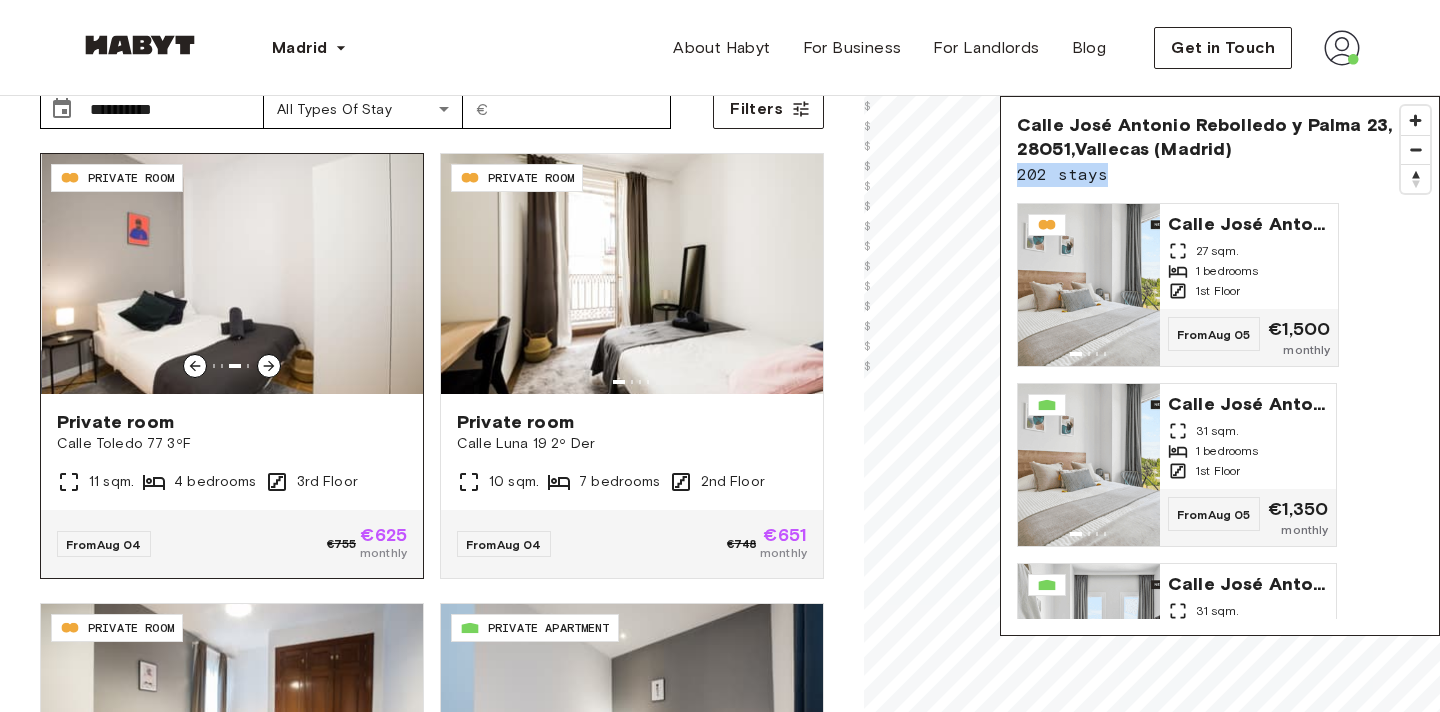 click 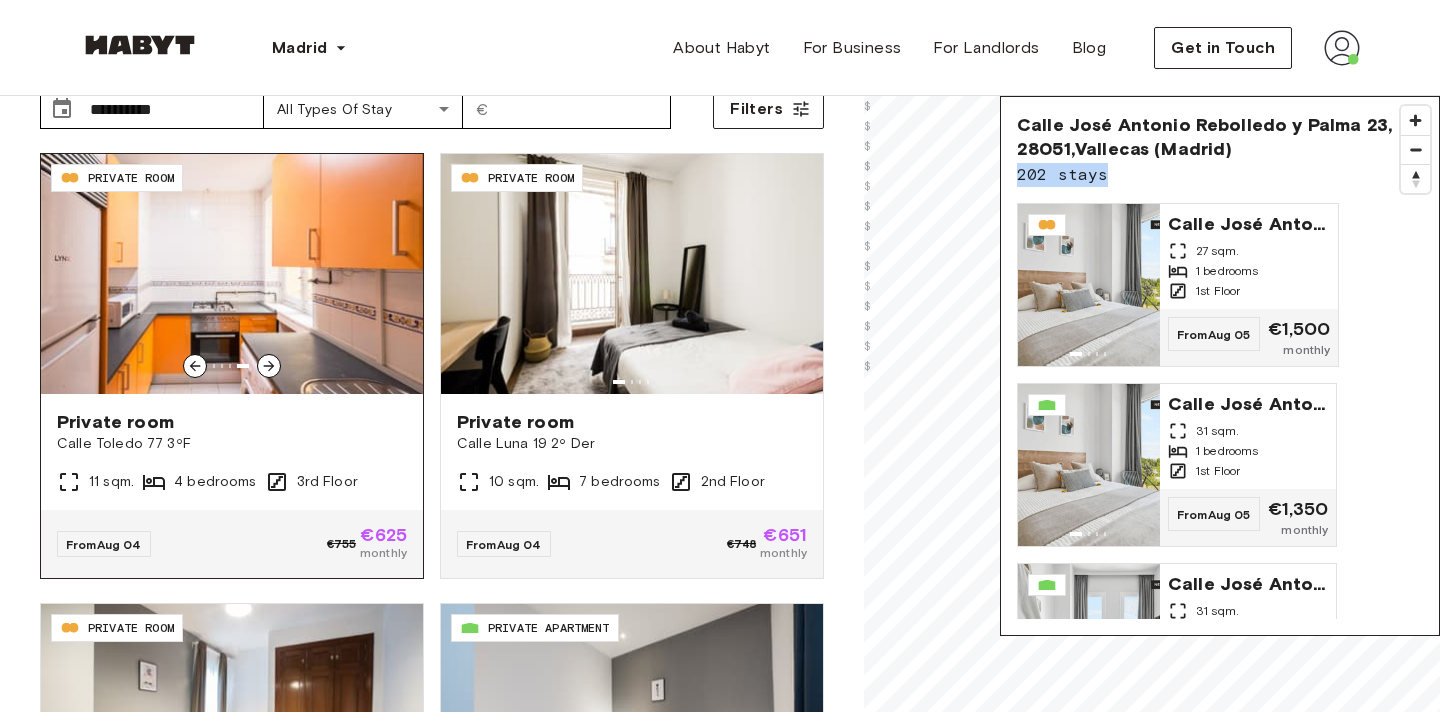 click 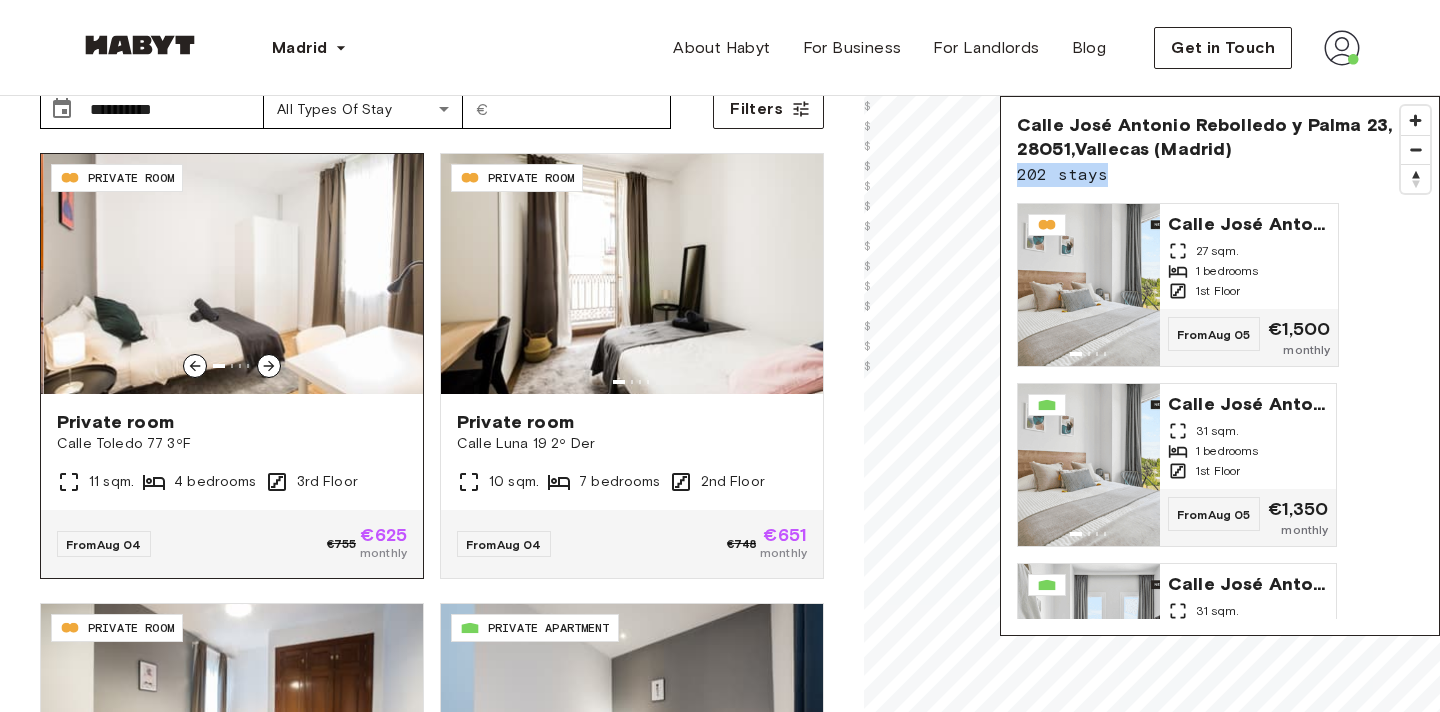 click 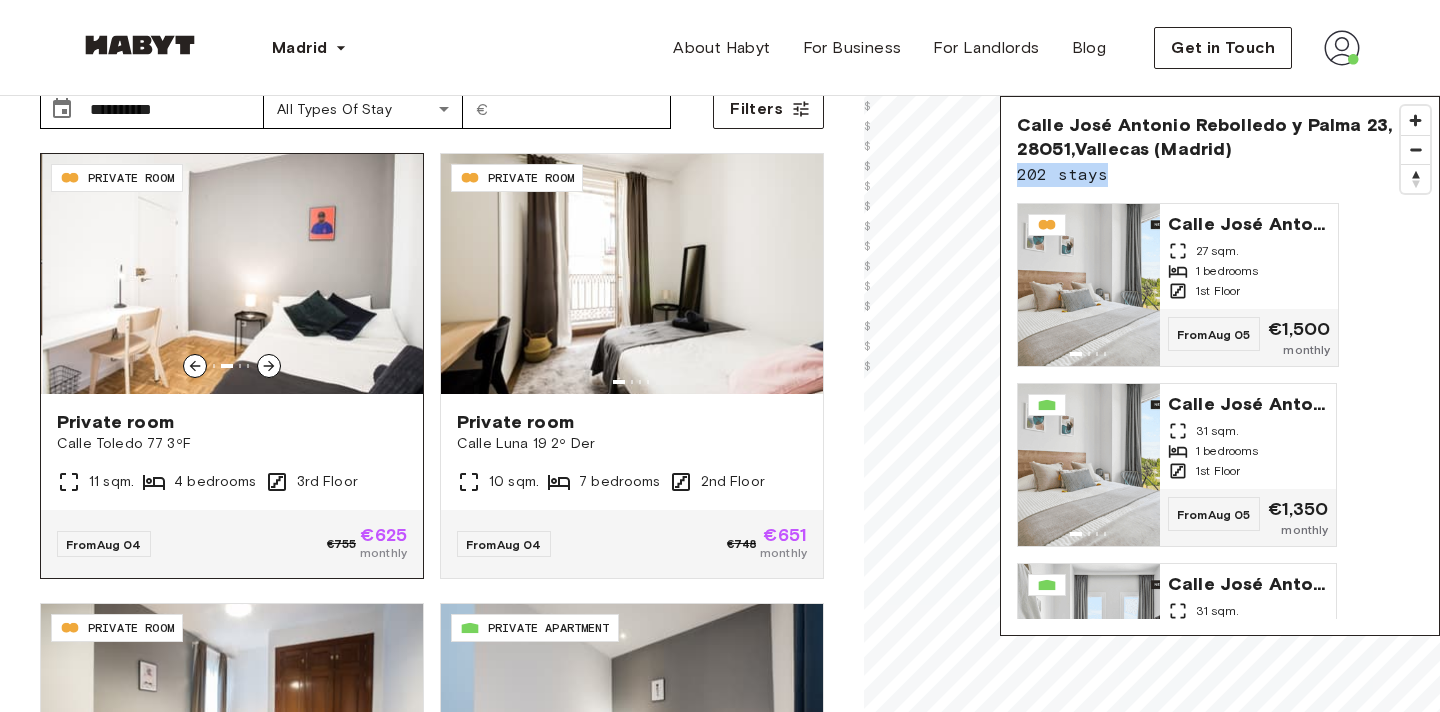 click 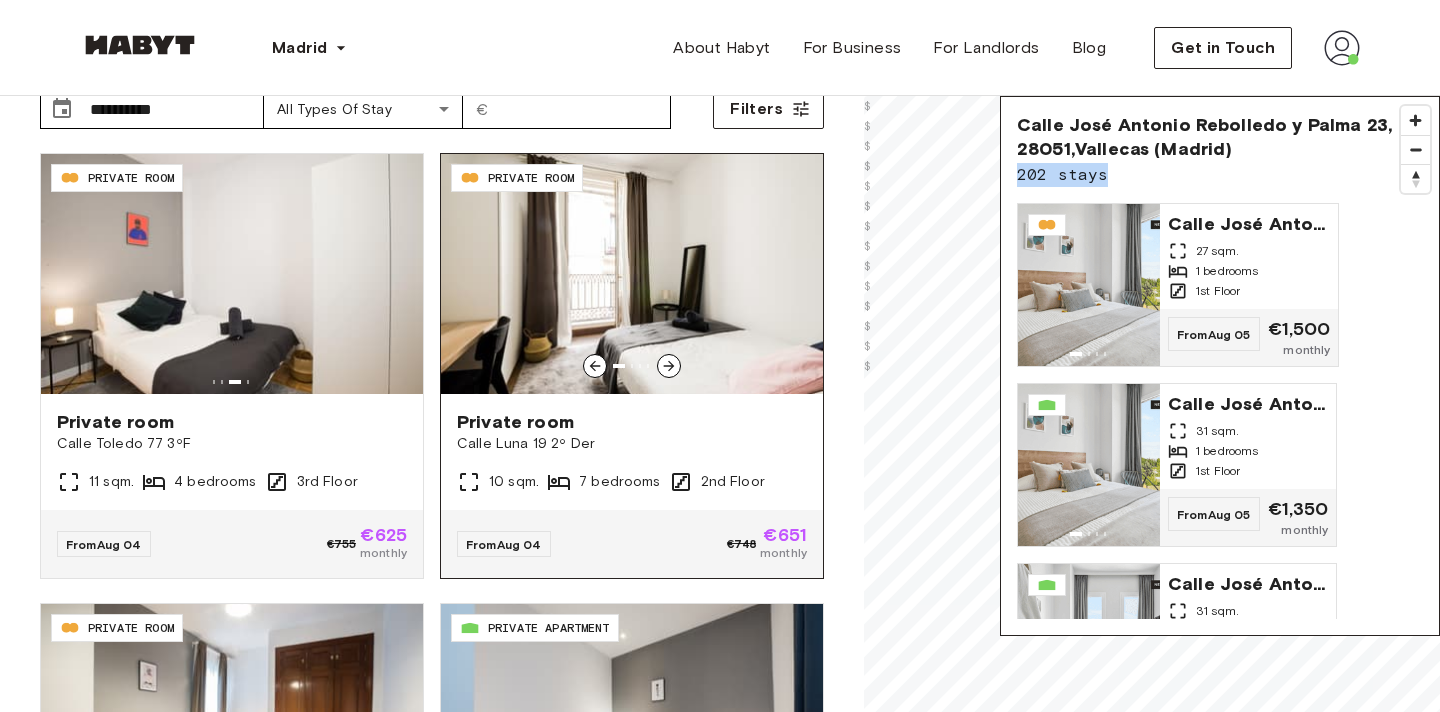 click 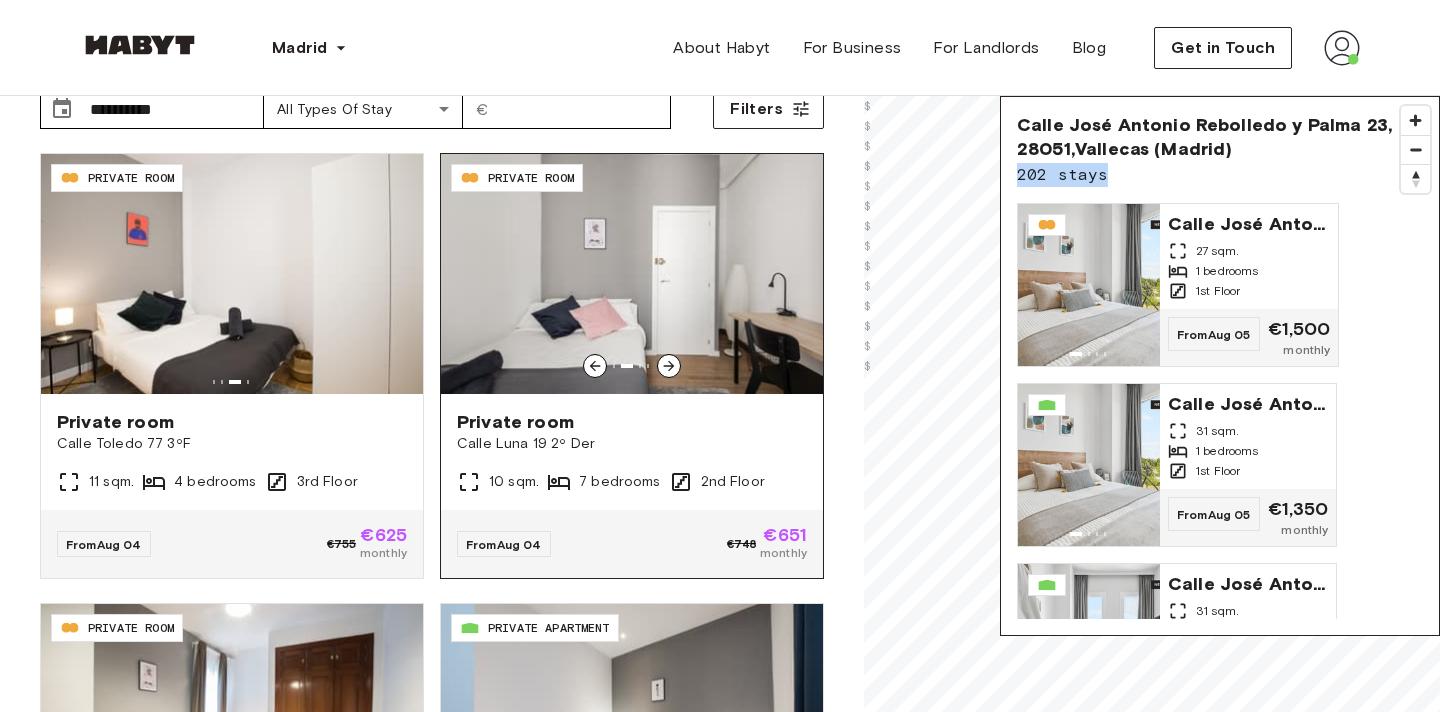click 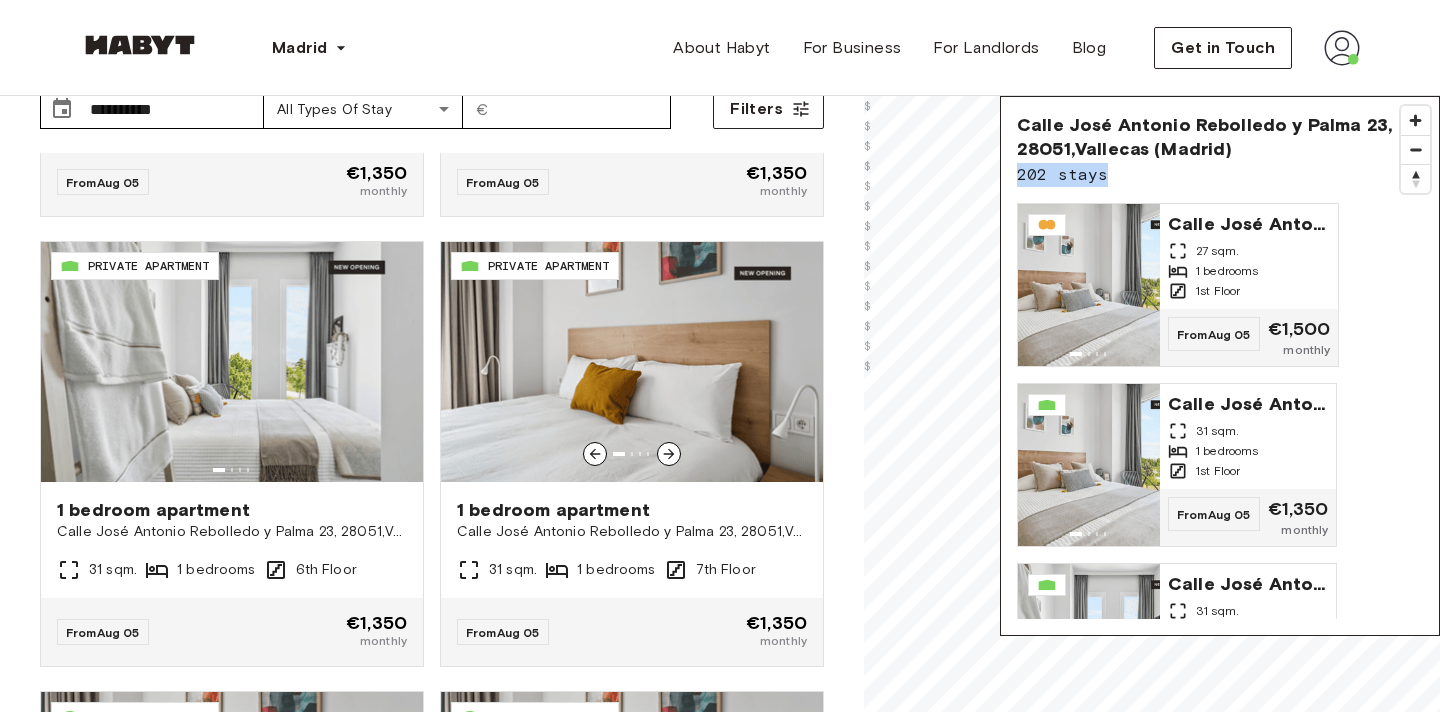 scroll, scrollTop: 2613, scrollLeft: 0, axis: vertical 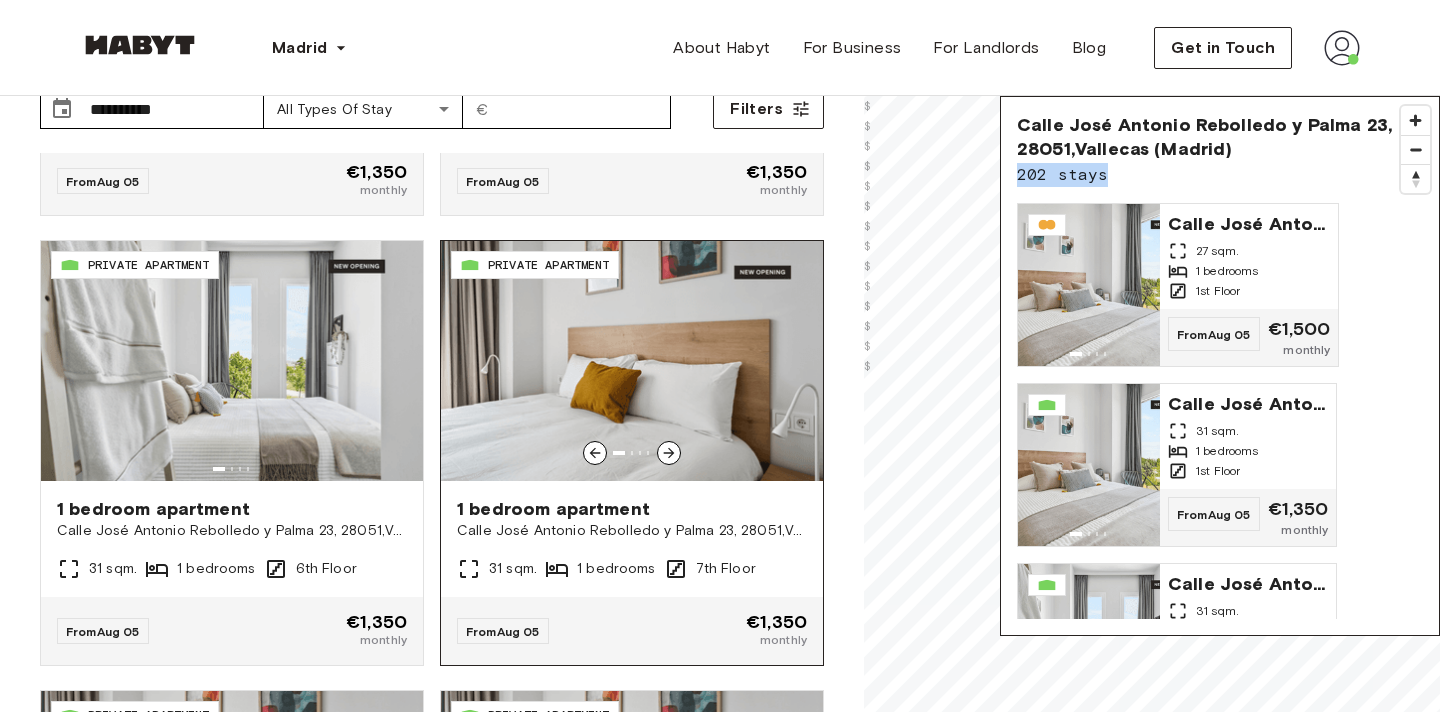 click 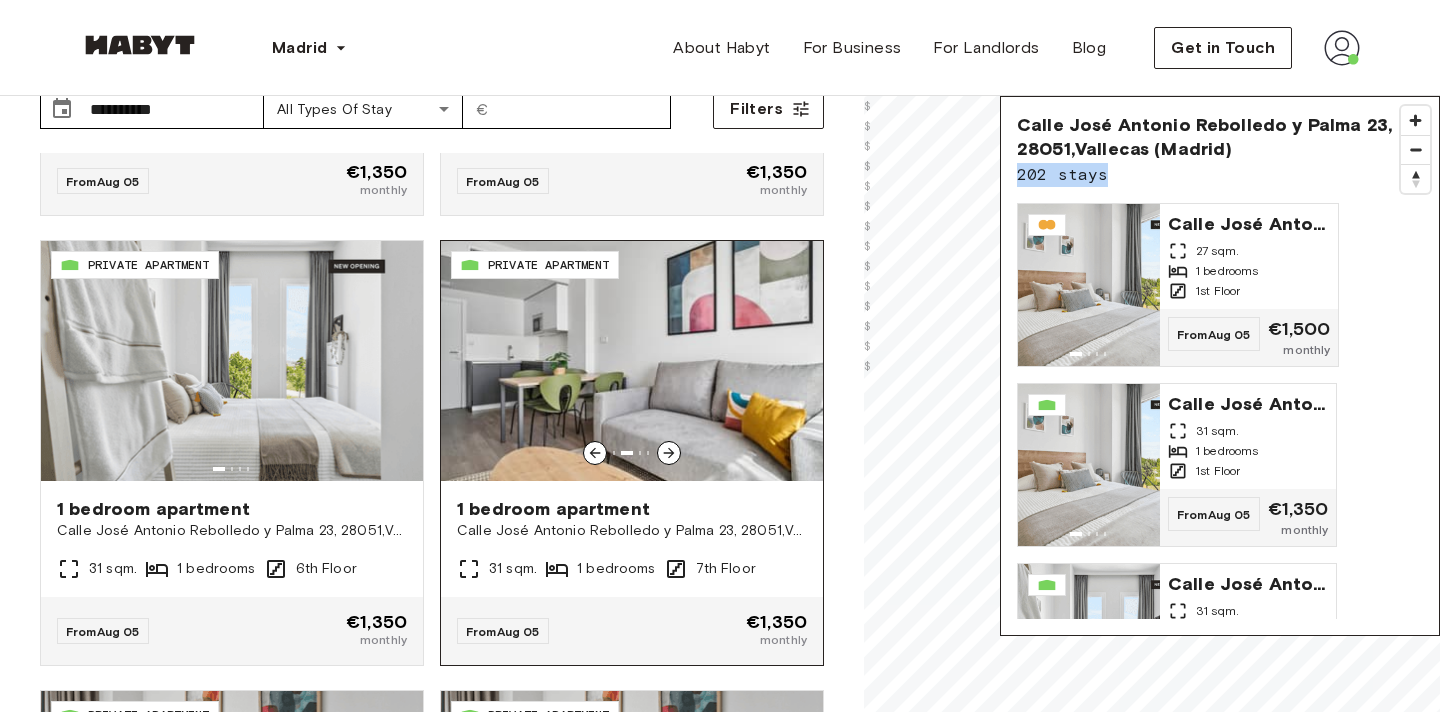 click 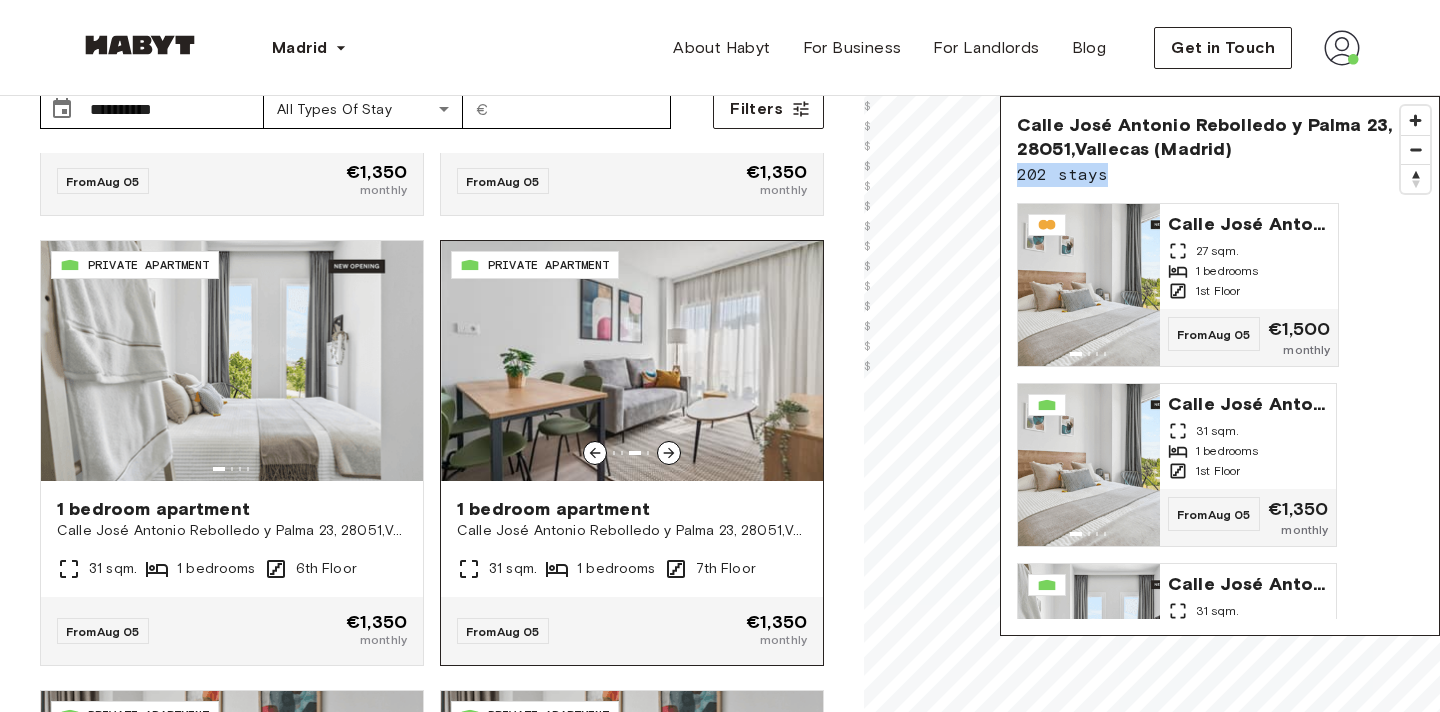 click 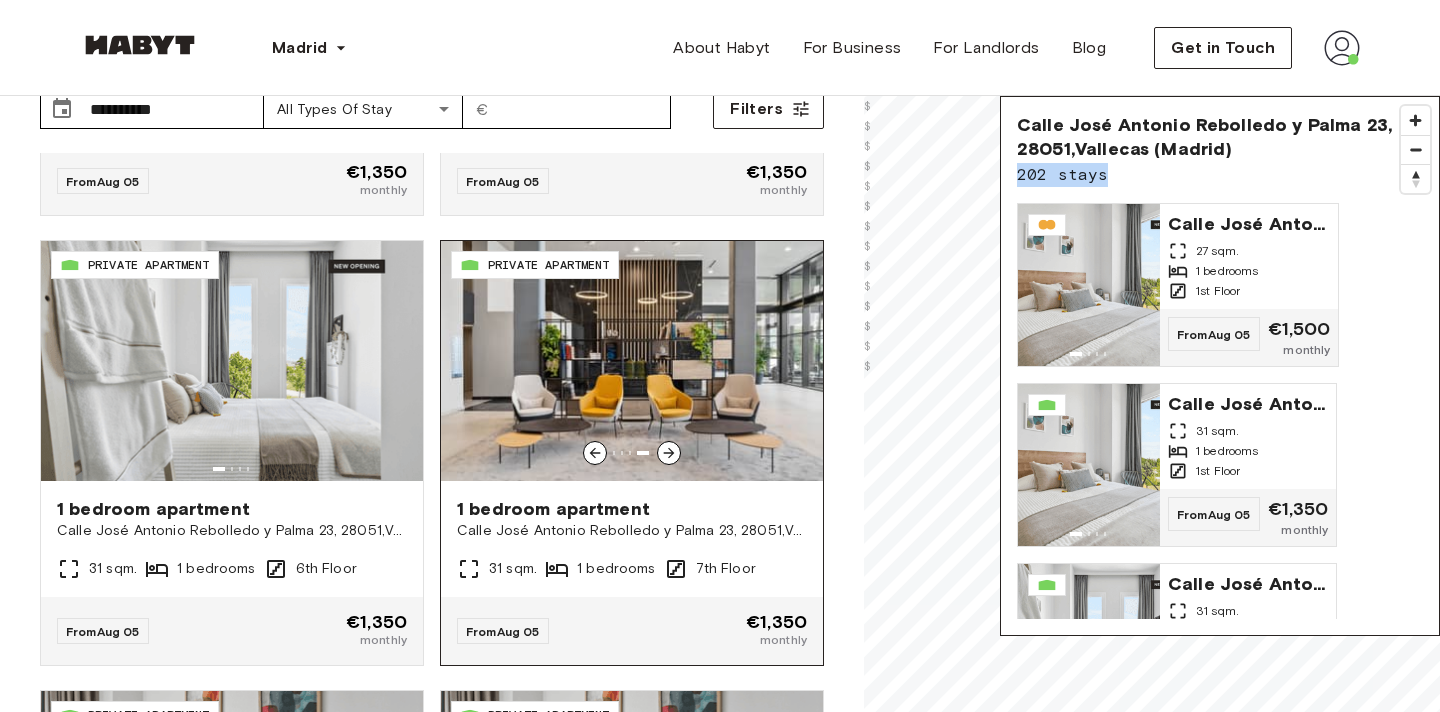 click 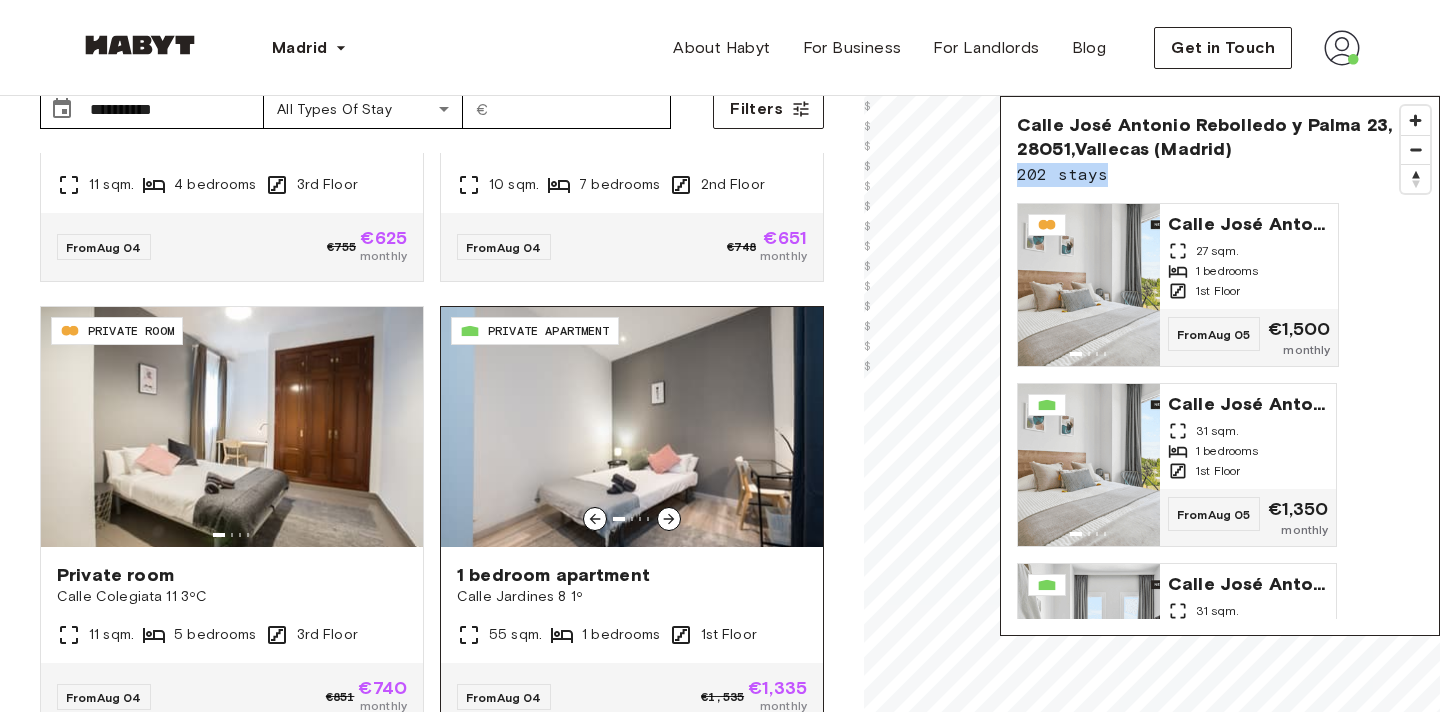 scroll, scrollTop: 0, scrollLeft: 0, axis: both 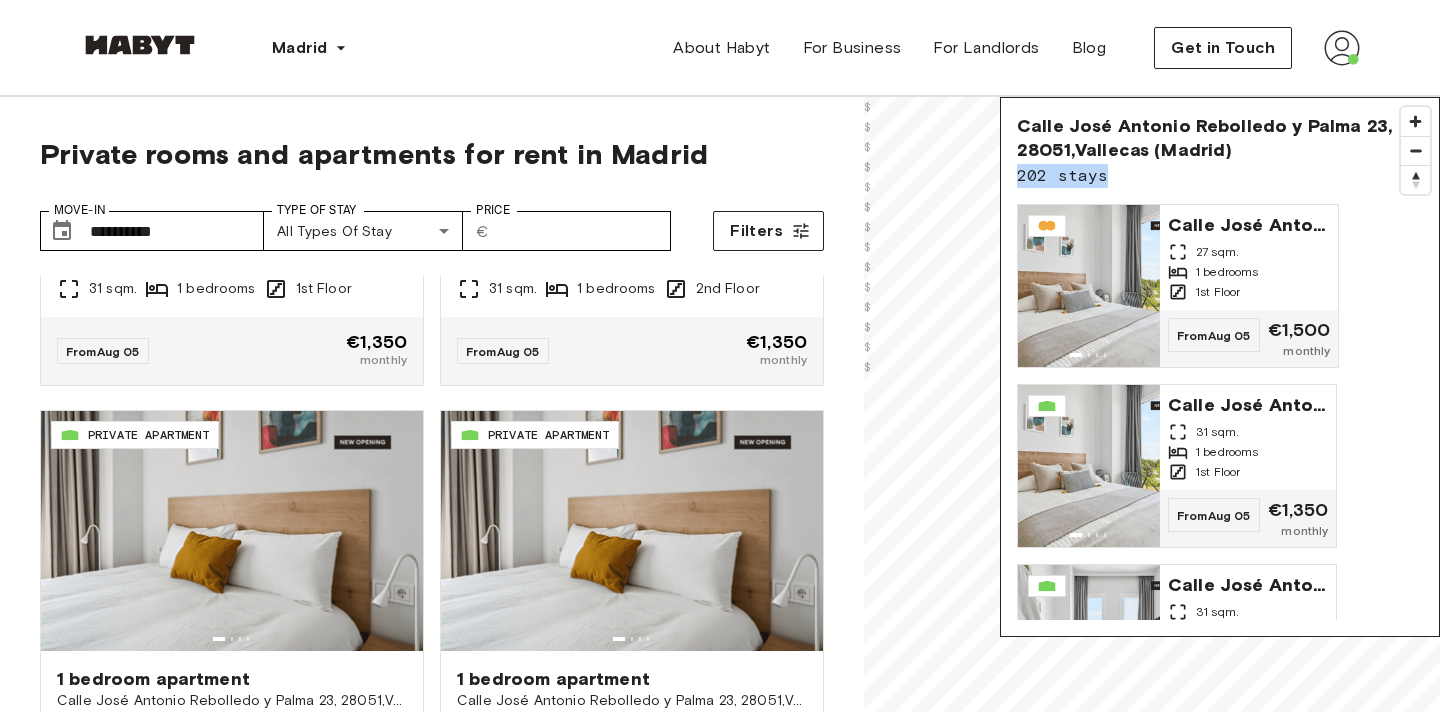 click on "202 stays" at bounding box center (1220, 176) 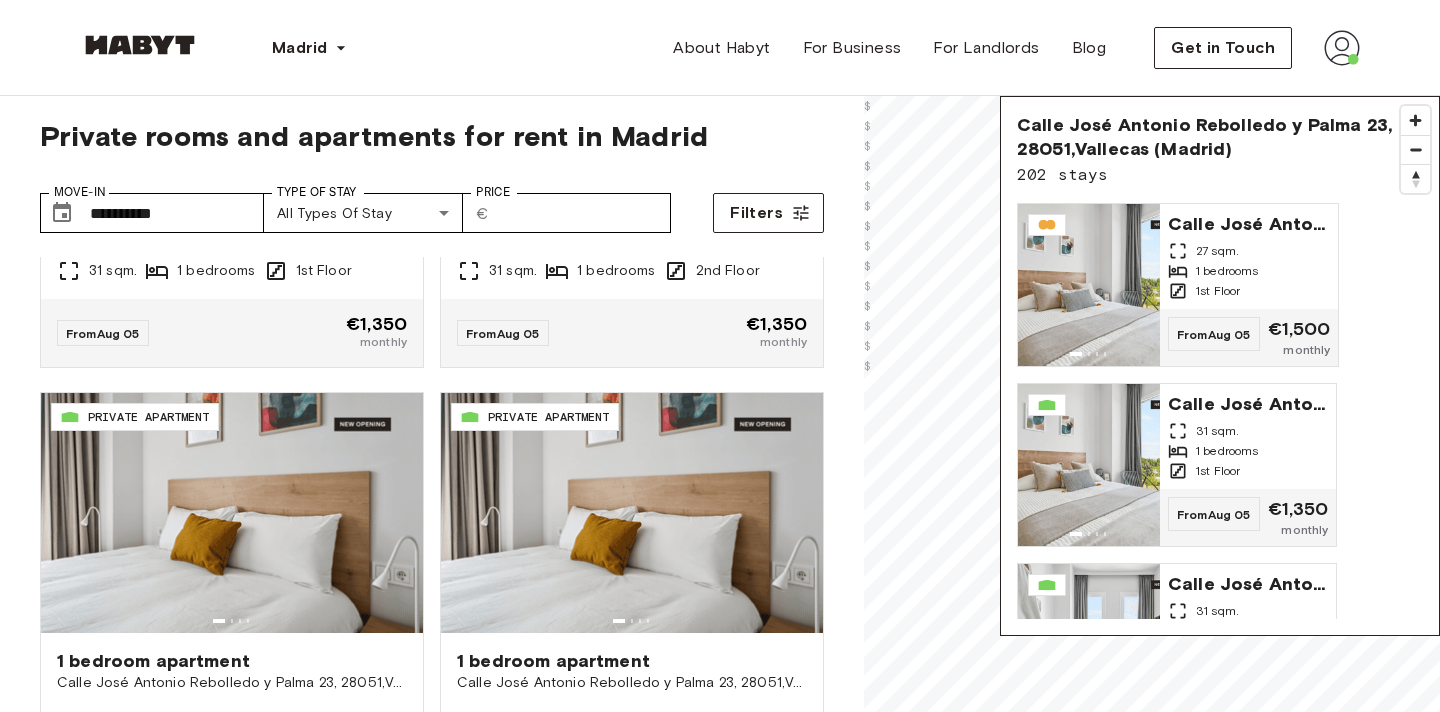 scroll, scrollTop: 19, scrollLeft: 0, axis: vertical 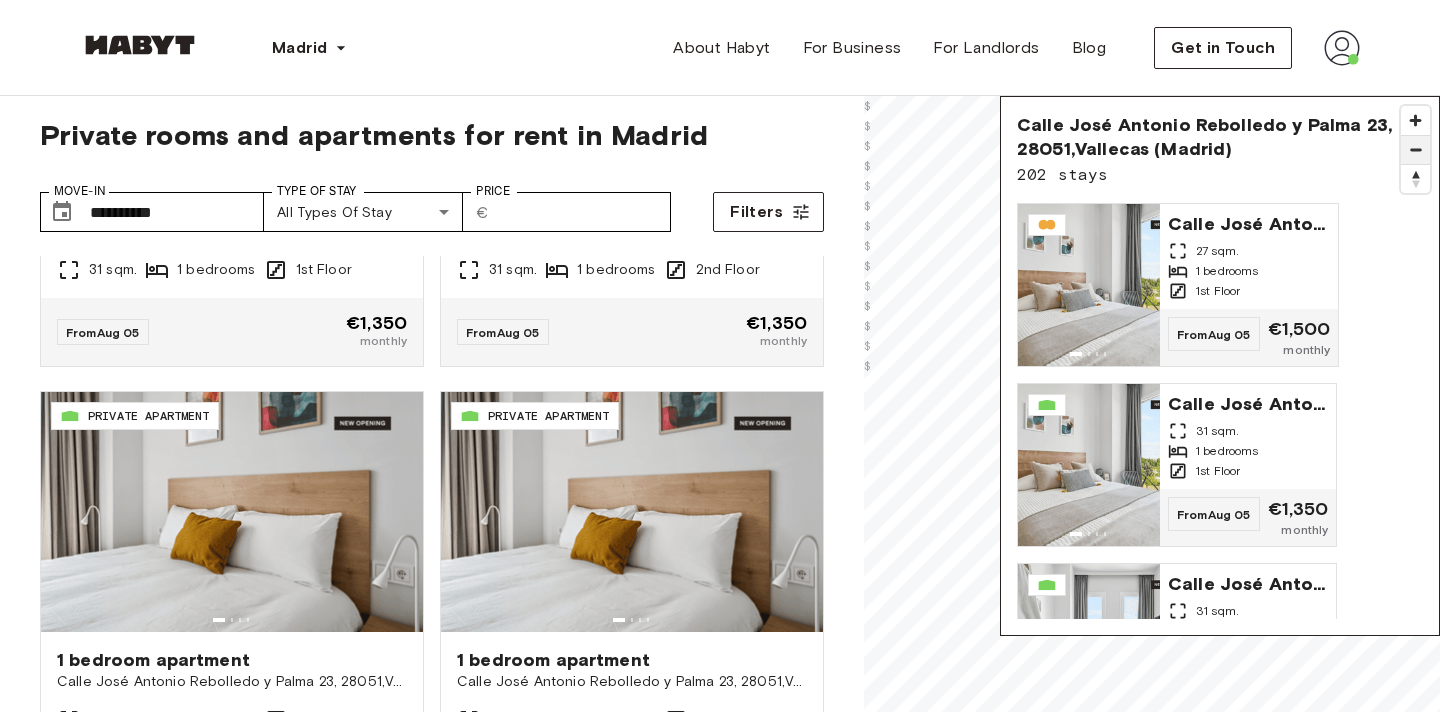 click at bounding box center (1415, 150) 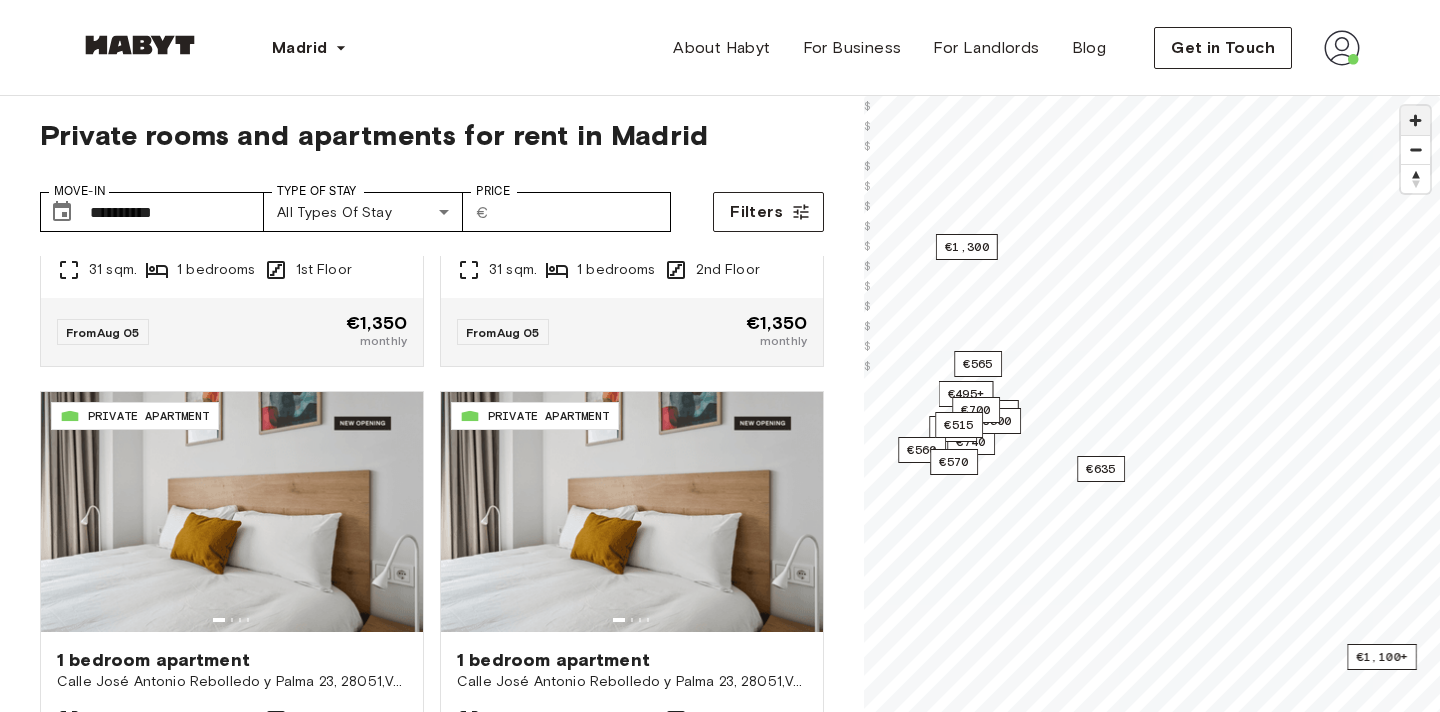 click at bounding box center [1415, 120] 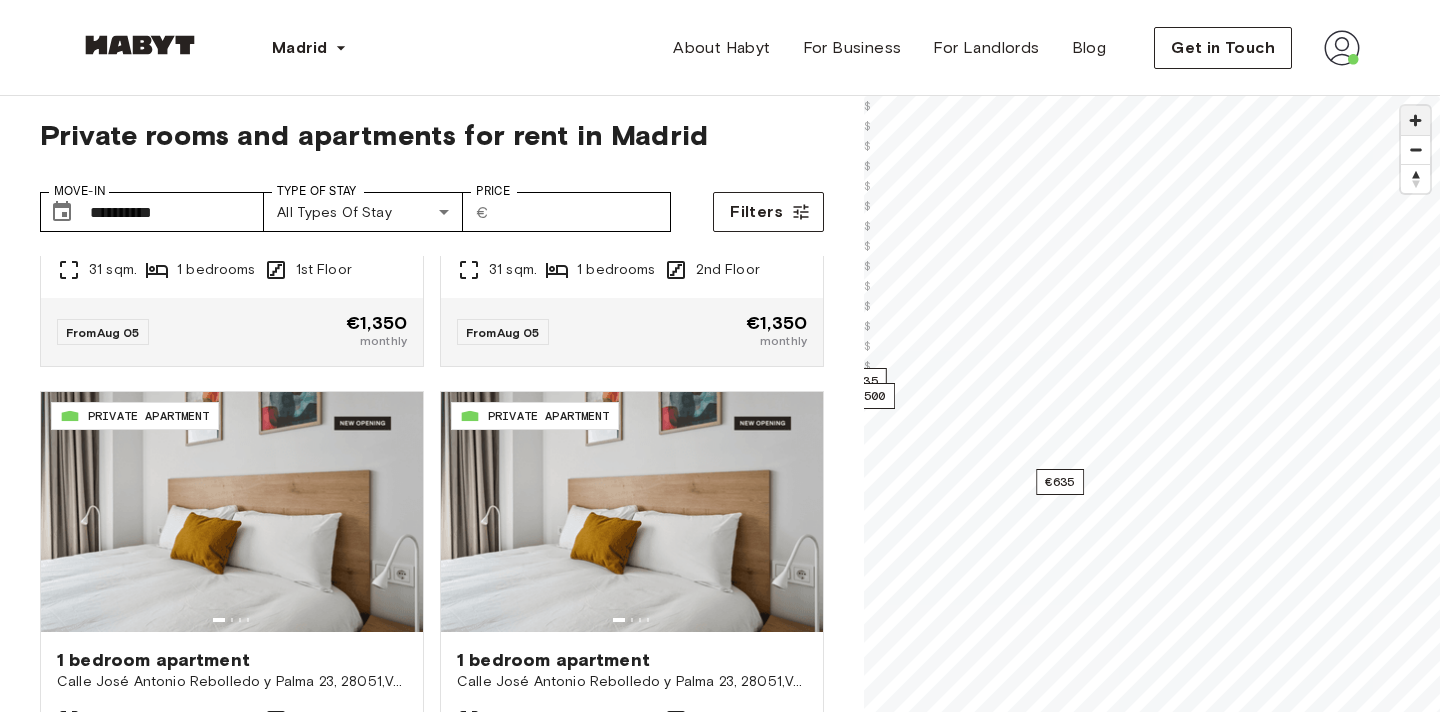 click at bounding box center [1415, 120] 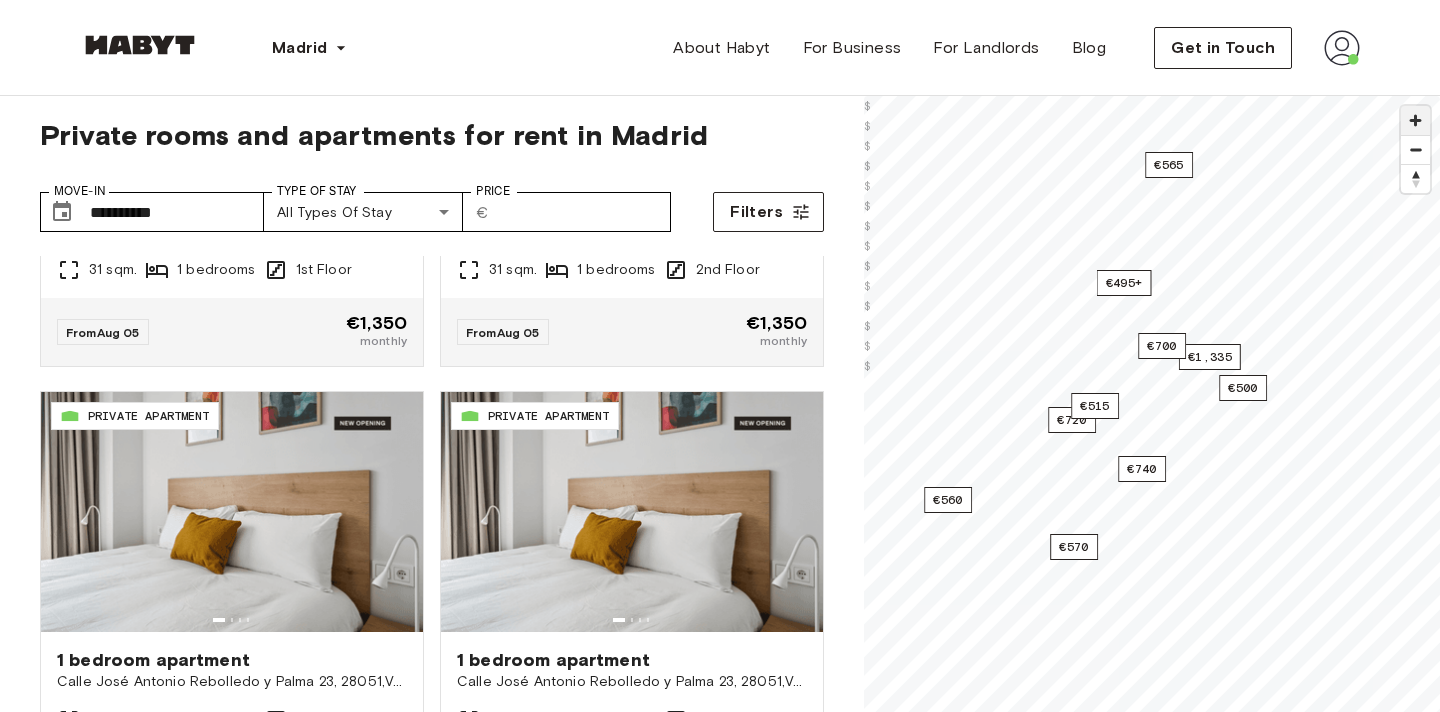 click at bounding box center (1415, 120) 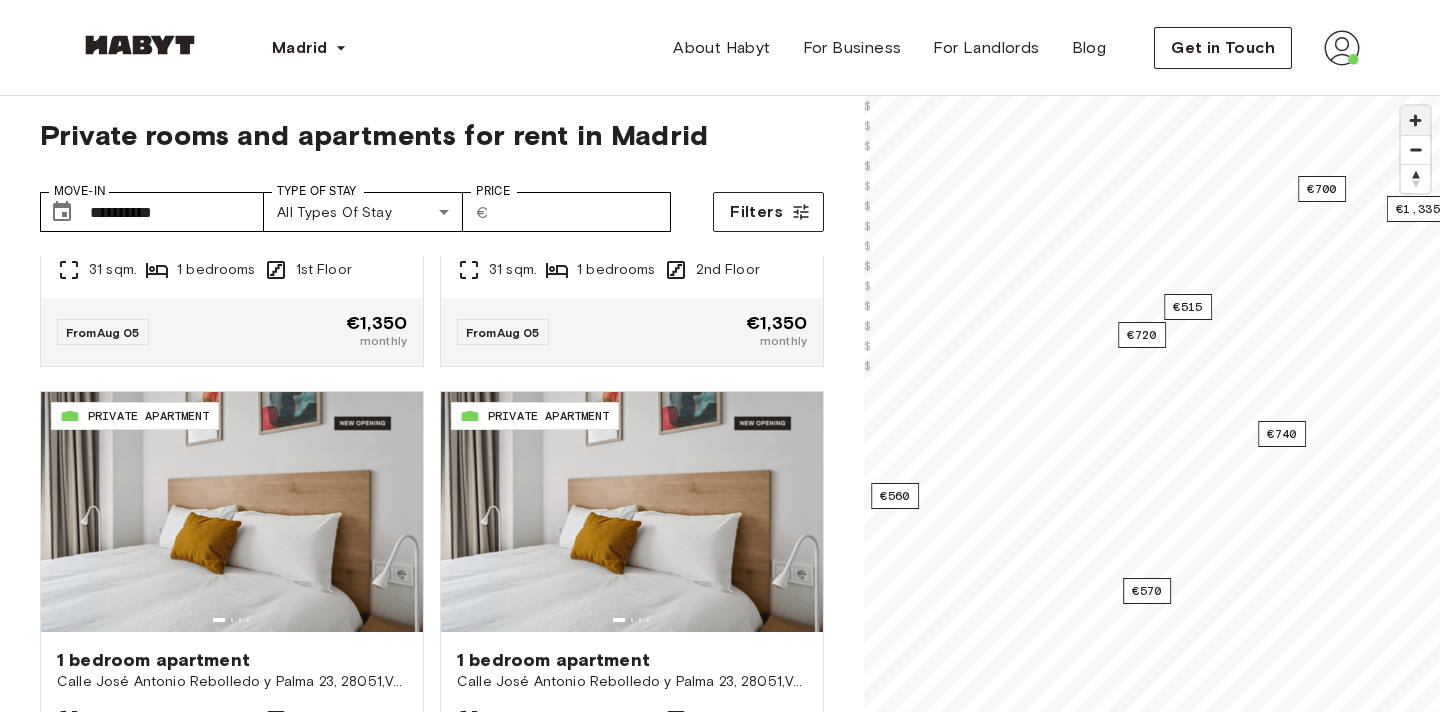 click at bounding box center [1415, 120] 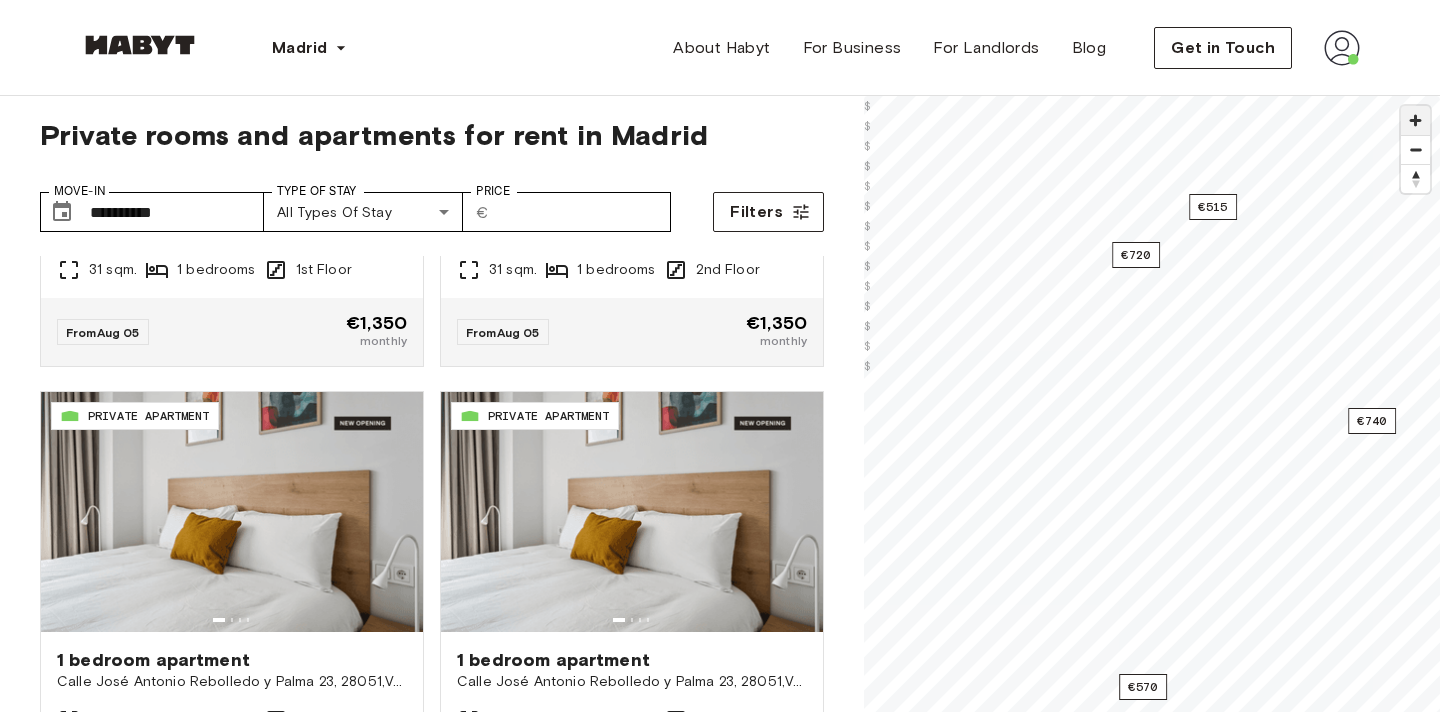 click at bounding box center [1415, 120] 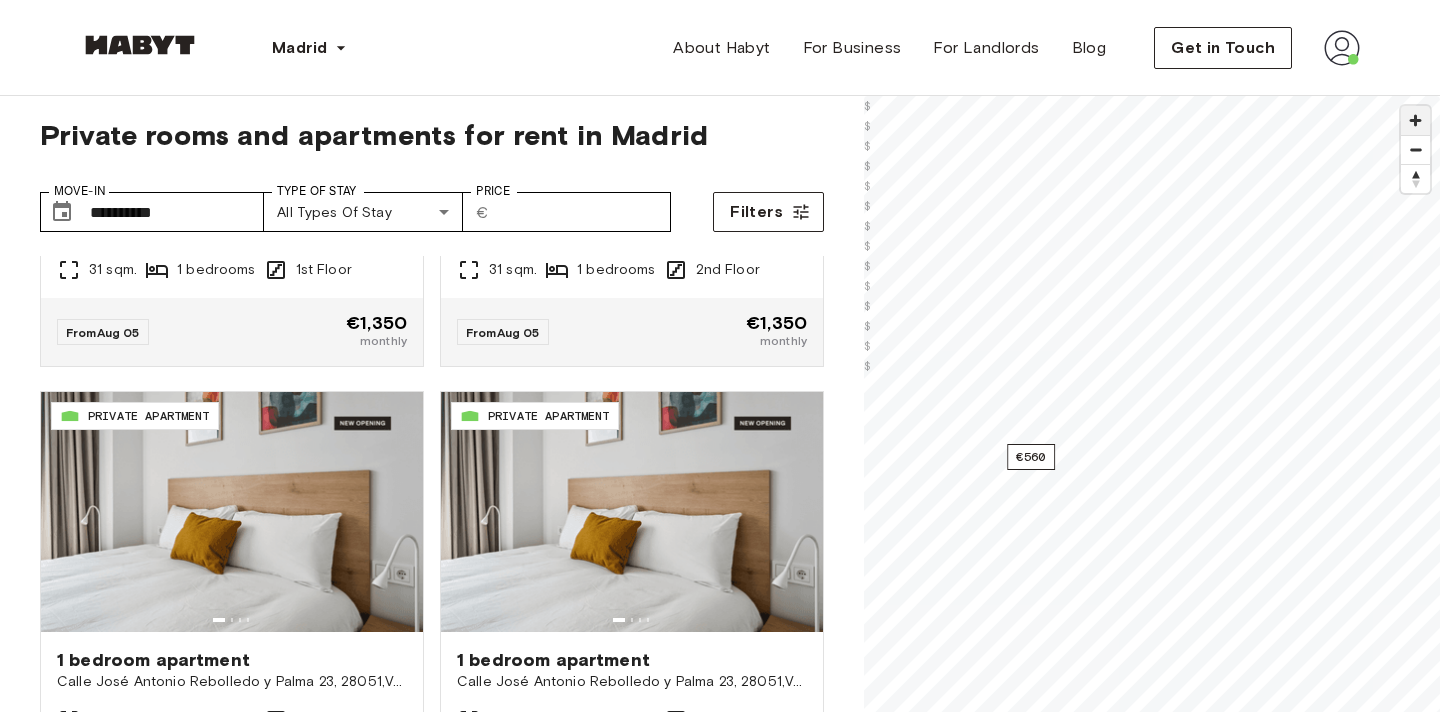 click at bounding box center [1415, 120] 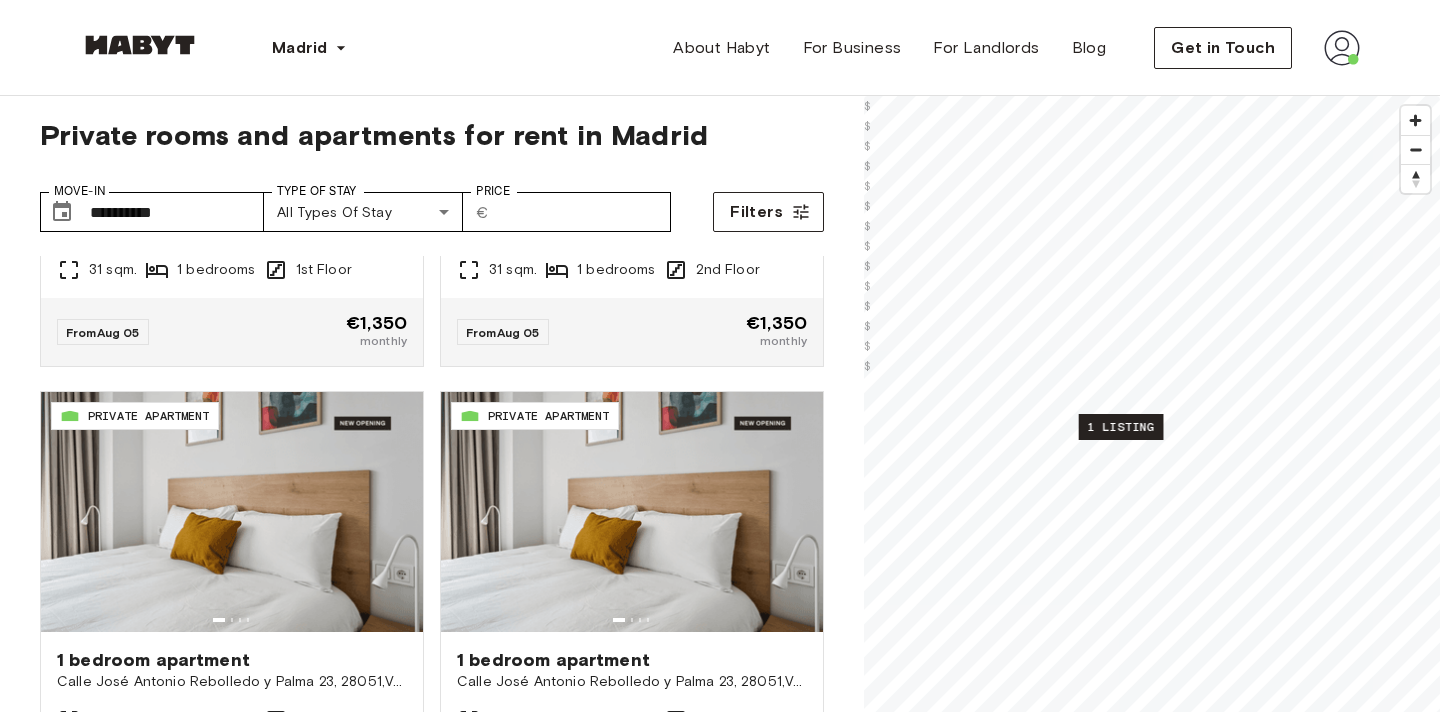 click on "1 listing" at bounding box center [1121, 427] 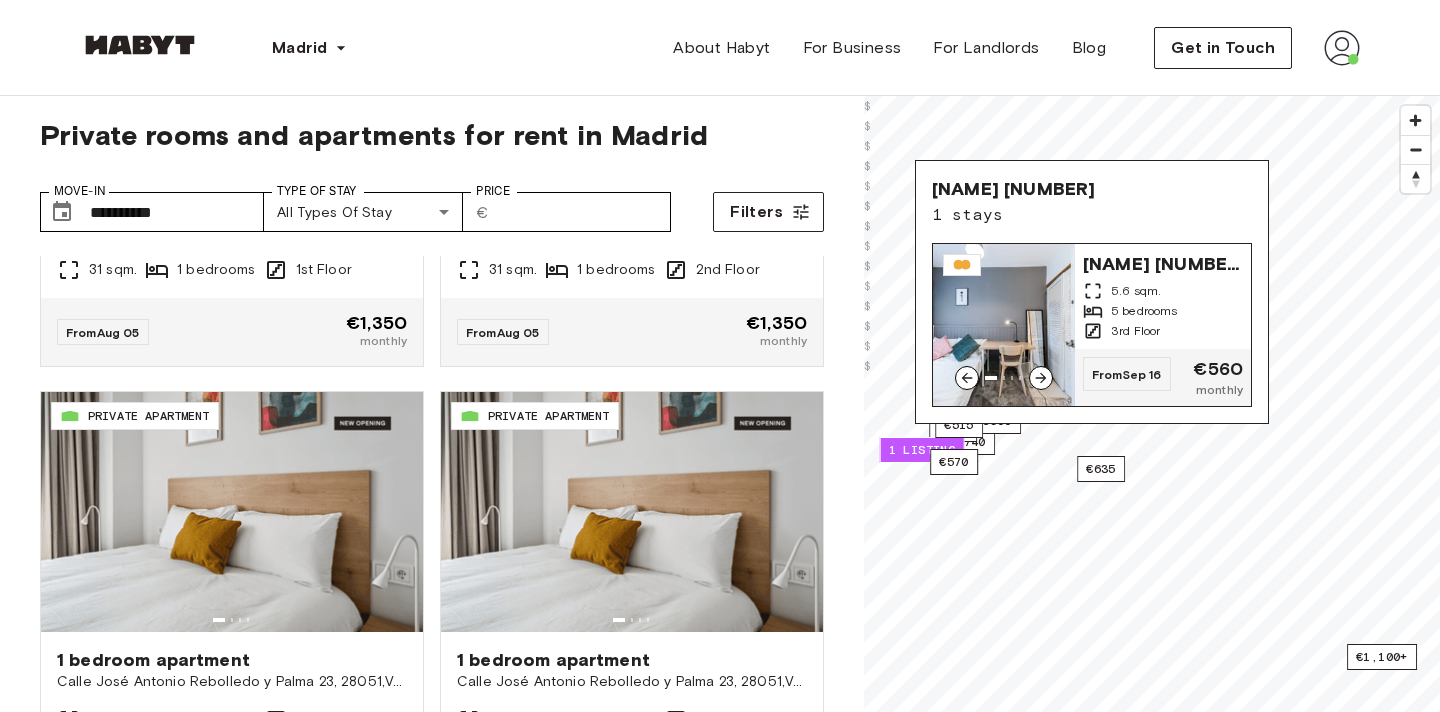click 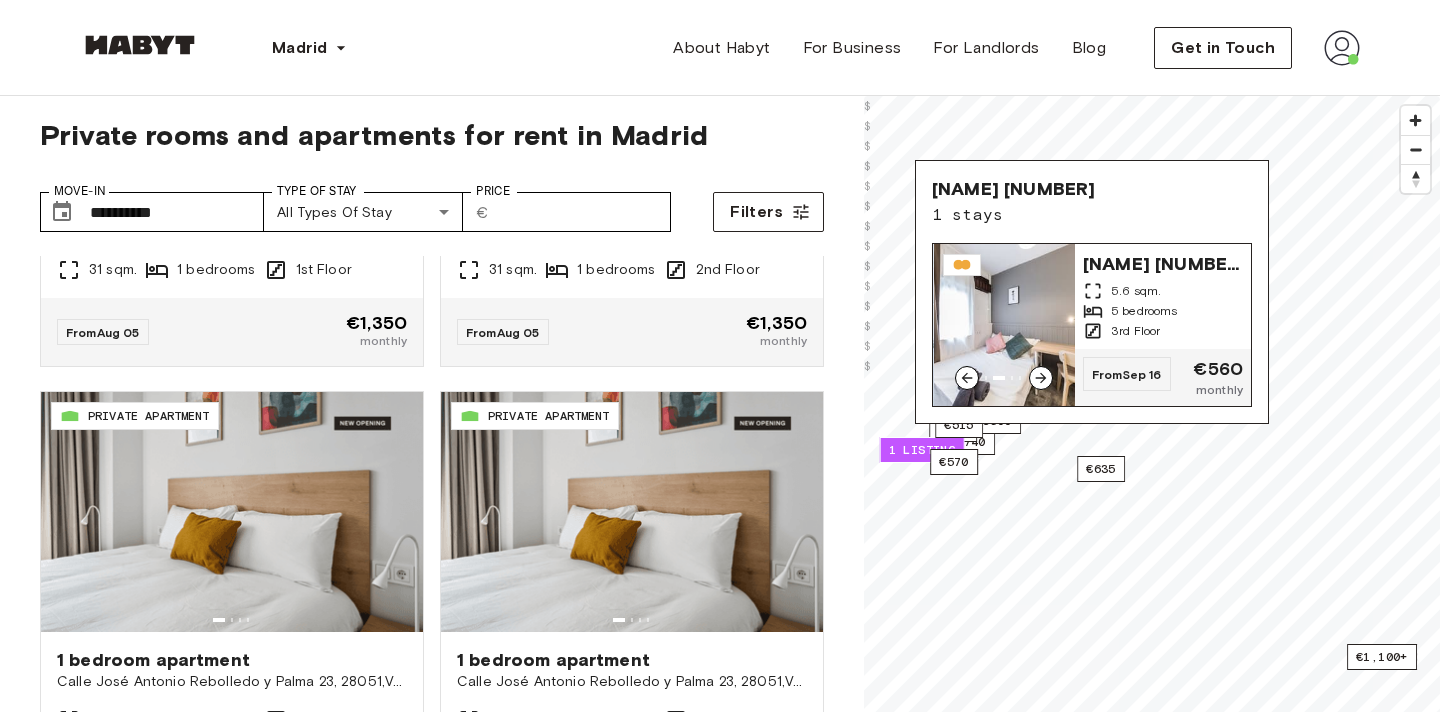 click 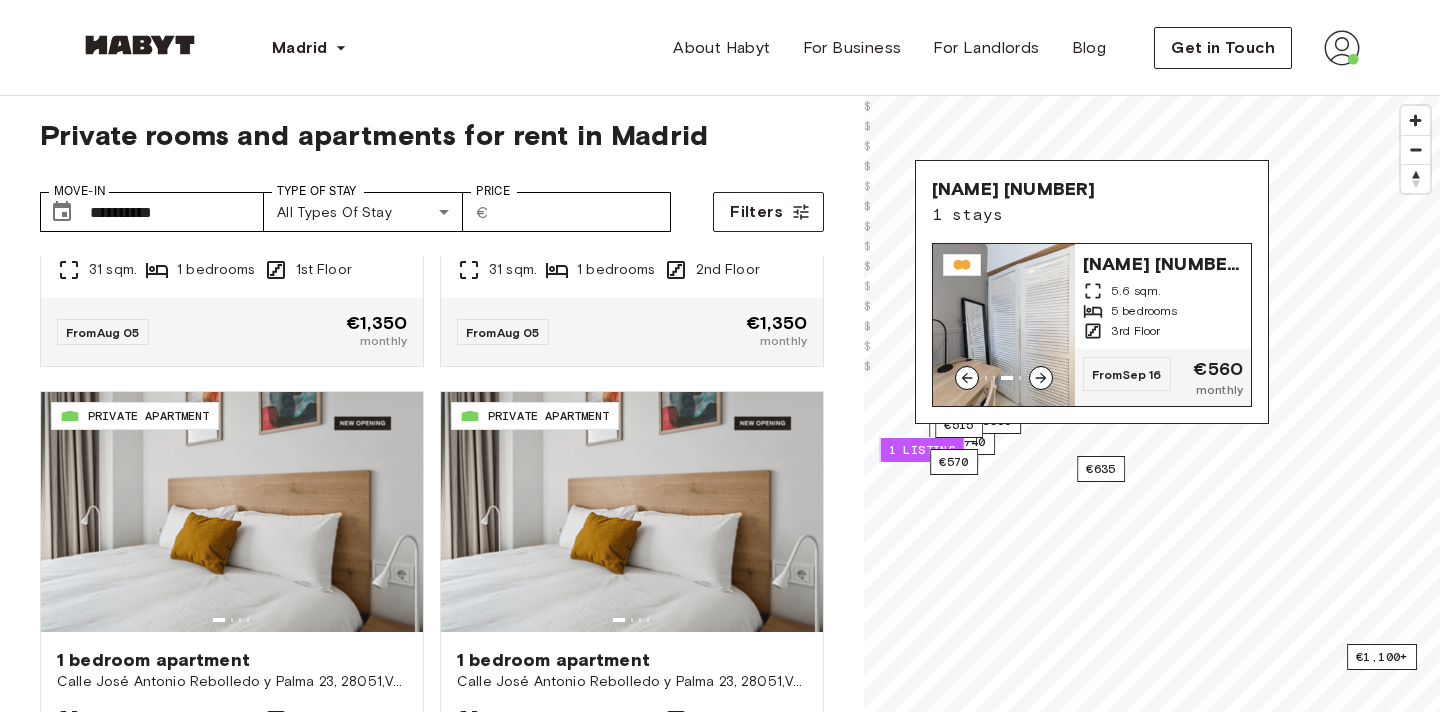 click 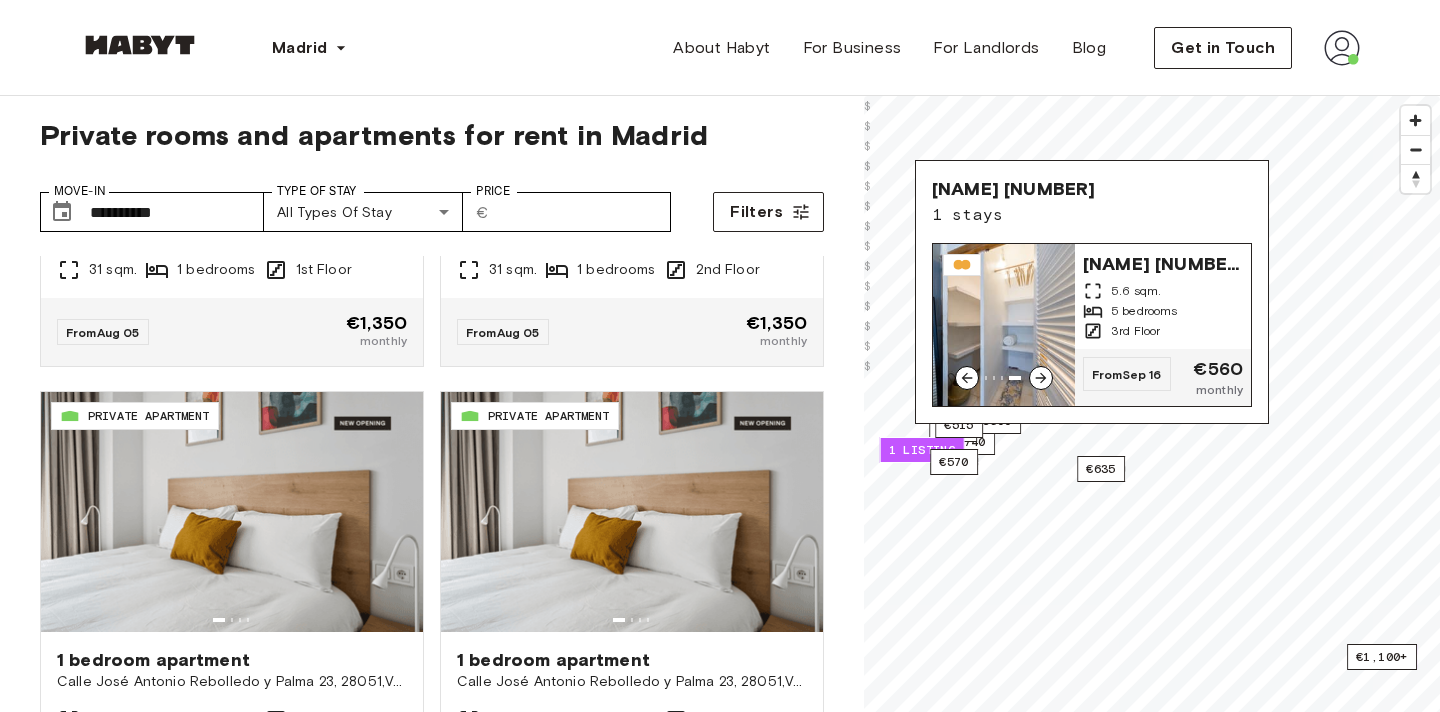 click 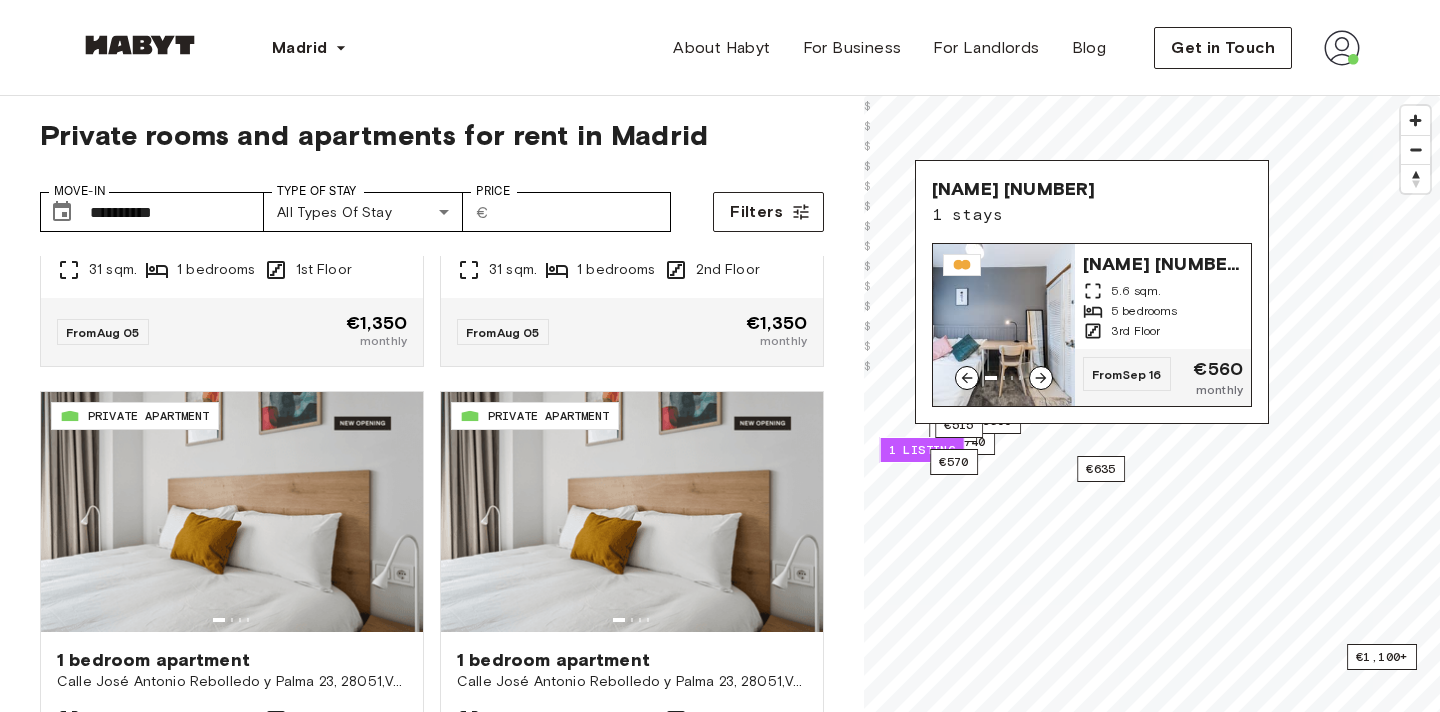 click 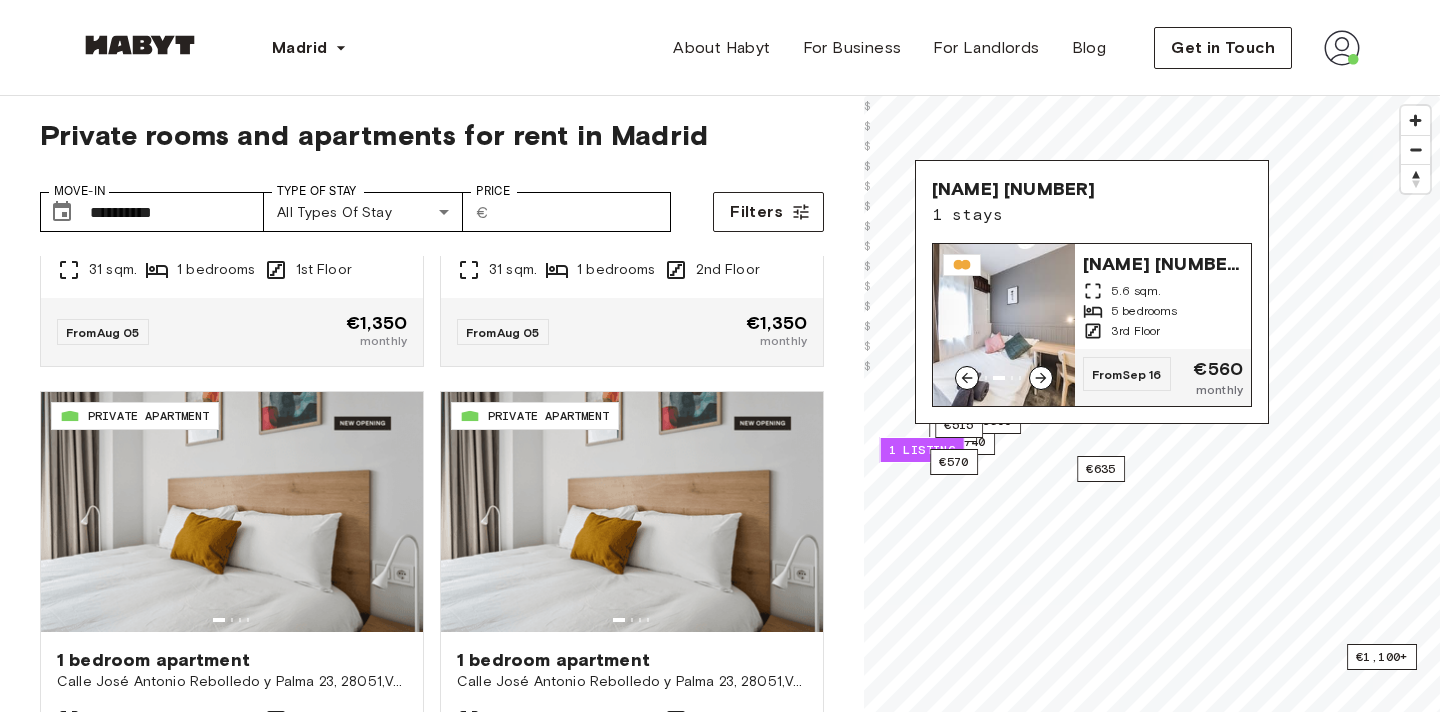 click on "[NAME] [NUMBER]" at bounding box center [1163, 262] 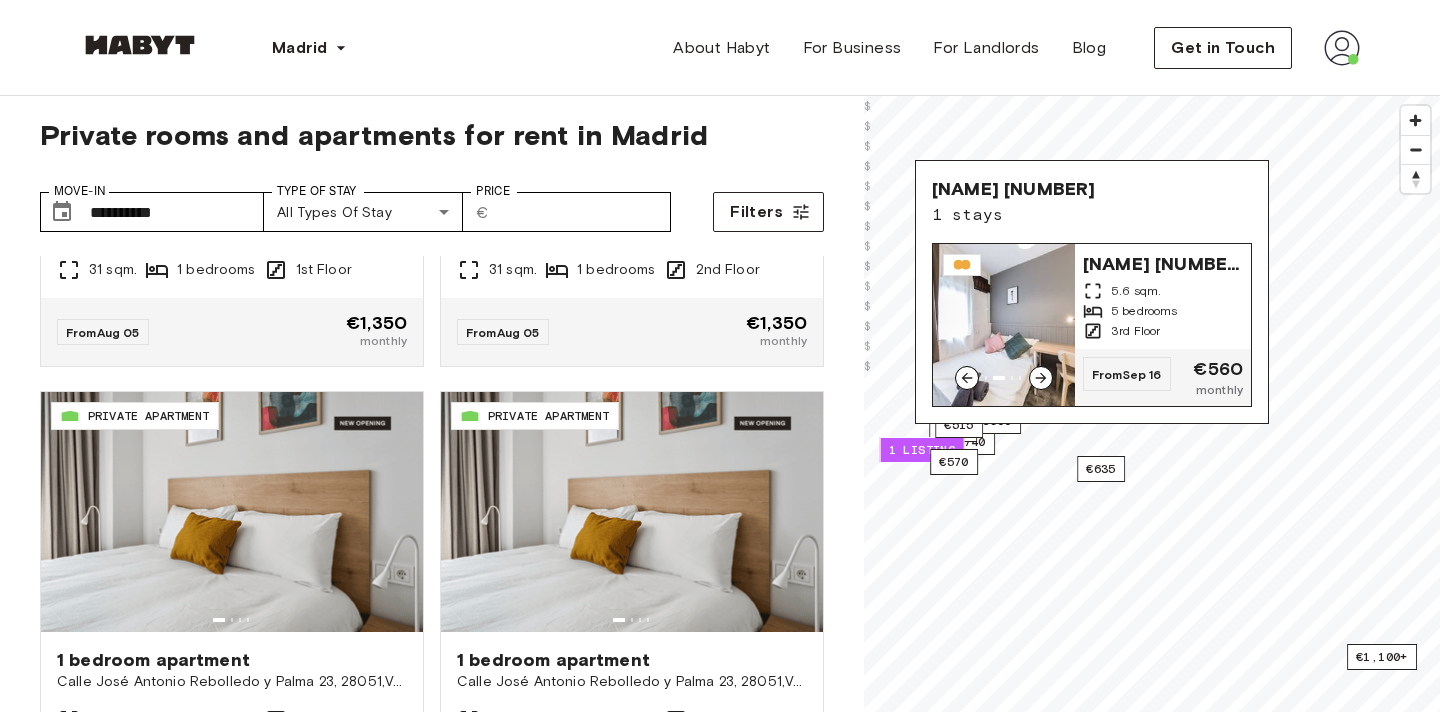 click 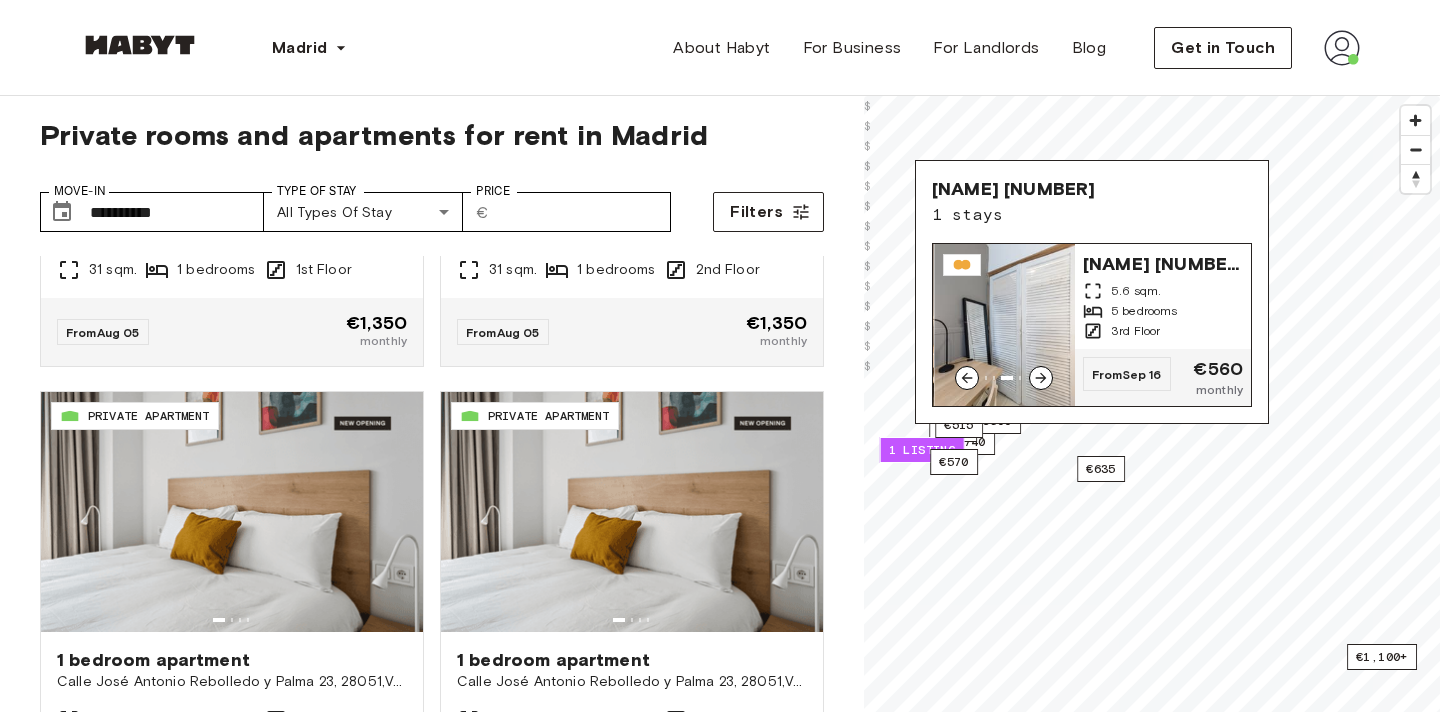 click 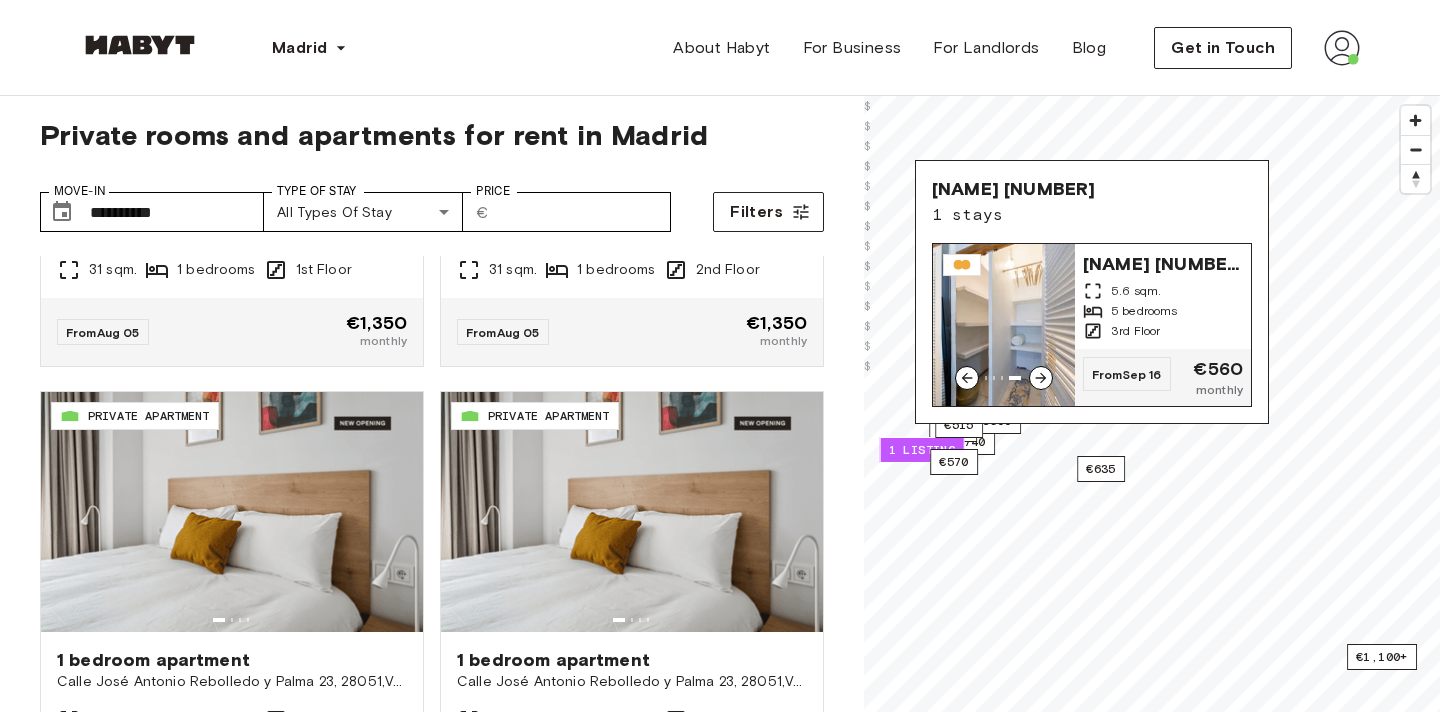 click 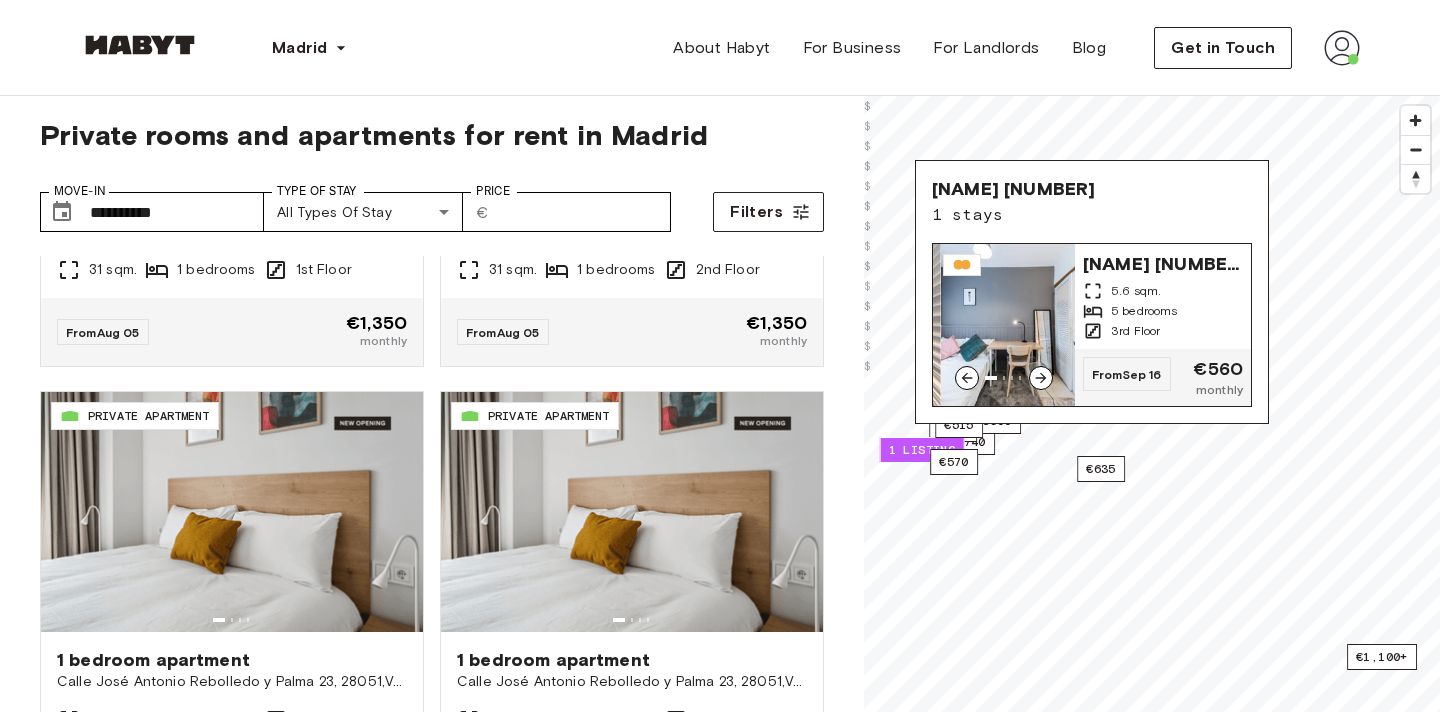 click 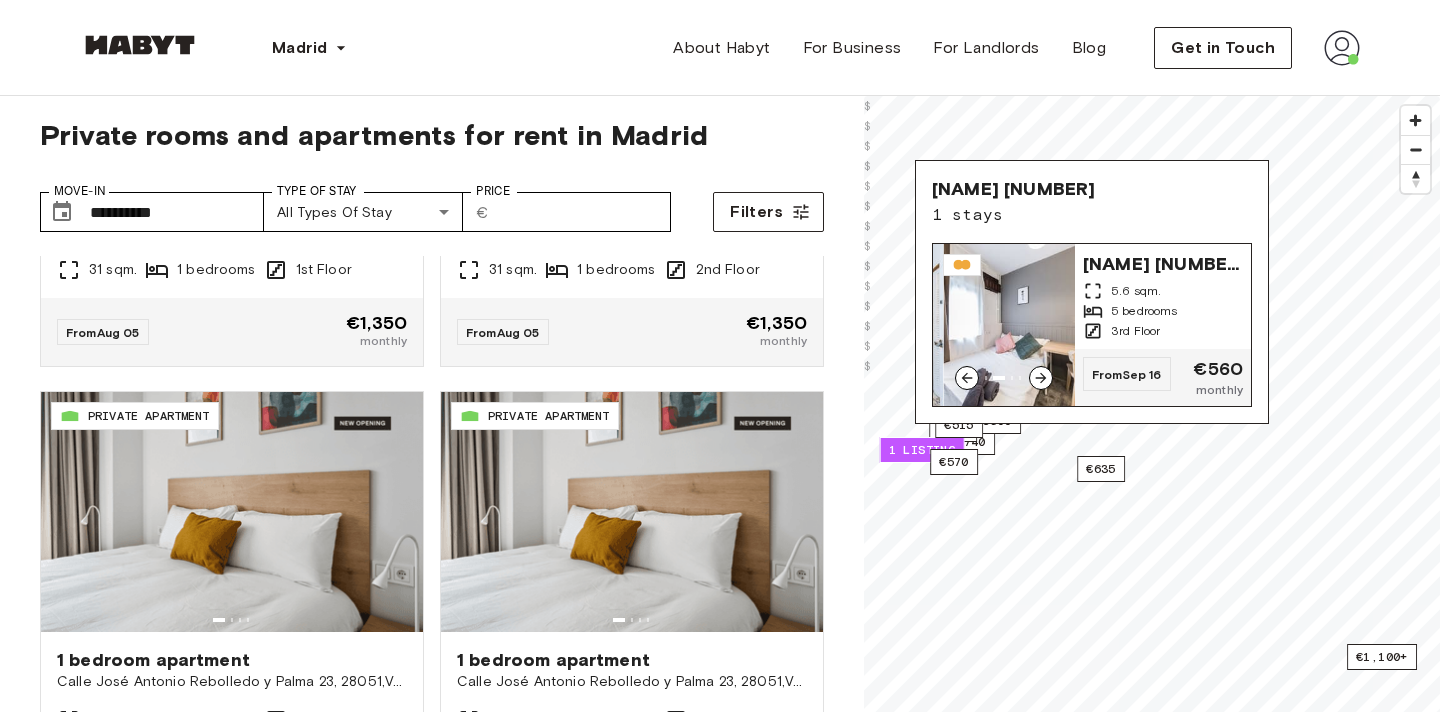 click 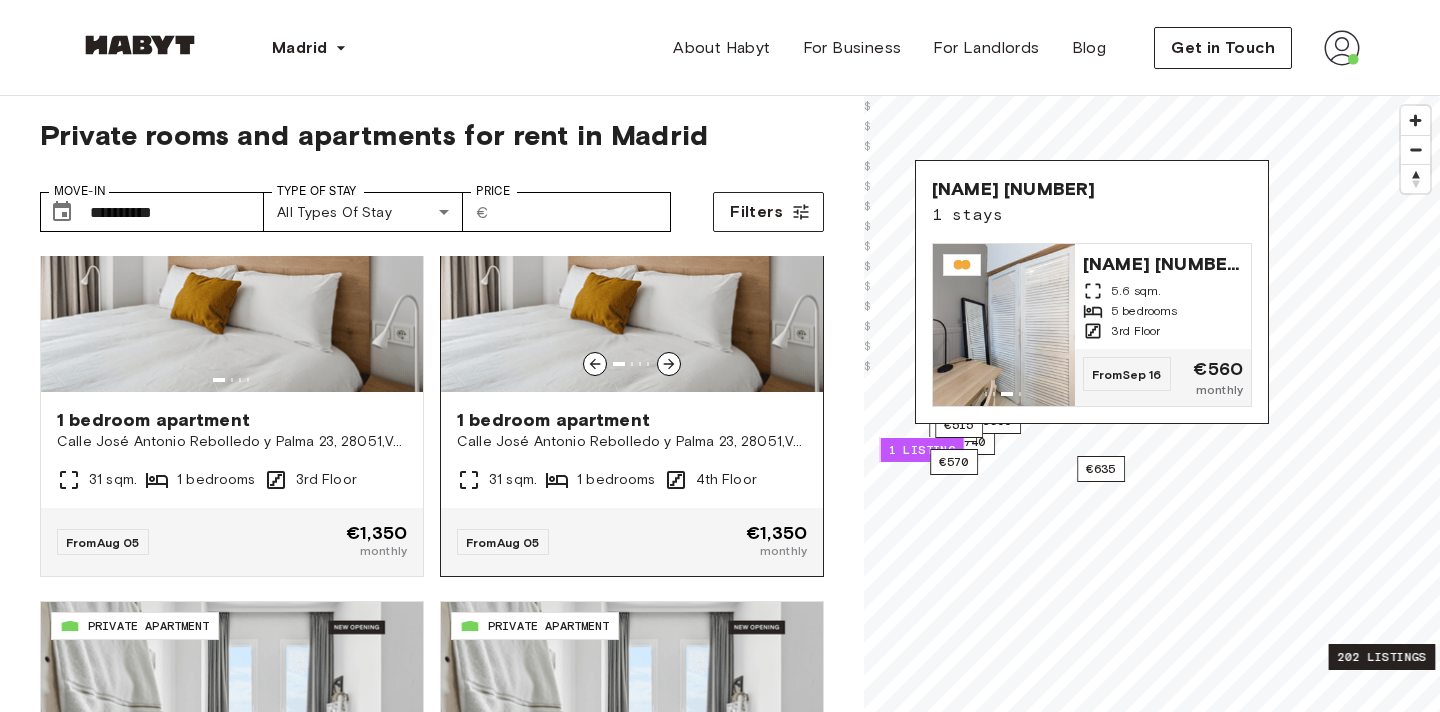 scroll, scrollTop: 1907, scrollLeft: 0, axis: vertical 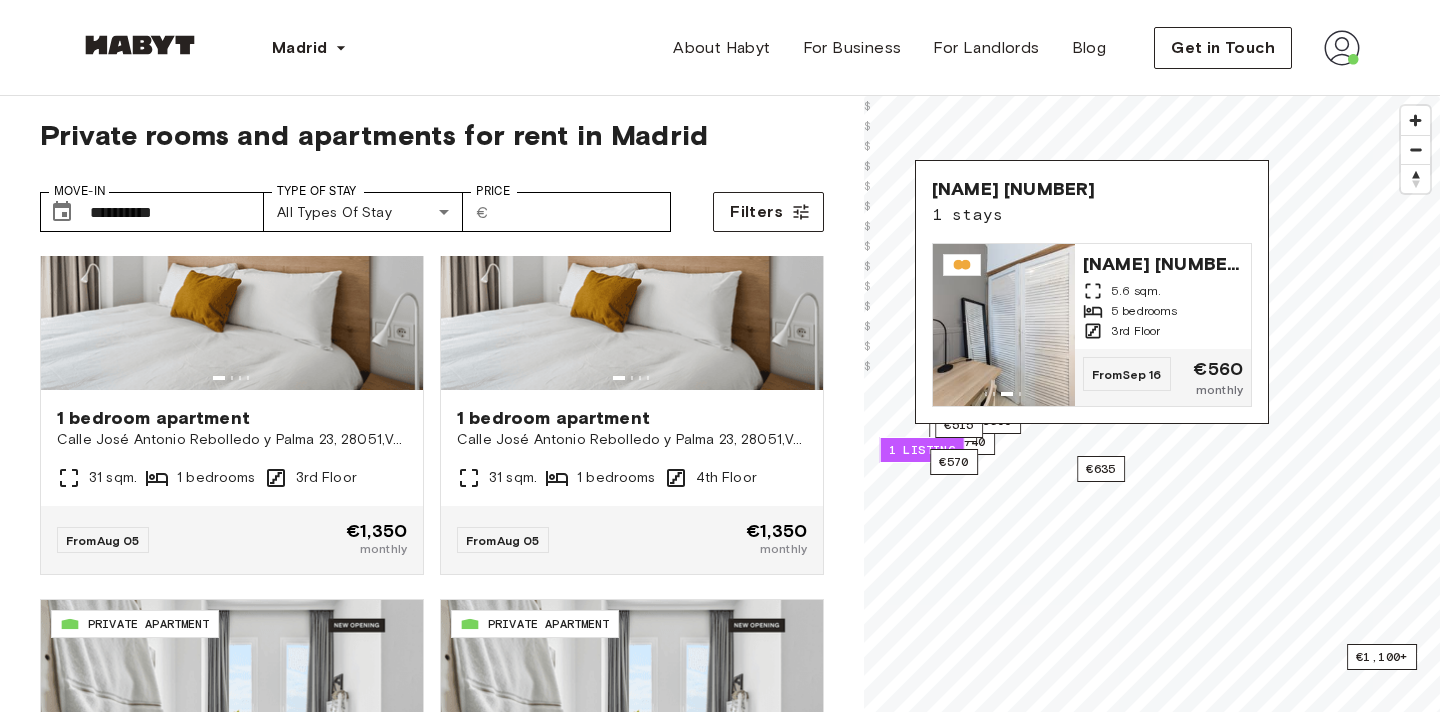 click on "**********" at bounding box center [432, 523] 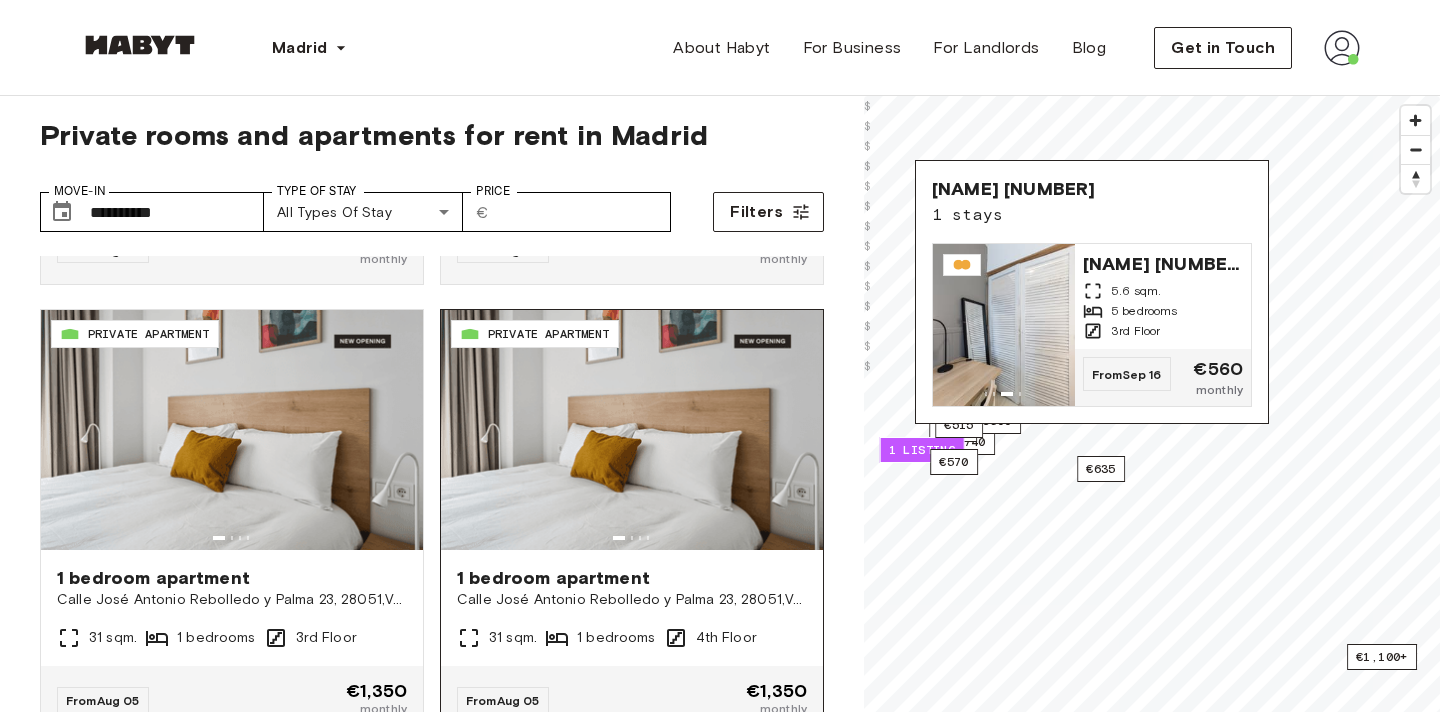 scroll, scrollTop: 1746, scrollLeft: 0, axis: vertical 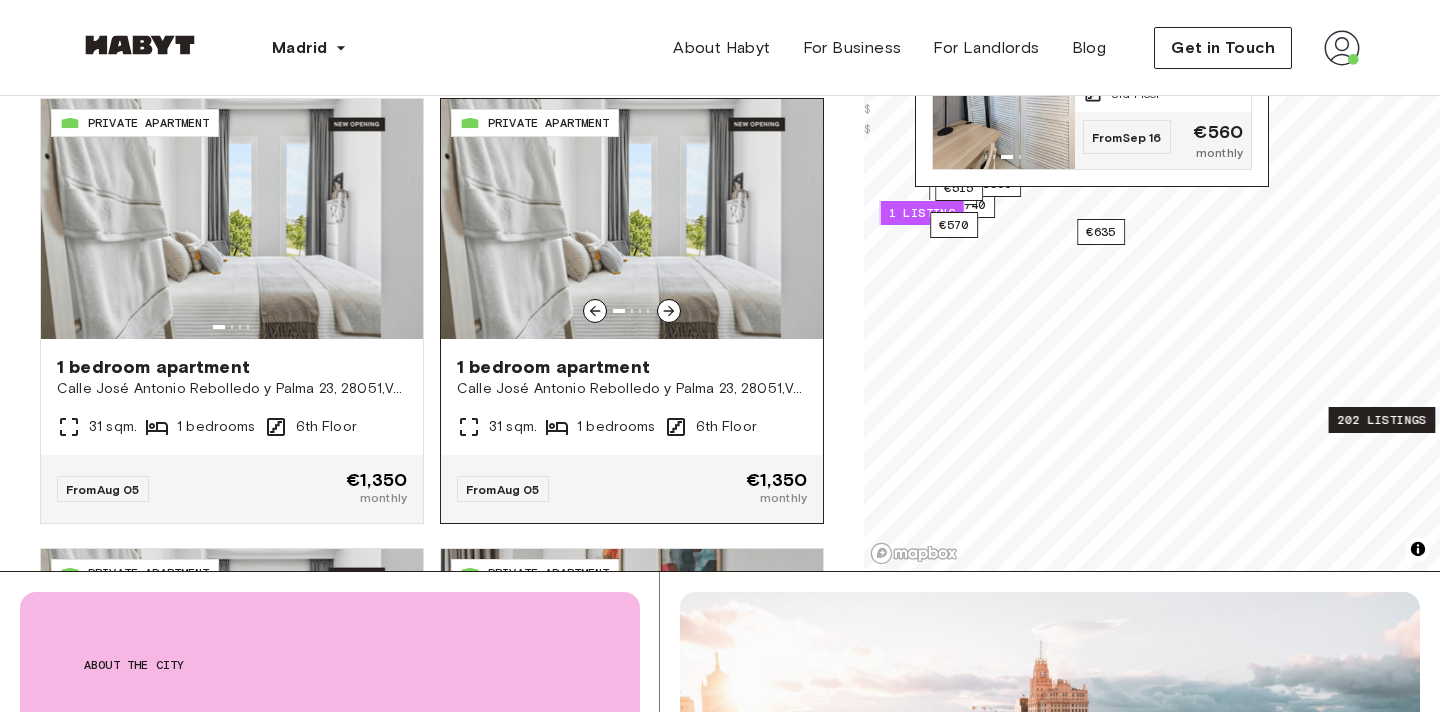 click 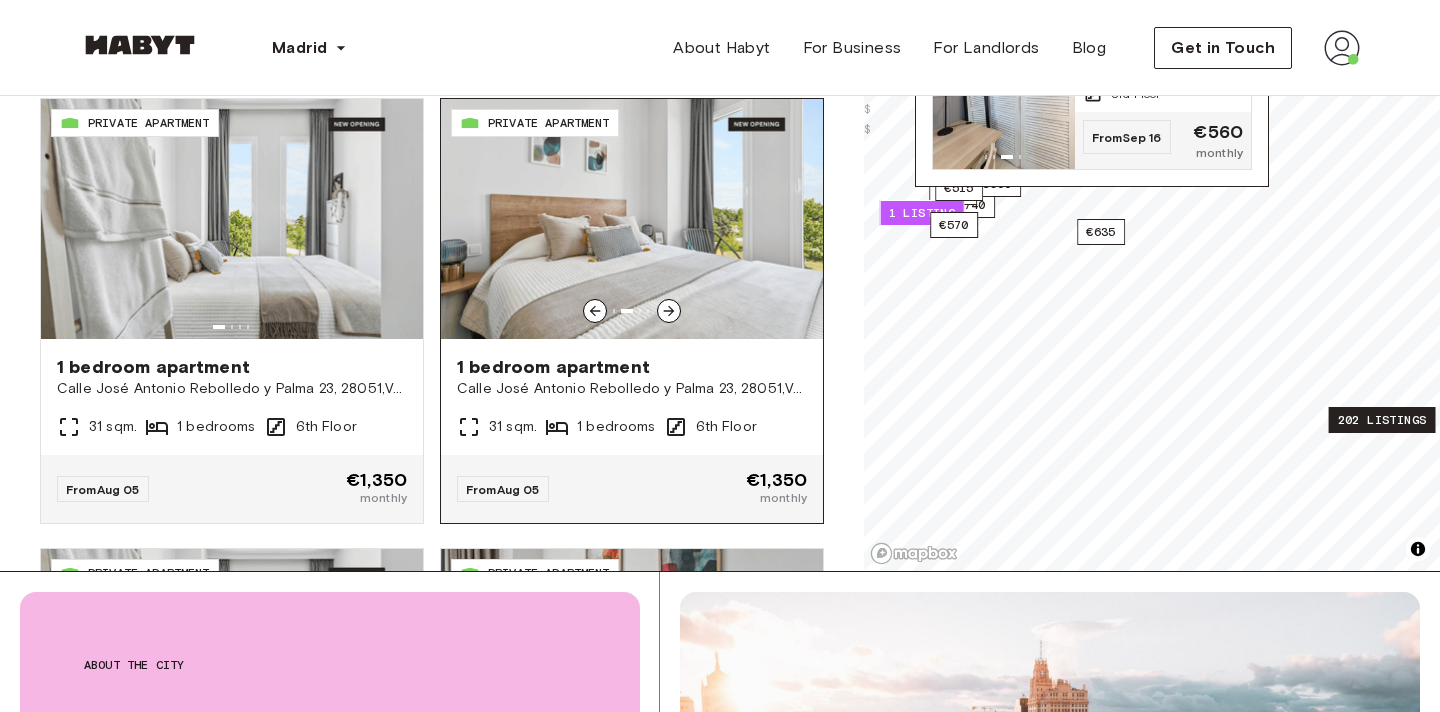 click 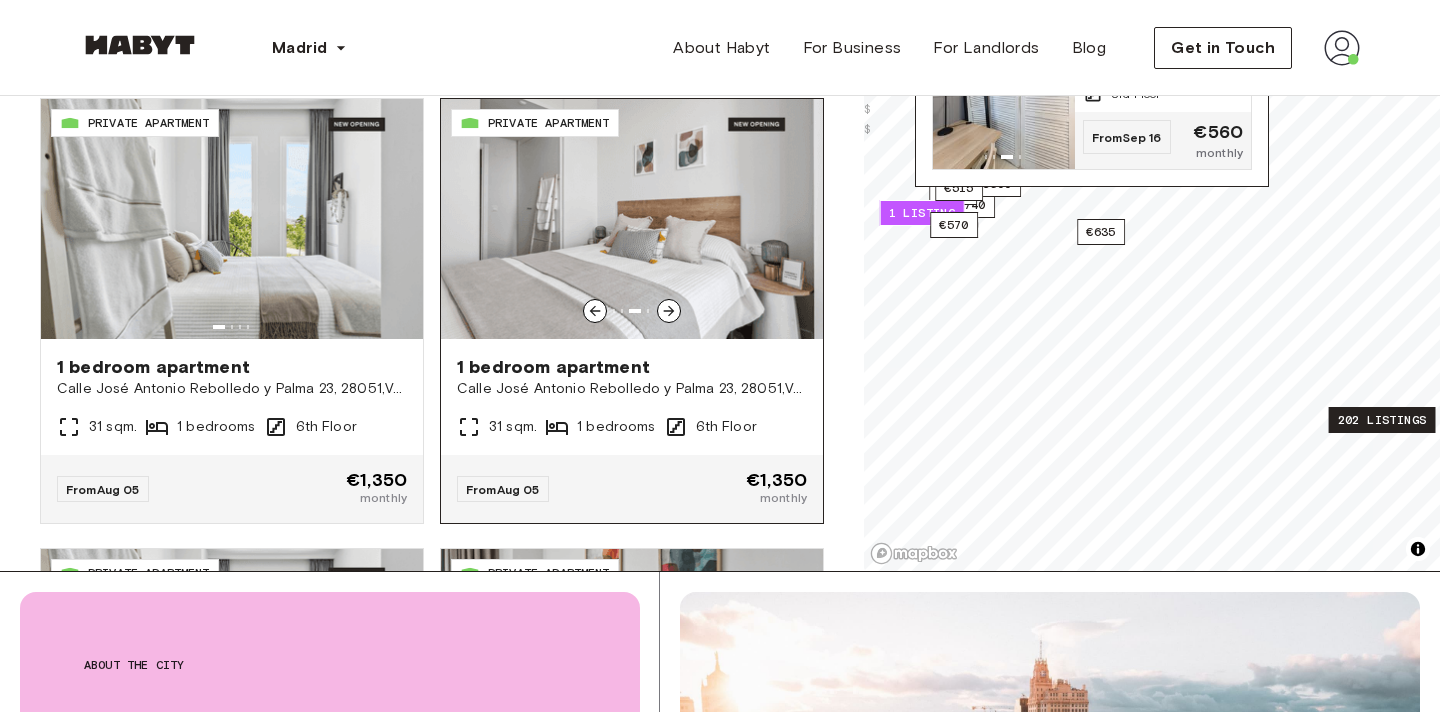 click 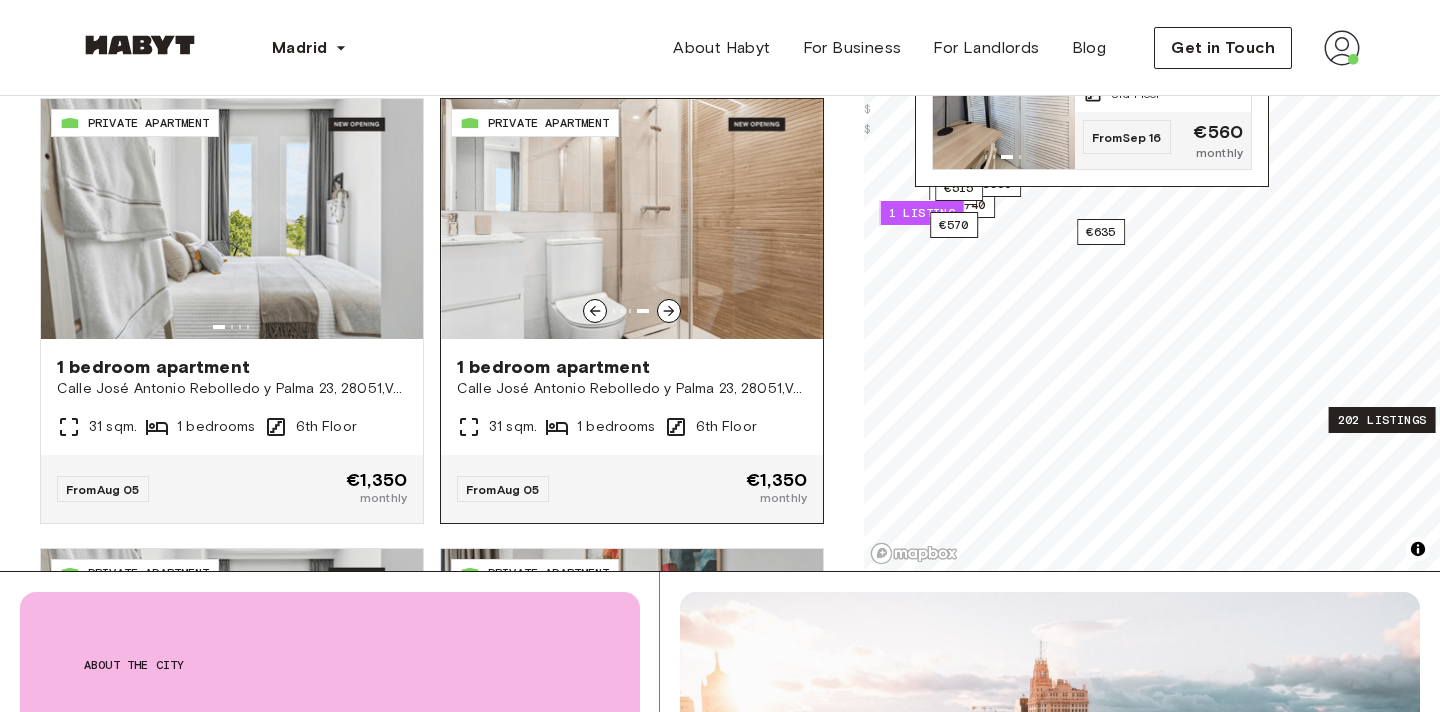 click 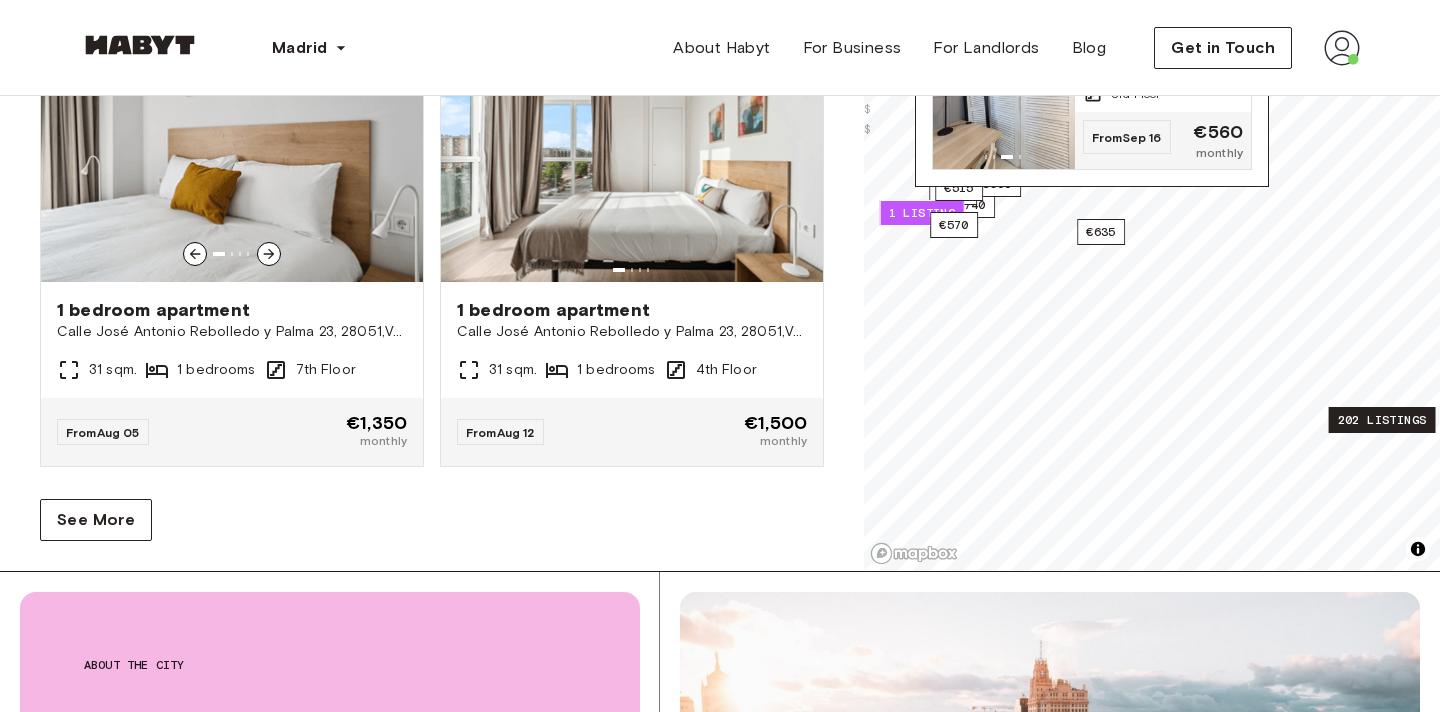 scroll, scrollTop: 3878, scrollLeft: 0, axis: vertical 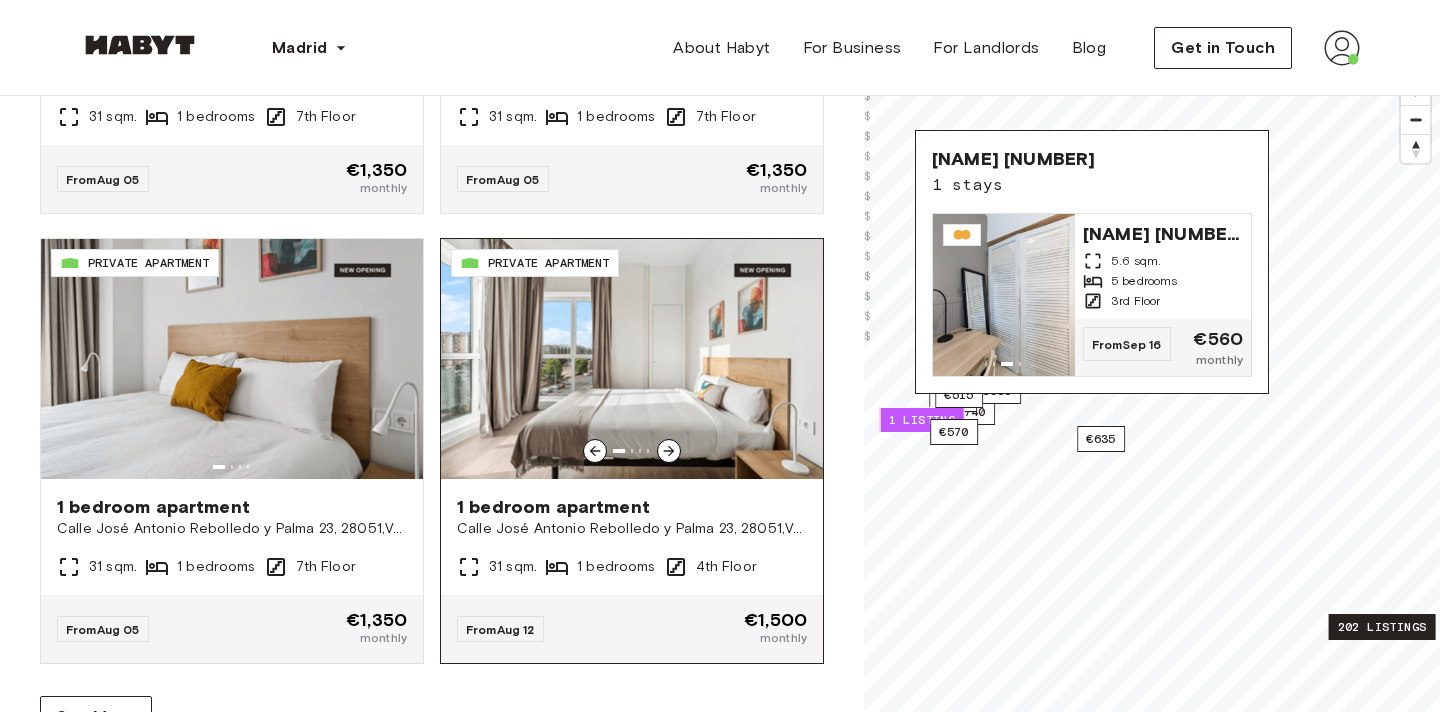 click 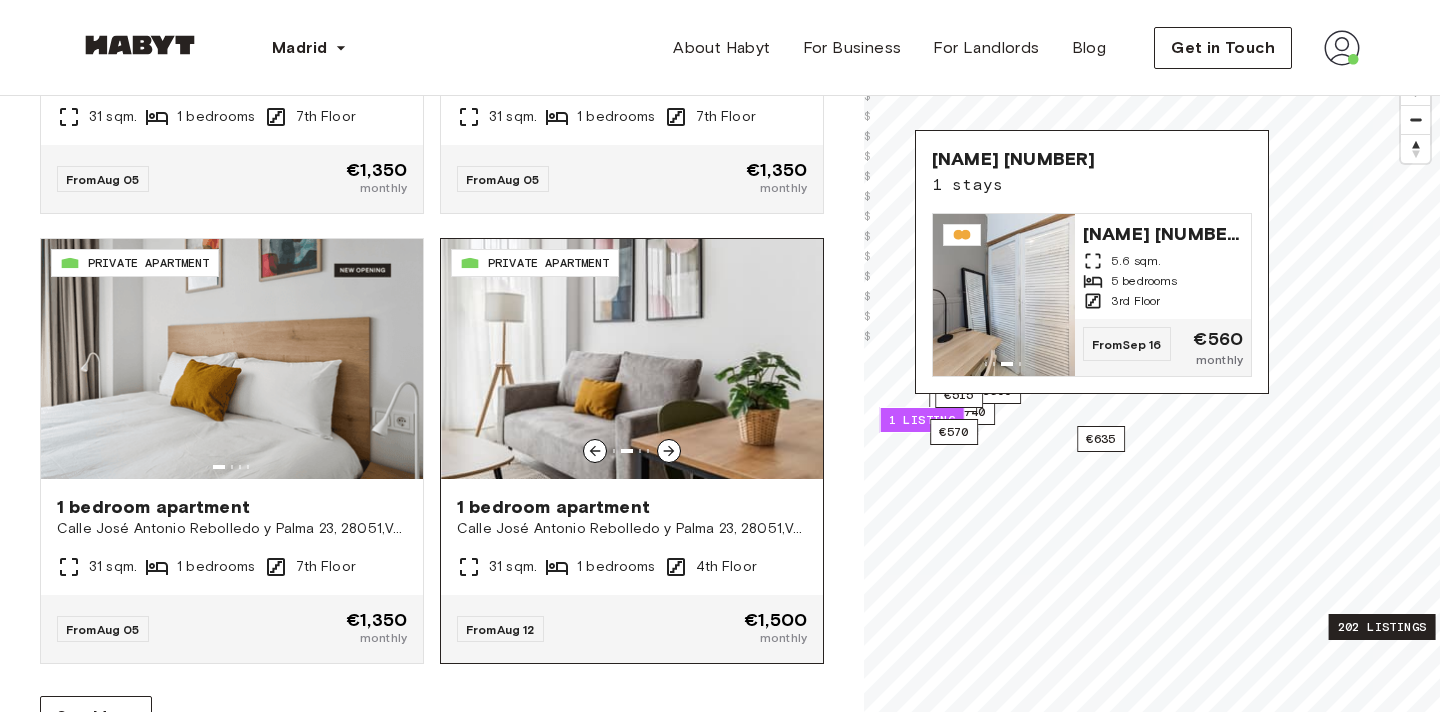 click 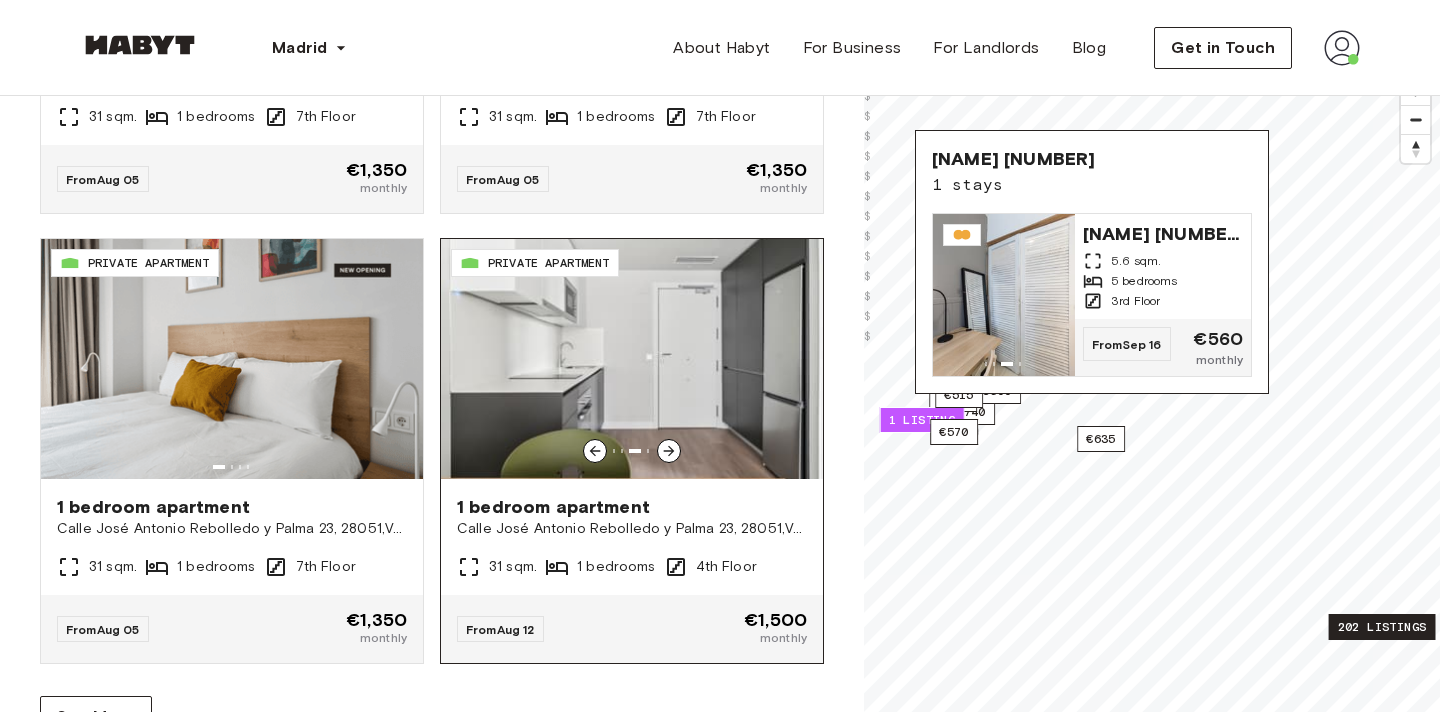 click 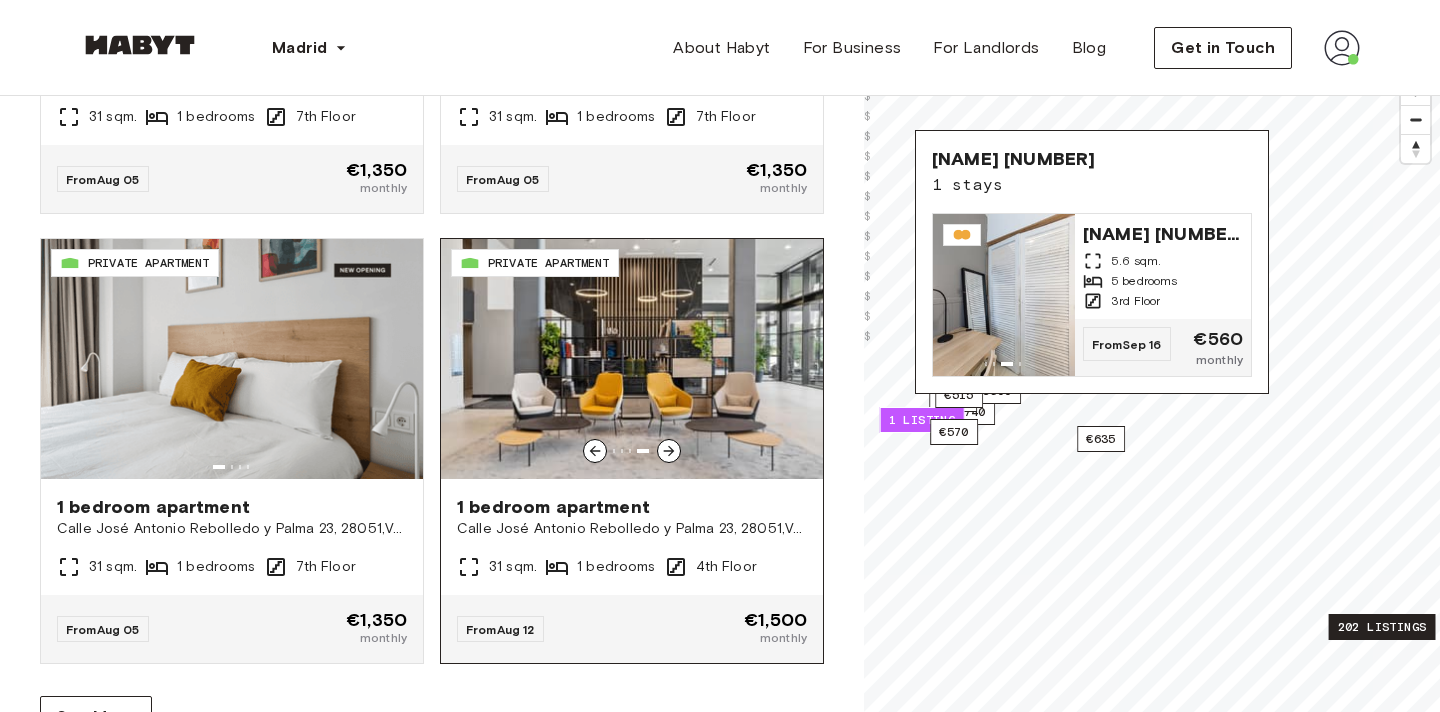 click 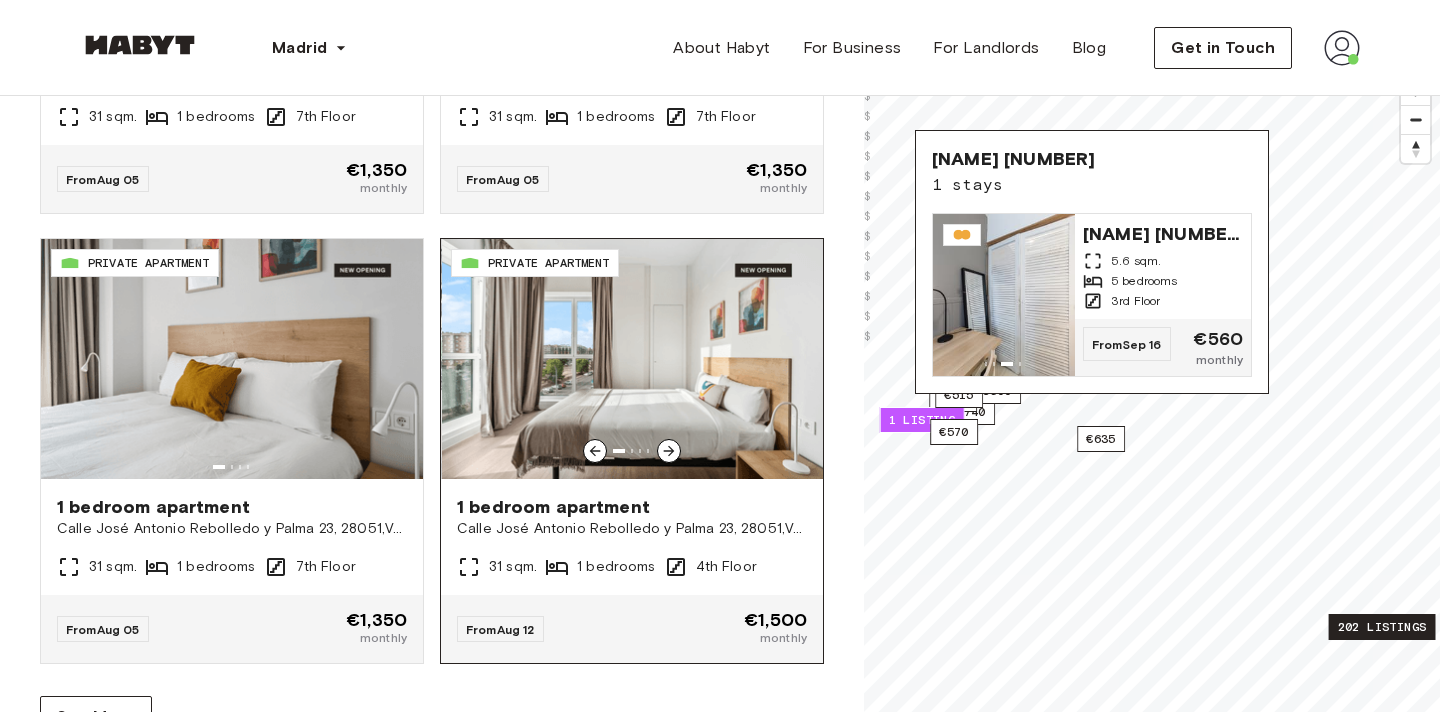 click 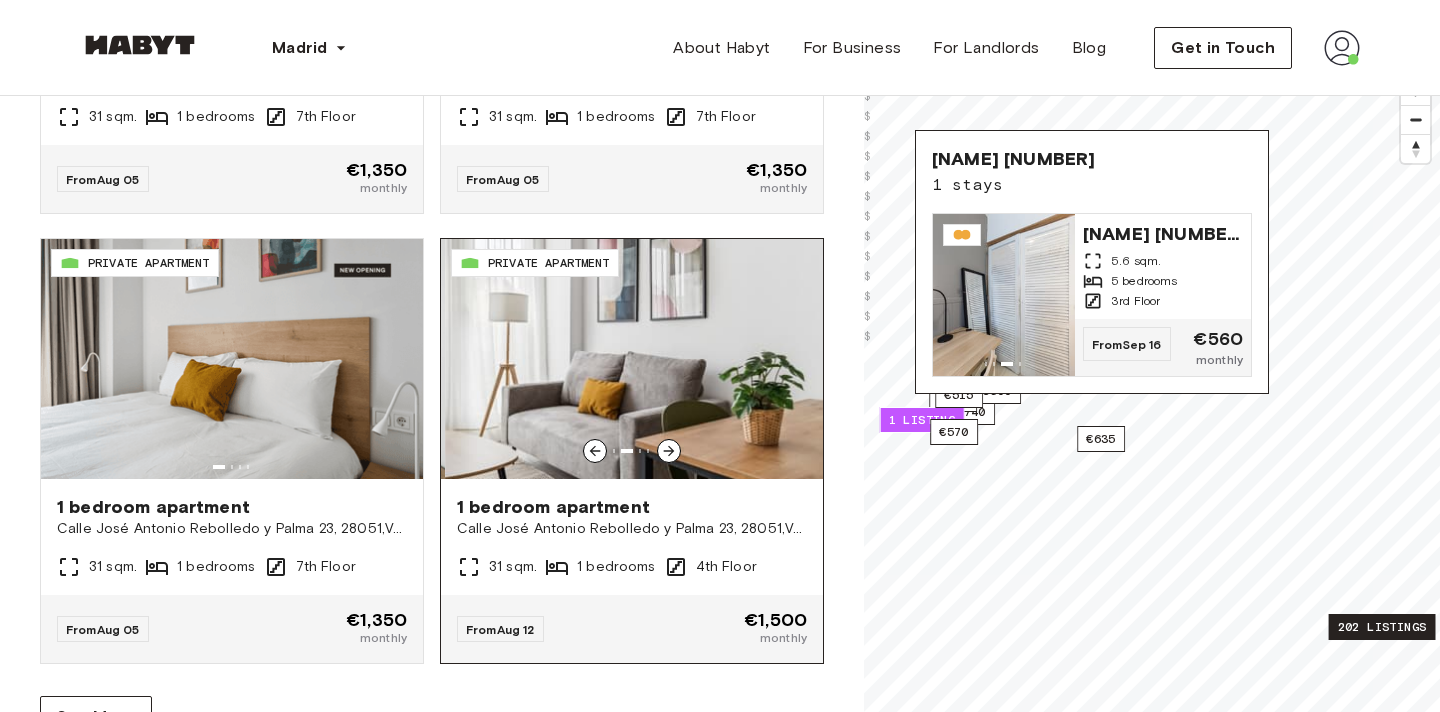 click 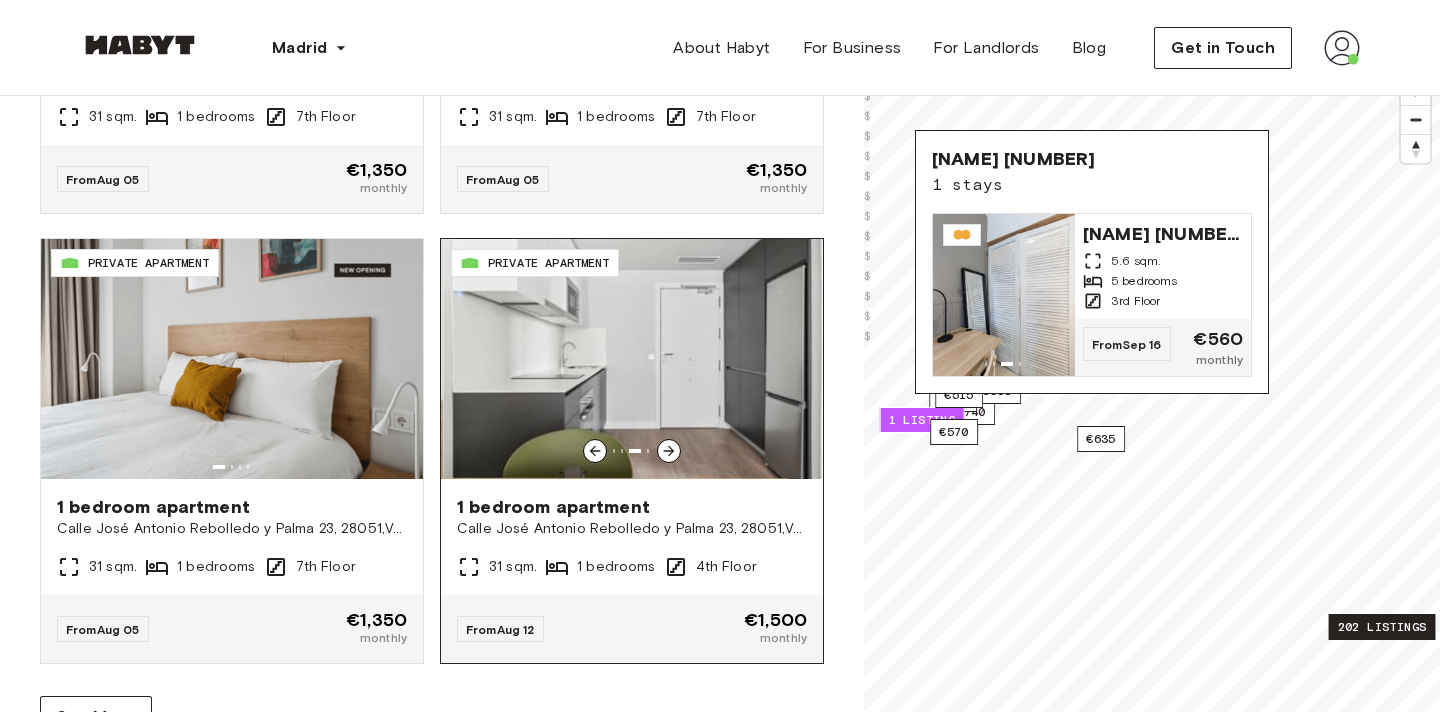 click 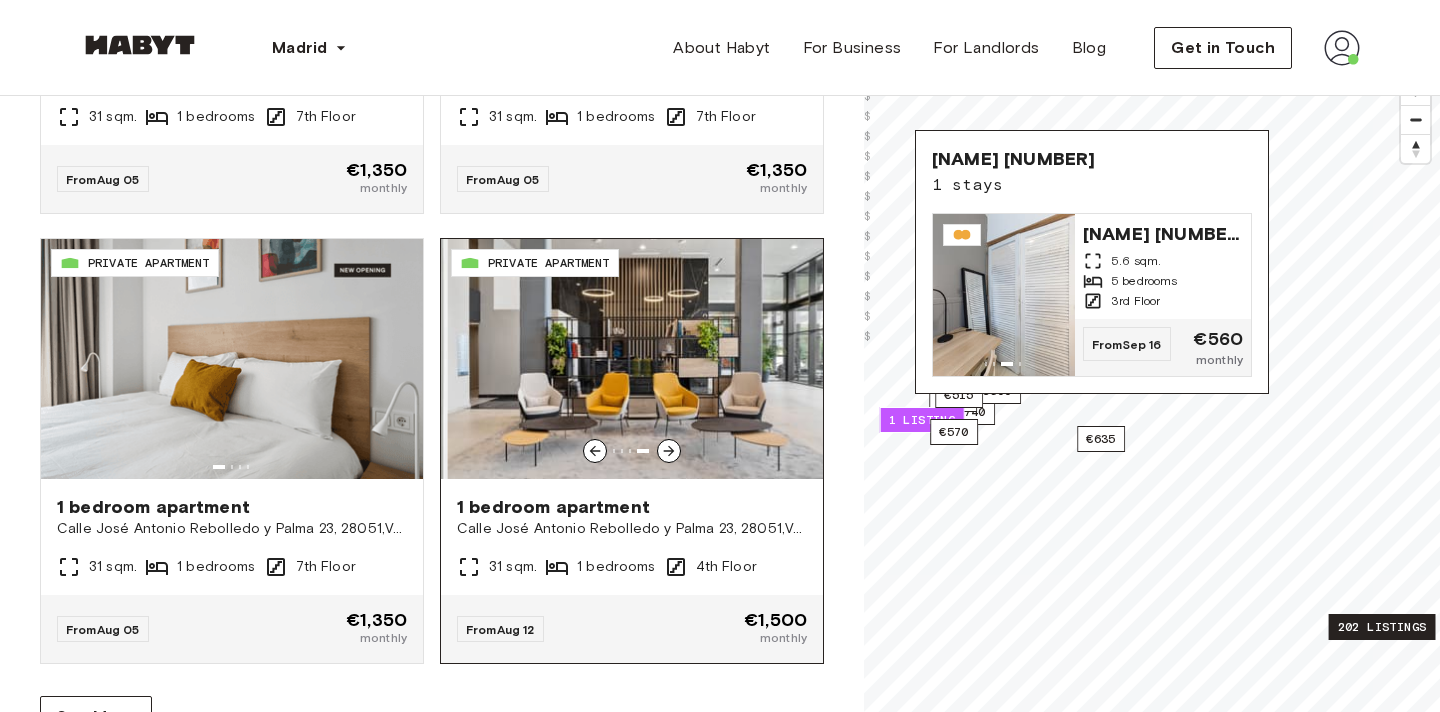 click 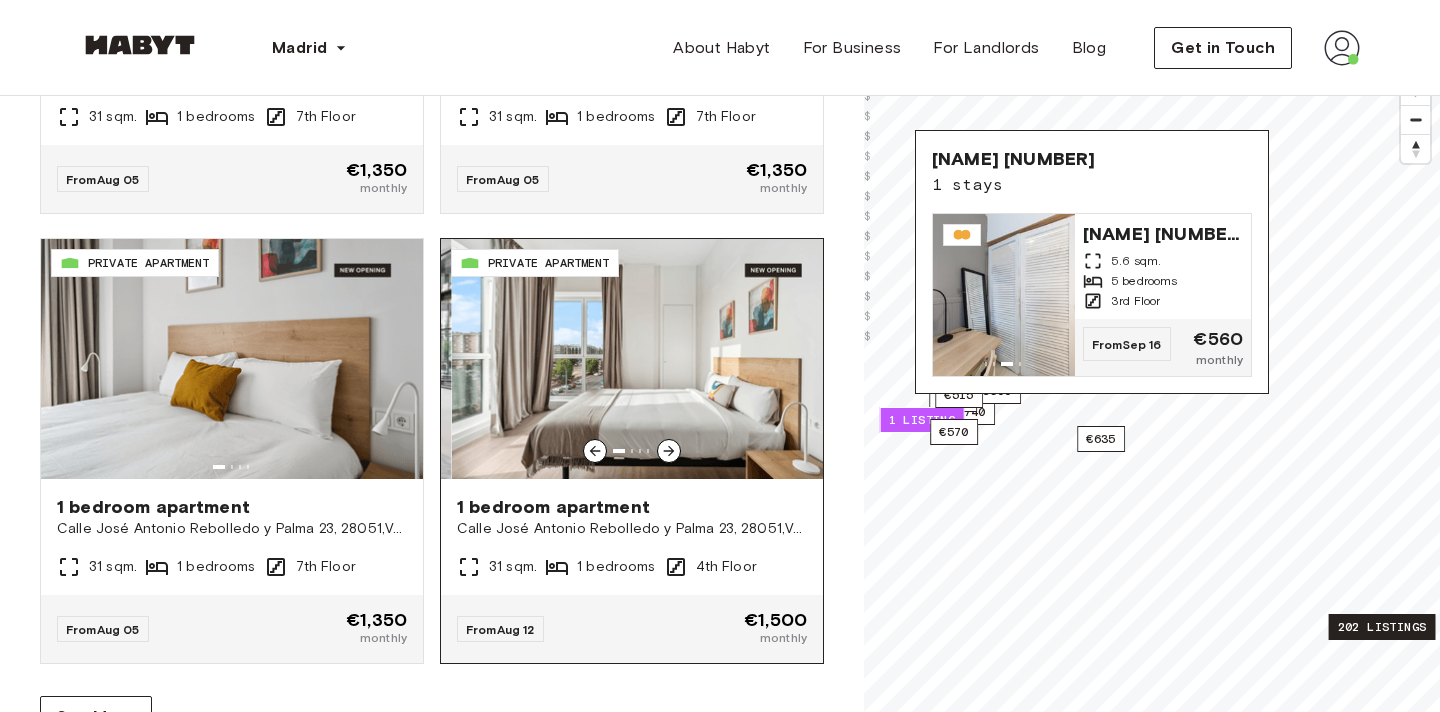 click 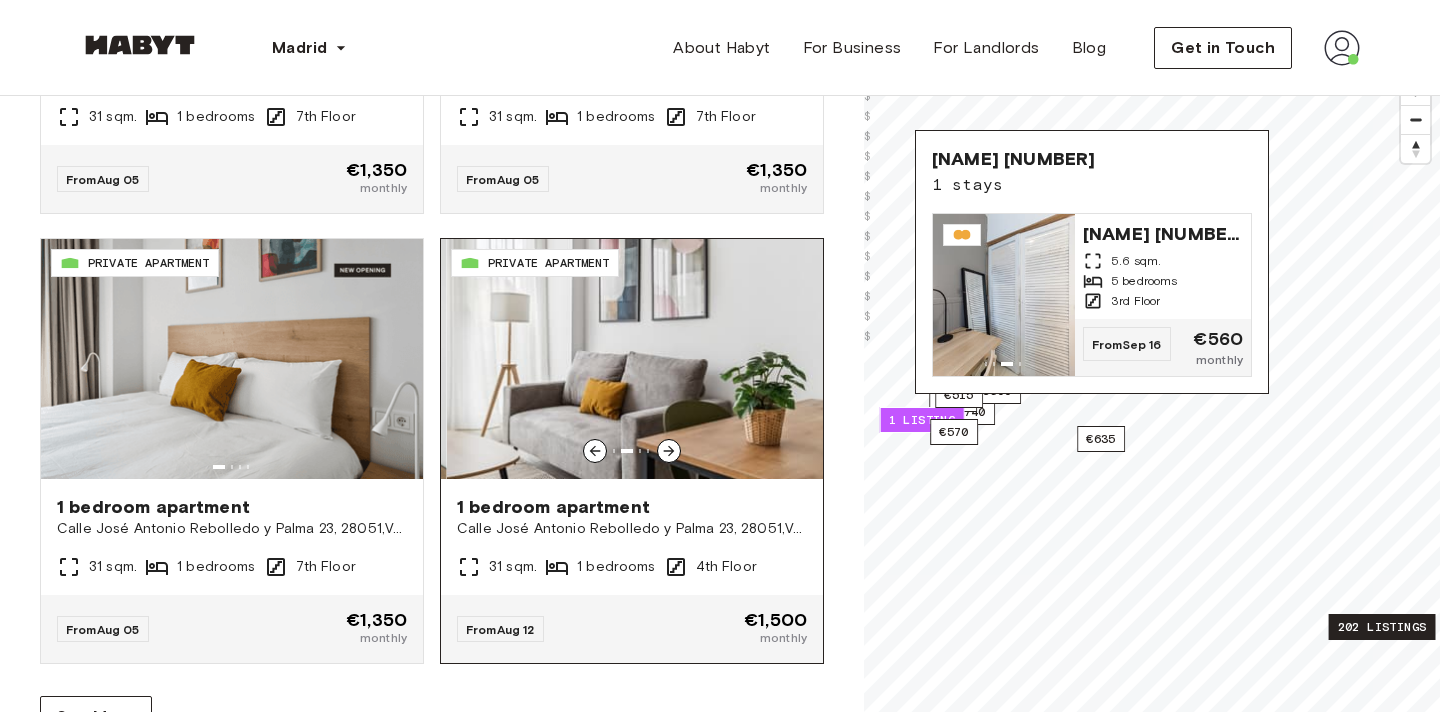 click 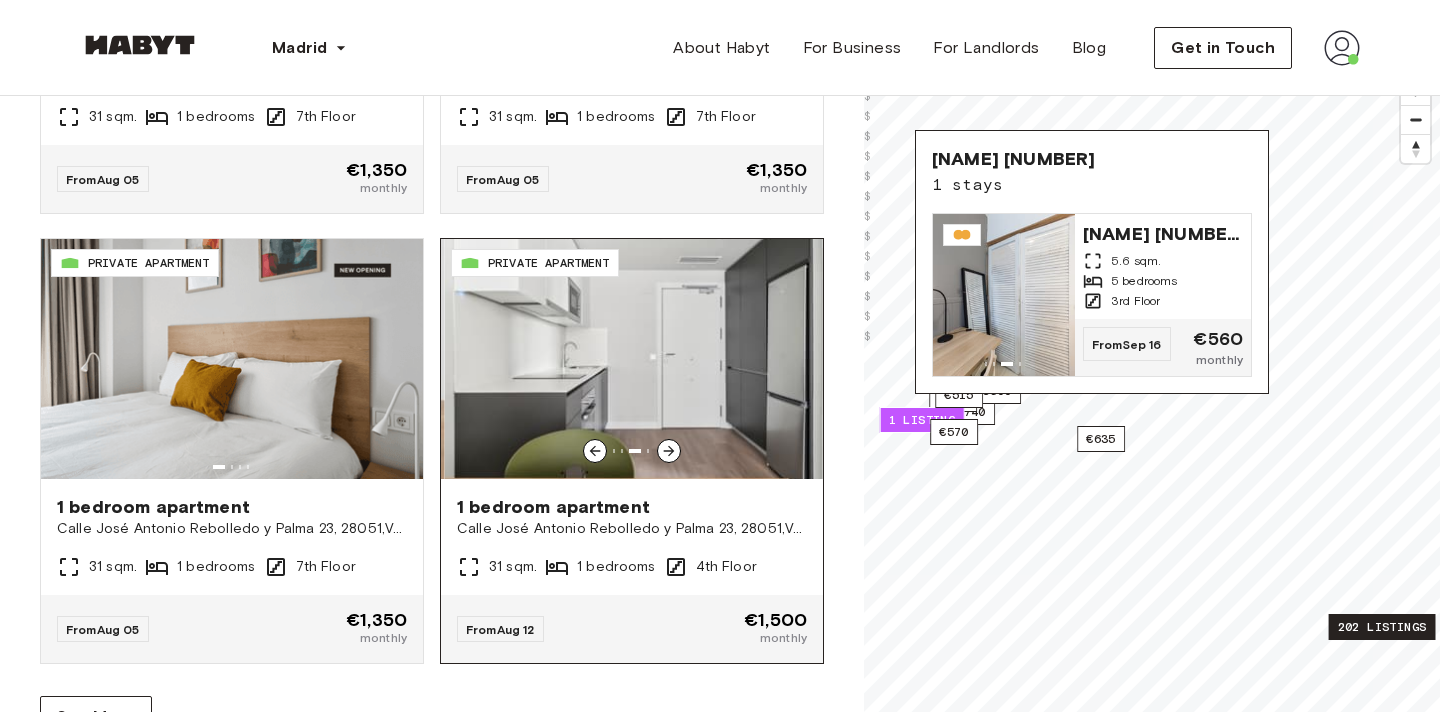 click 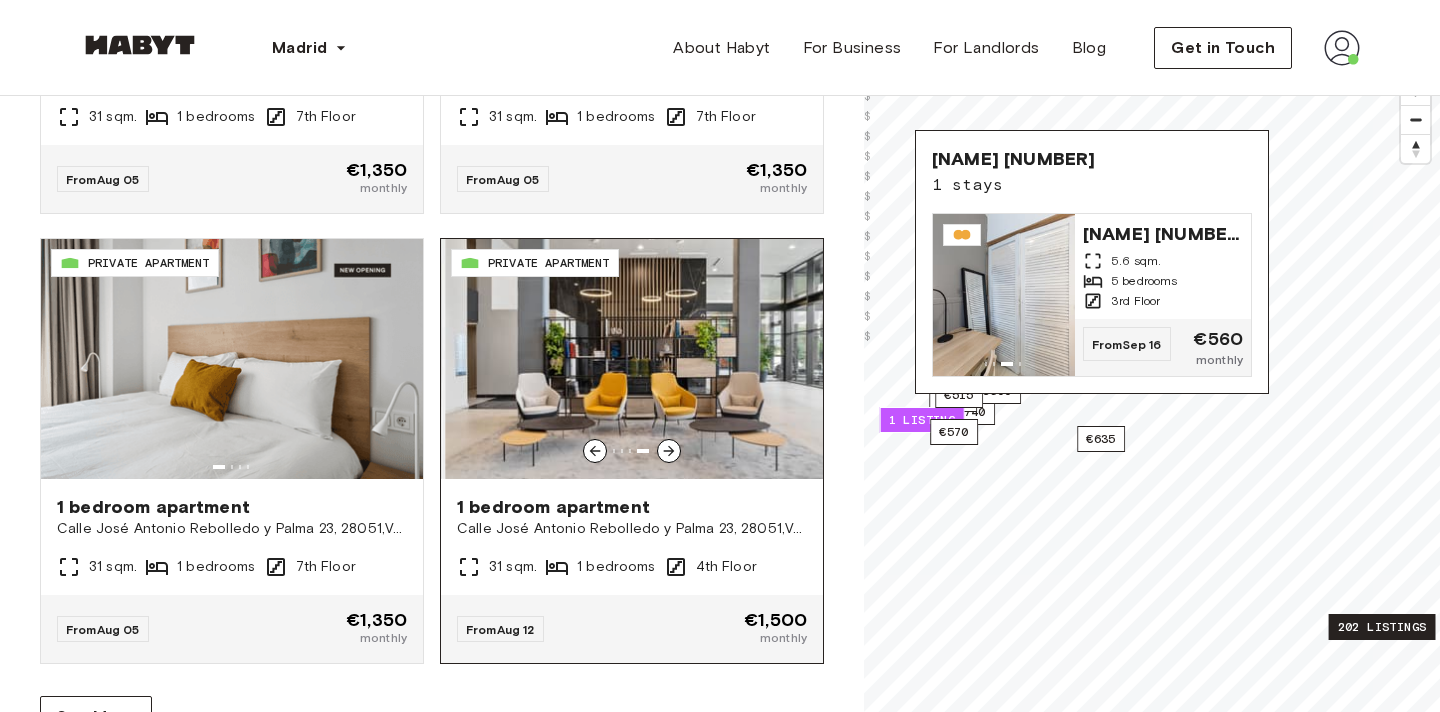 click 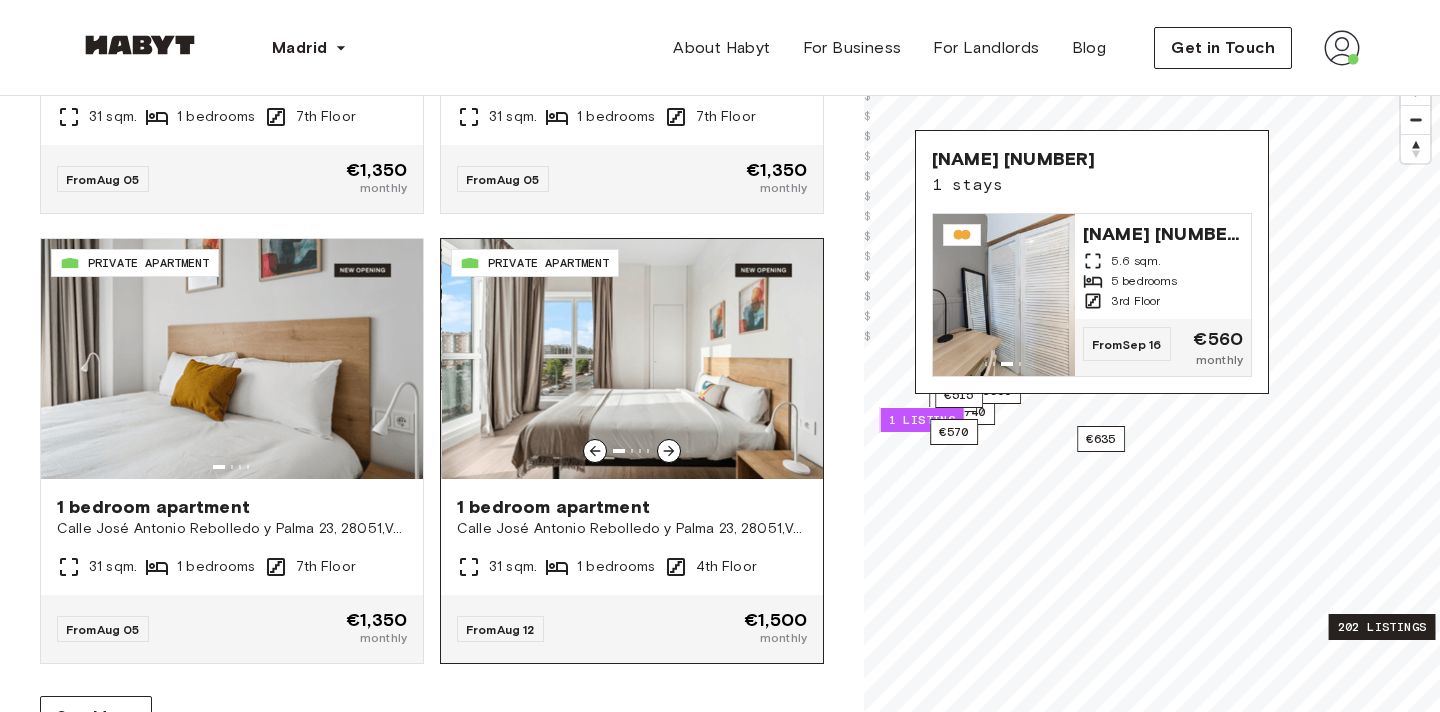click 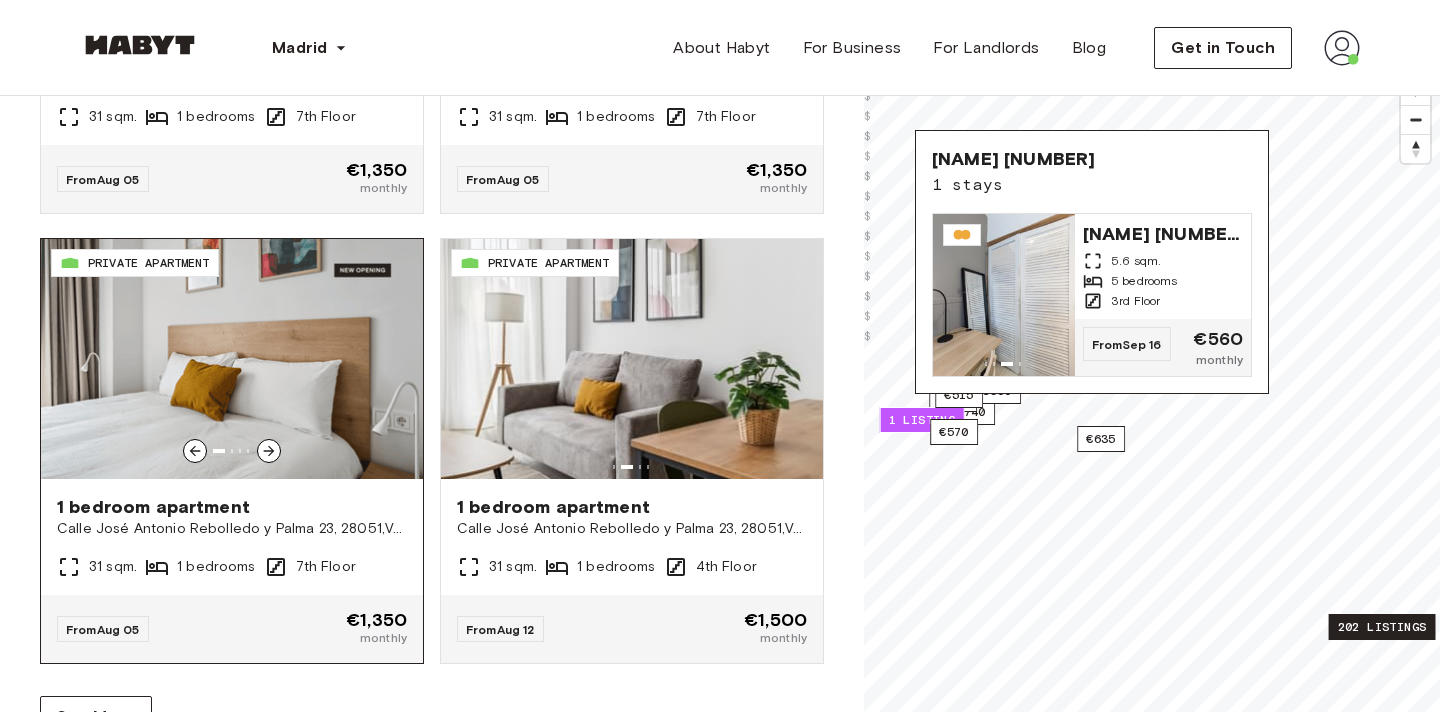click 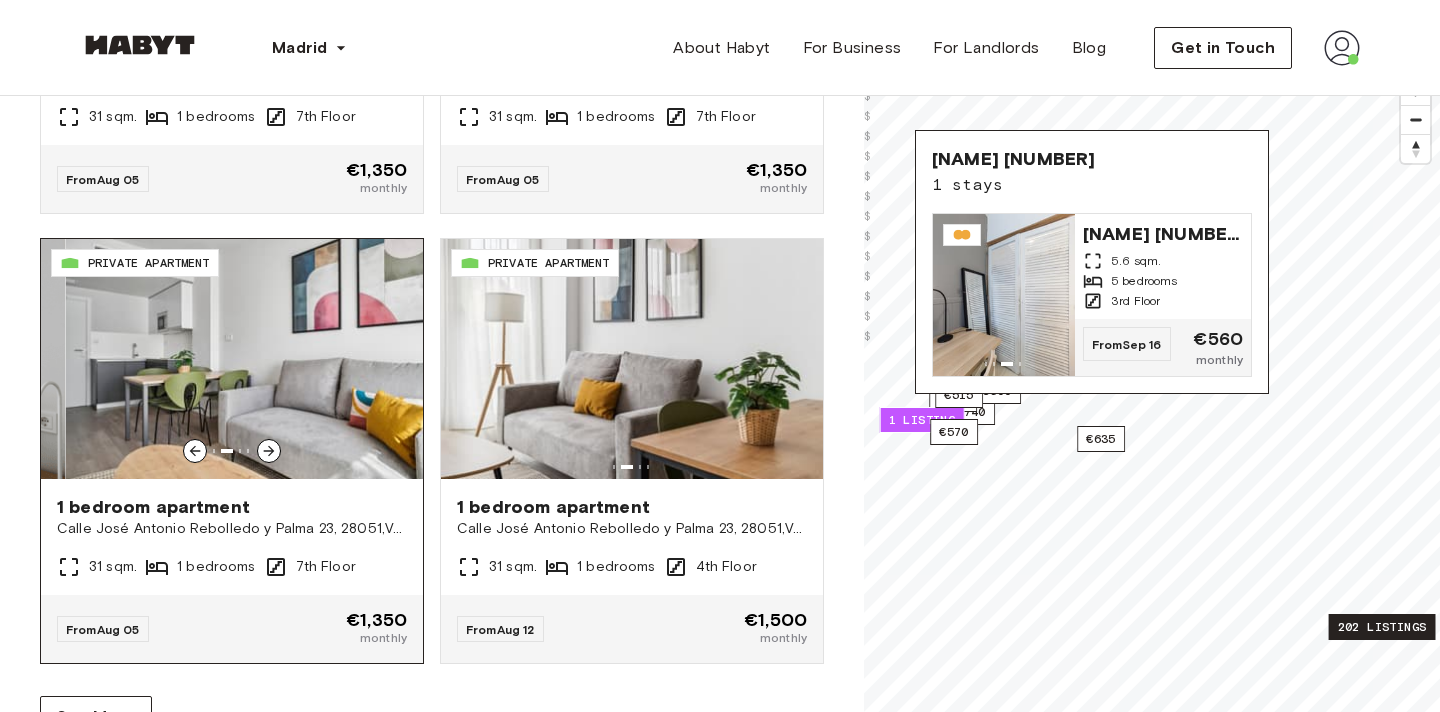 click 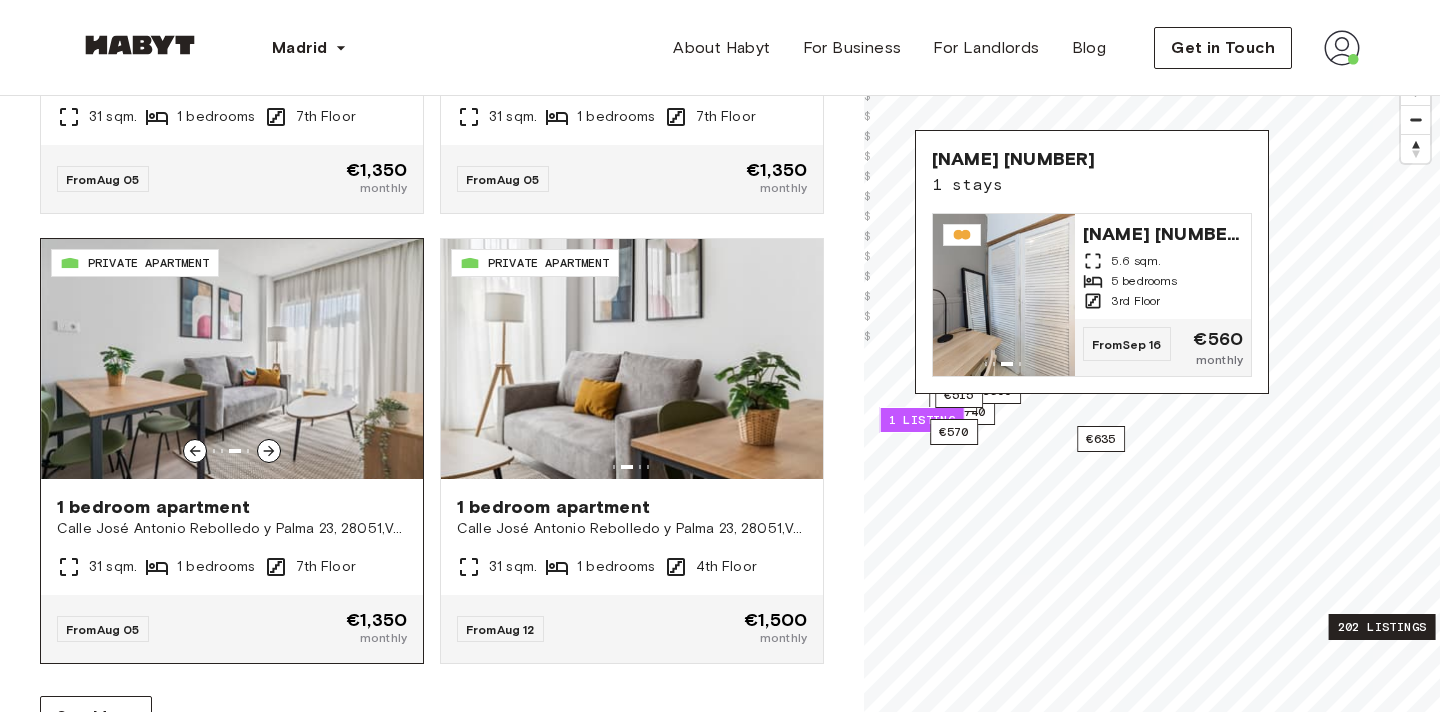 click 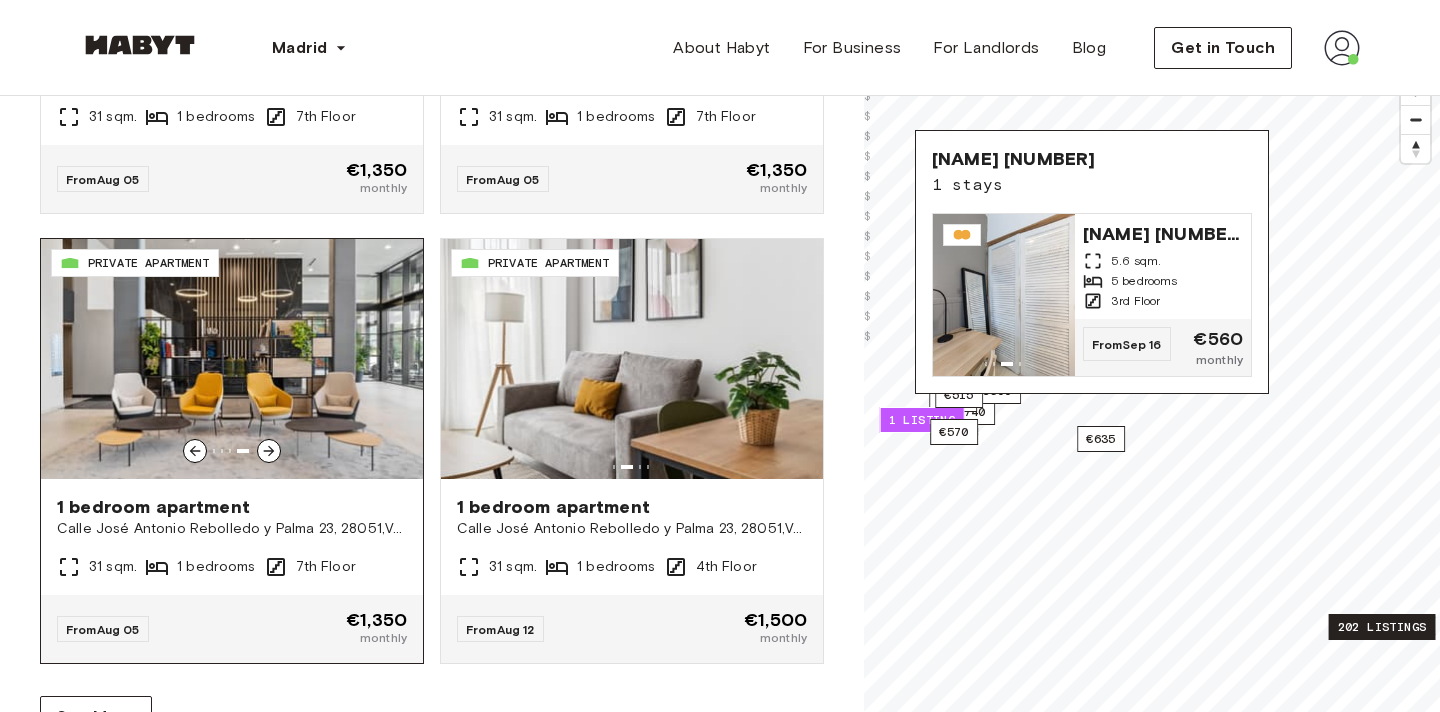 click 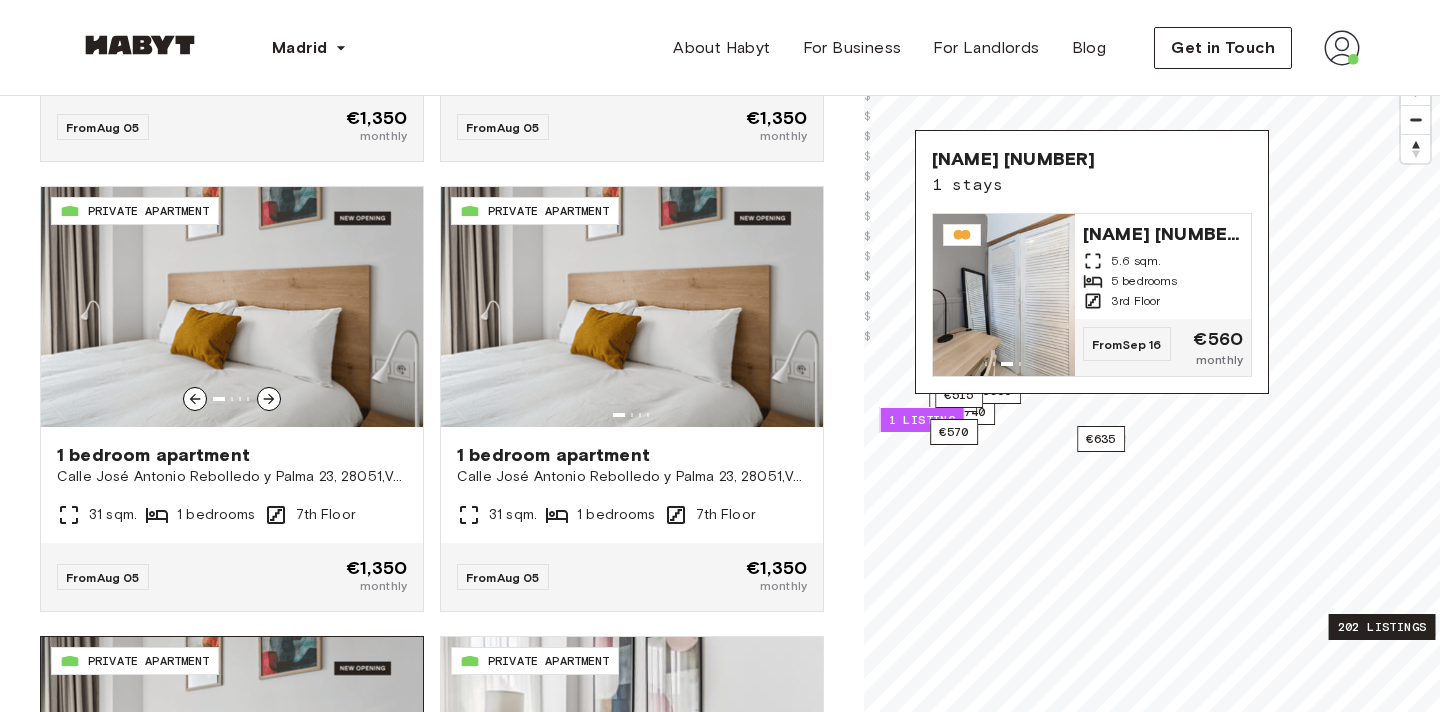 scroll, scrollTop: 3464, scrollLeft: 0, axis: vertical 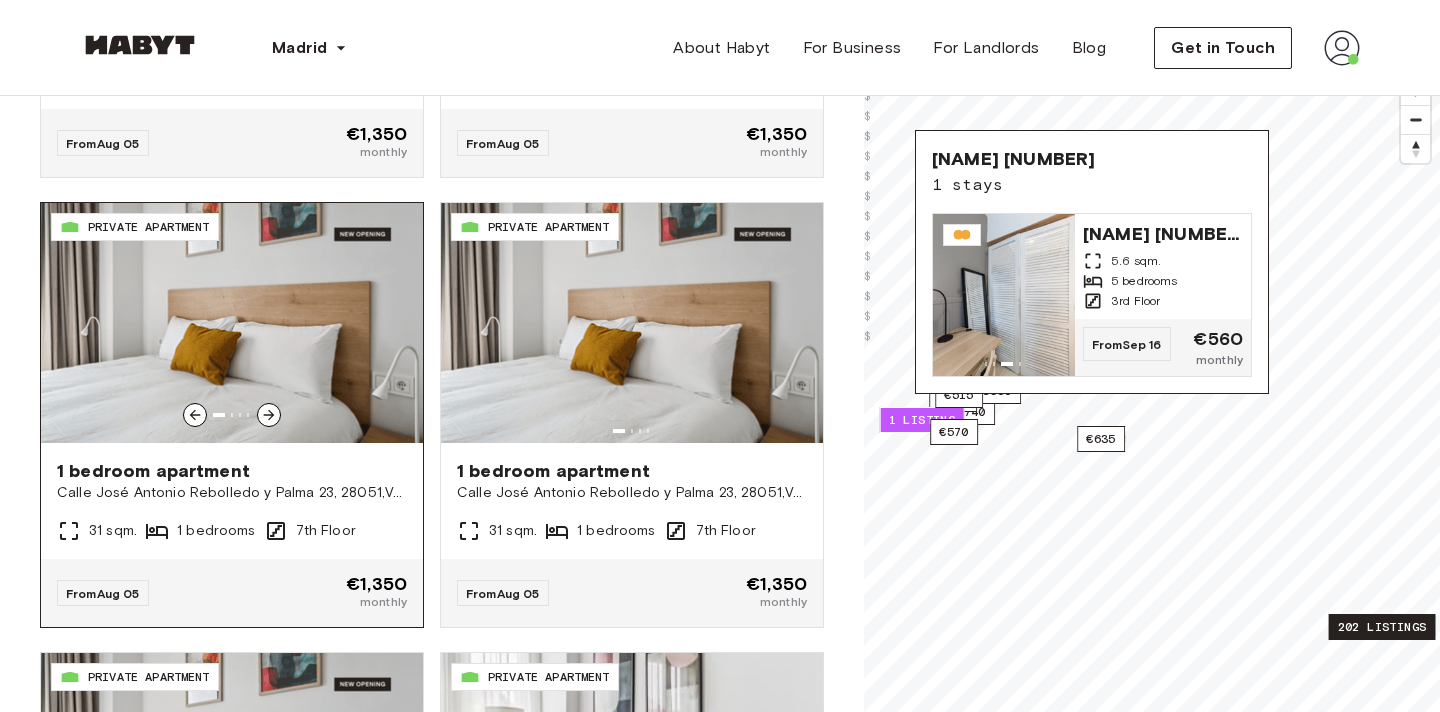 click 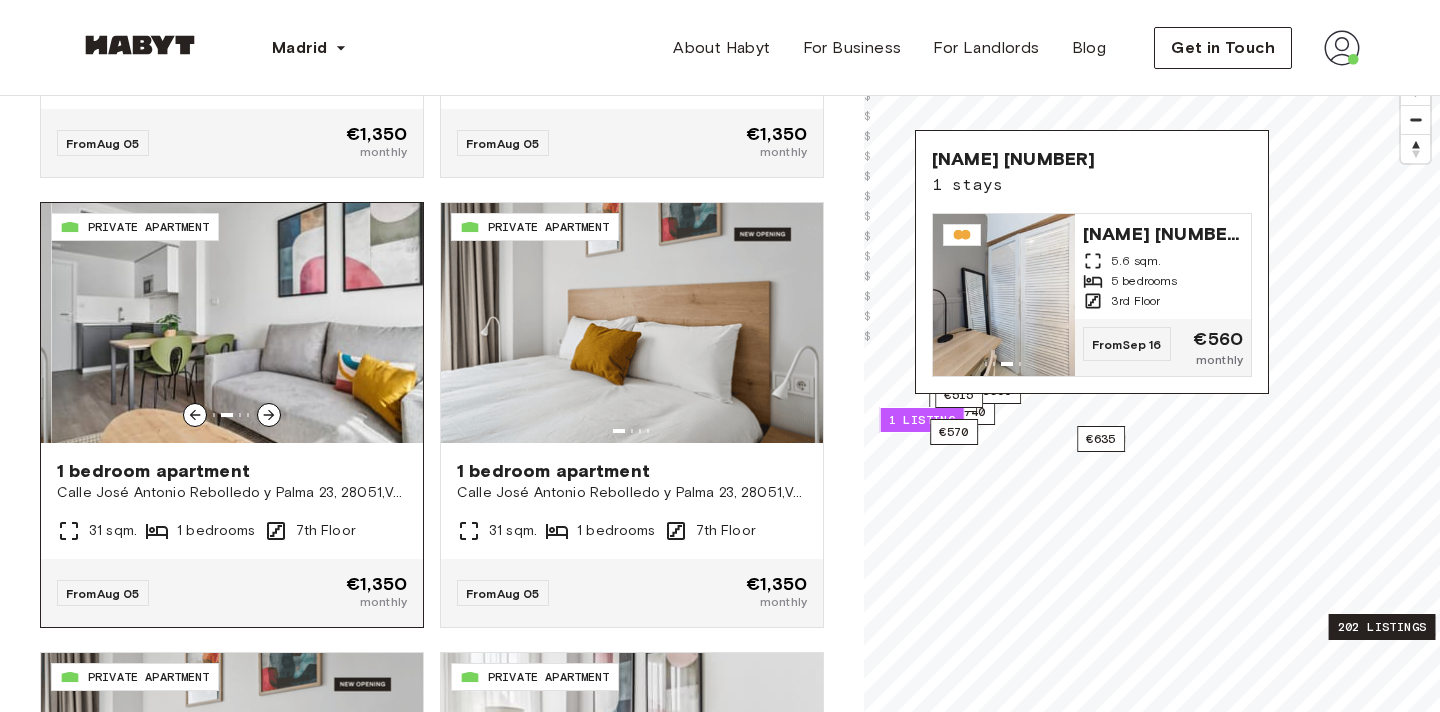 click 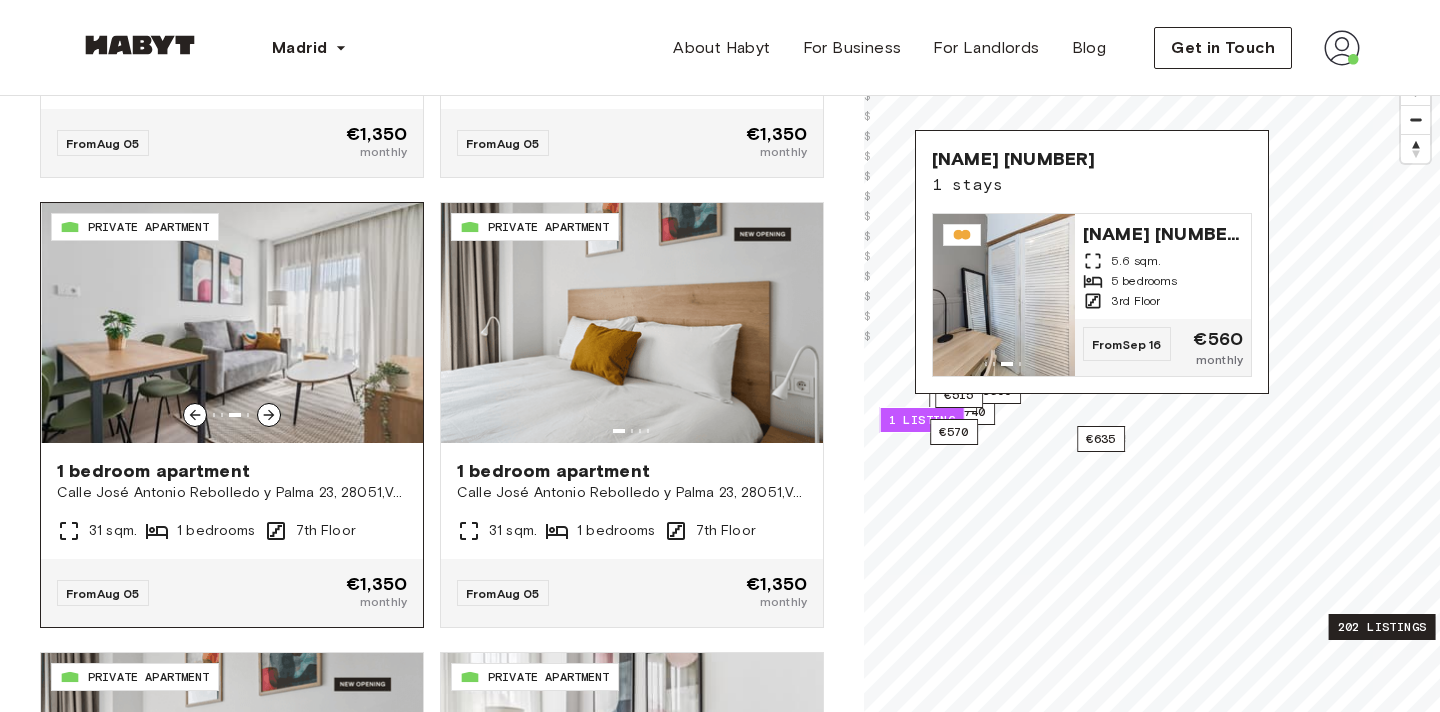 click 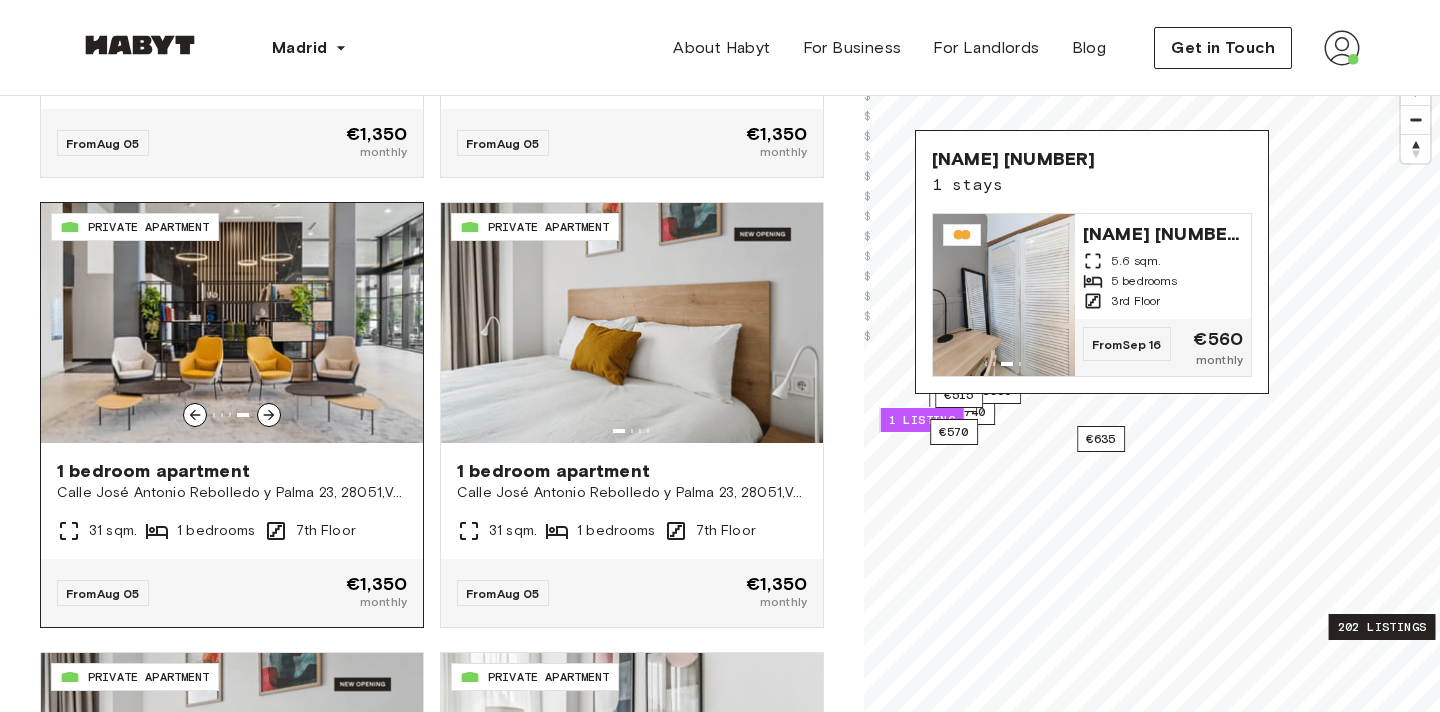 click 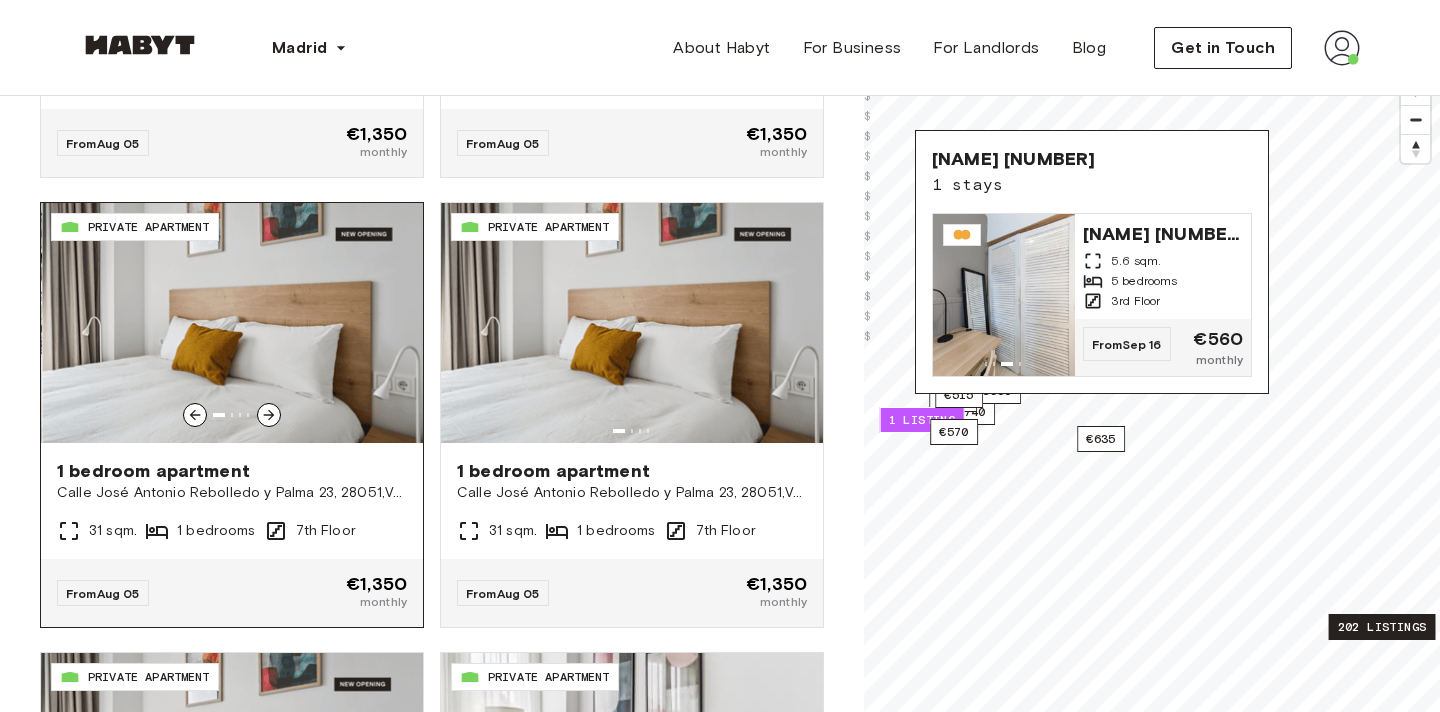 click 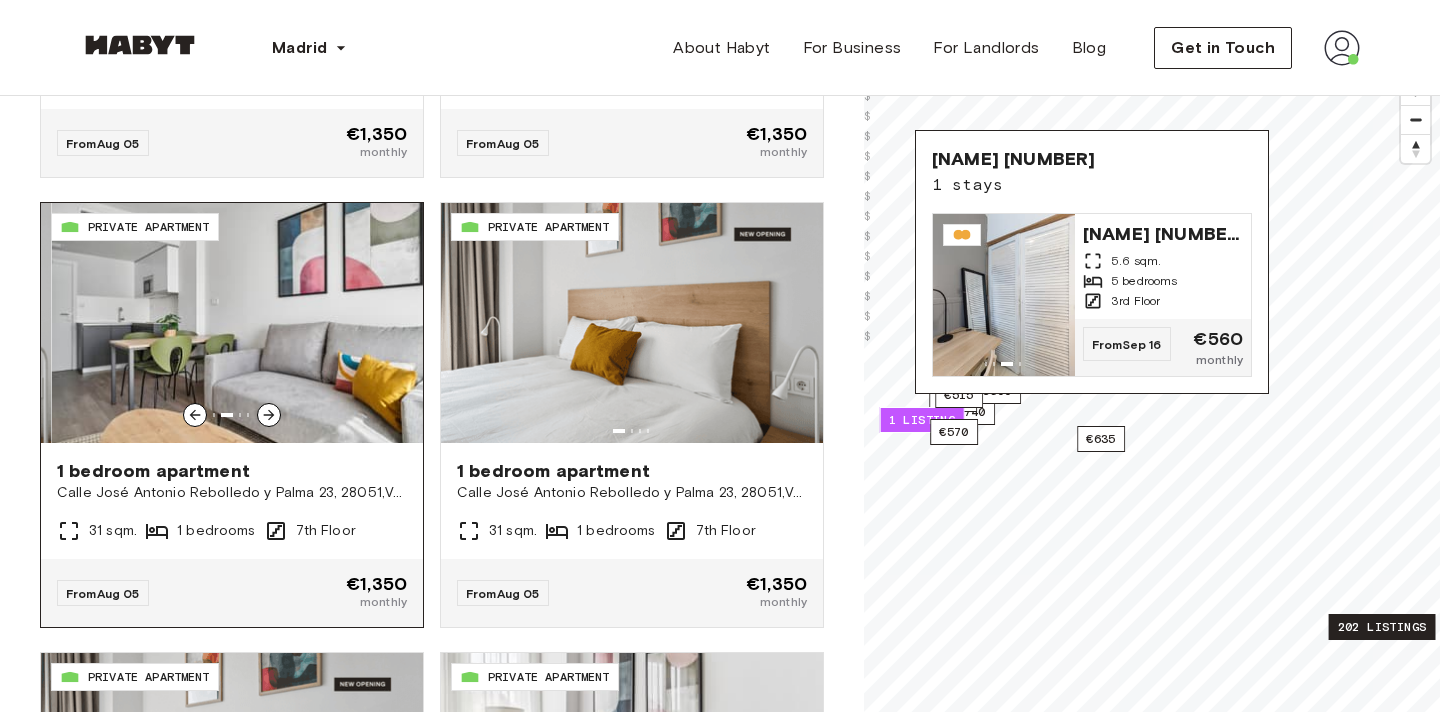 click 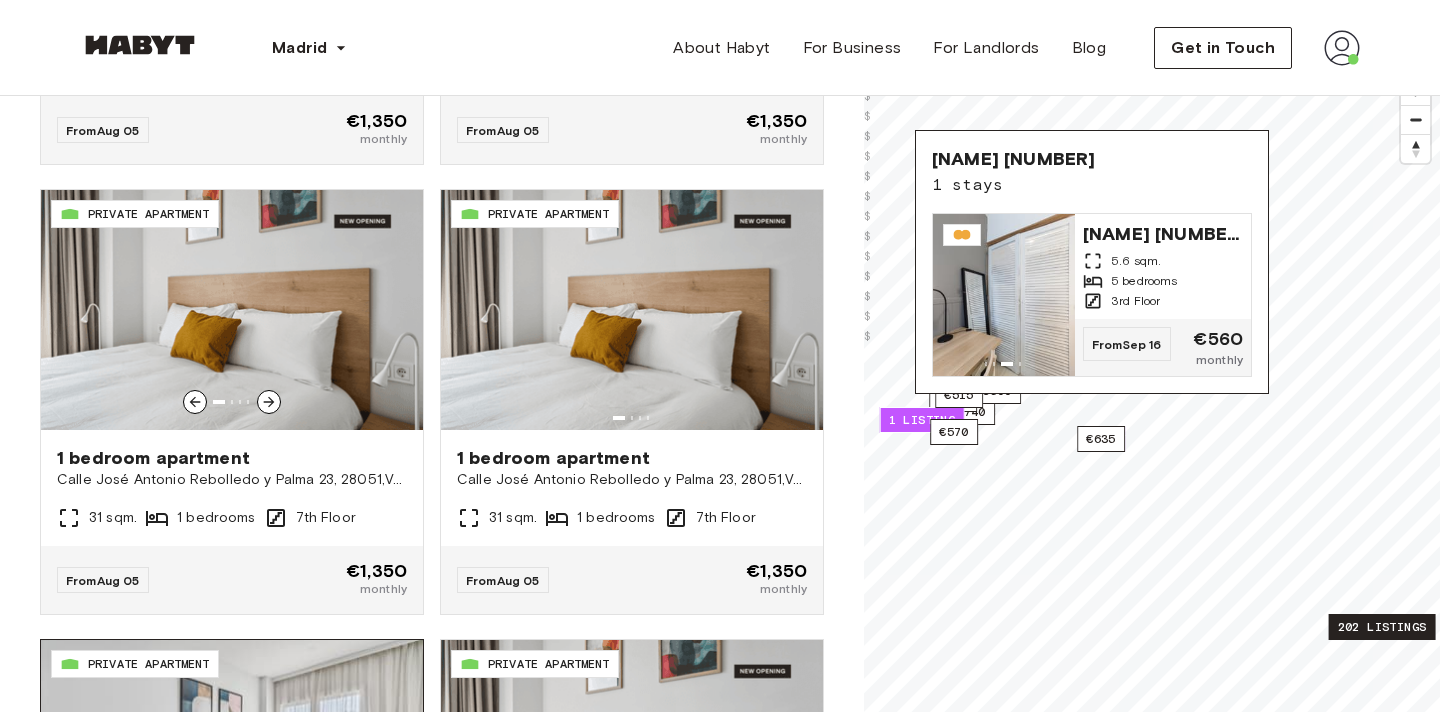 scroll, scrollTop: 3002, scrollLeft: 0, axis: vertical 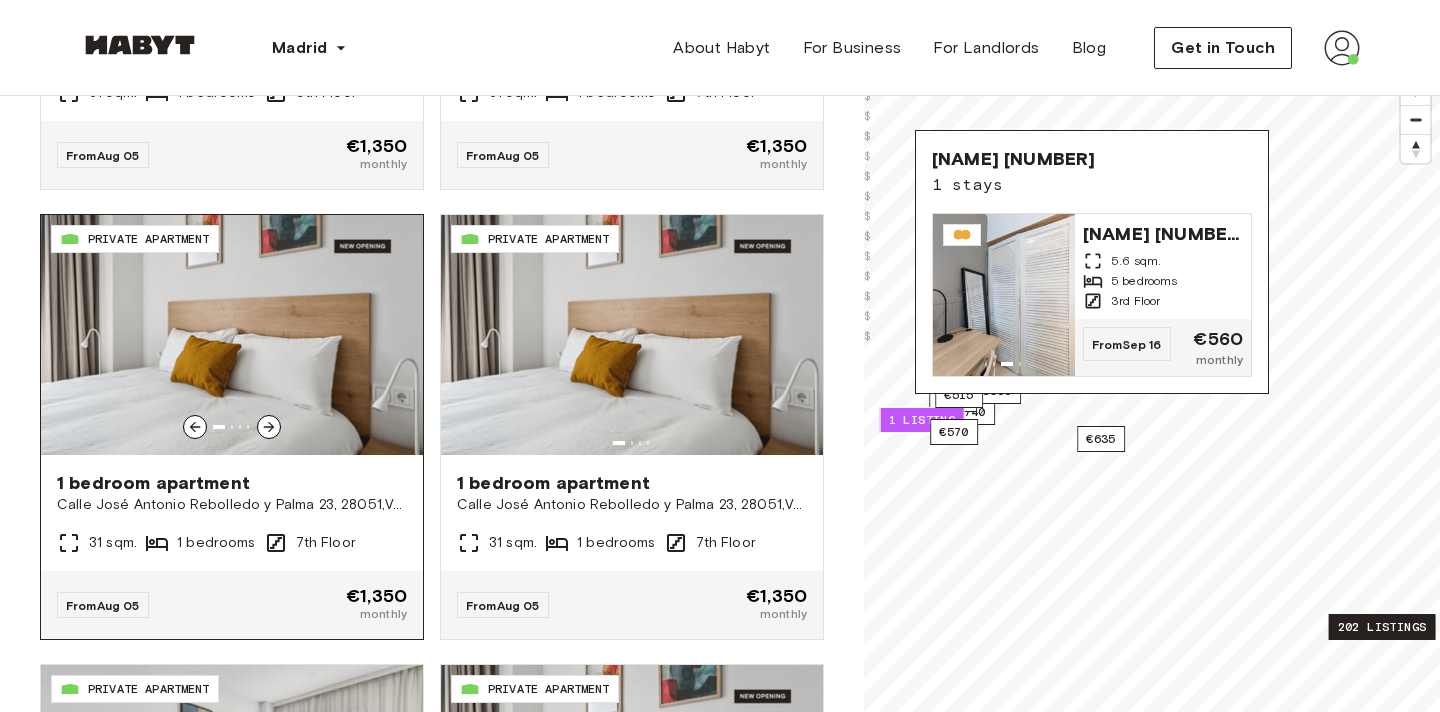 click 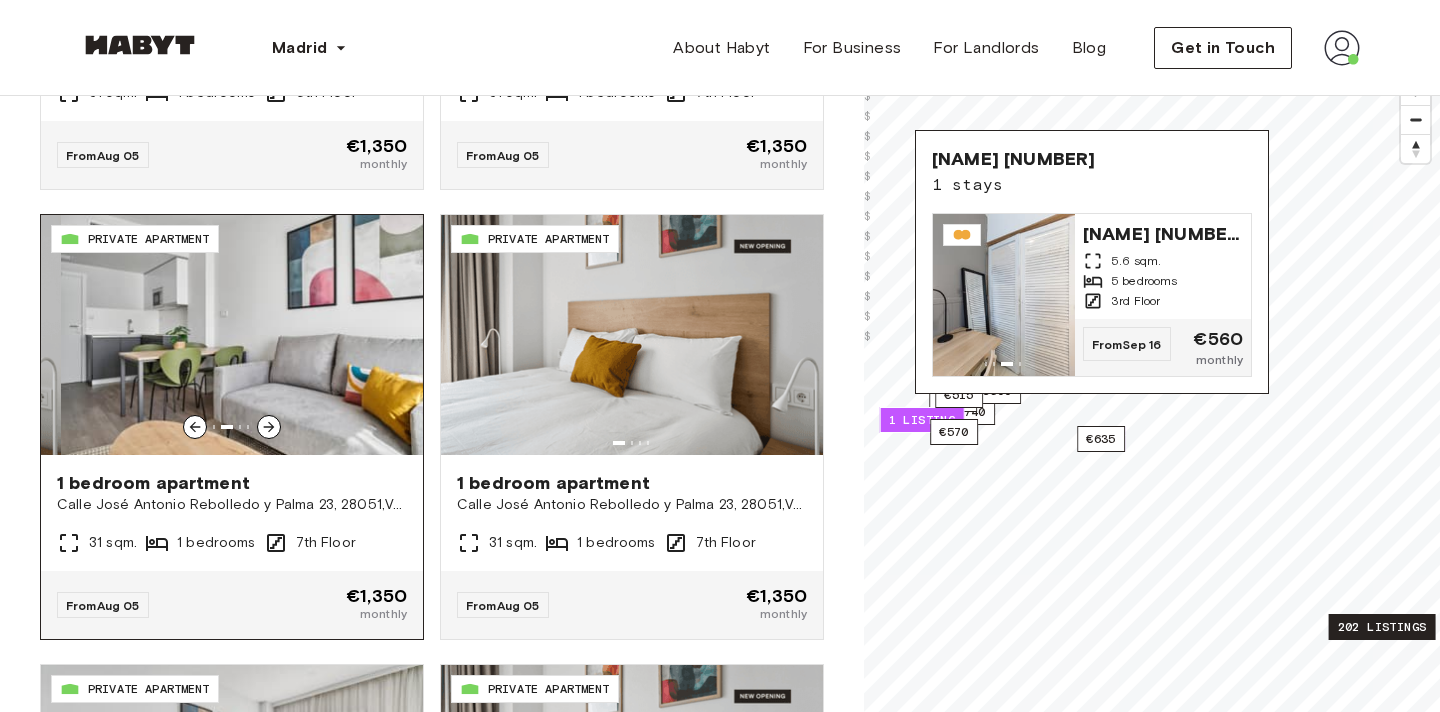 click 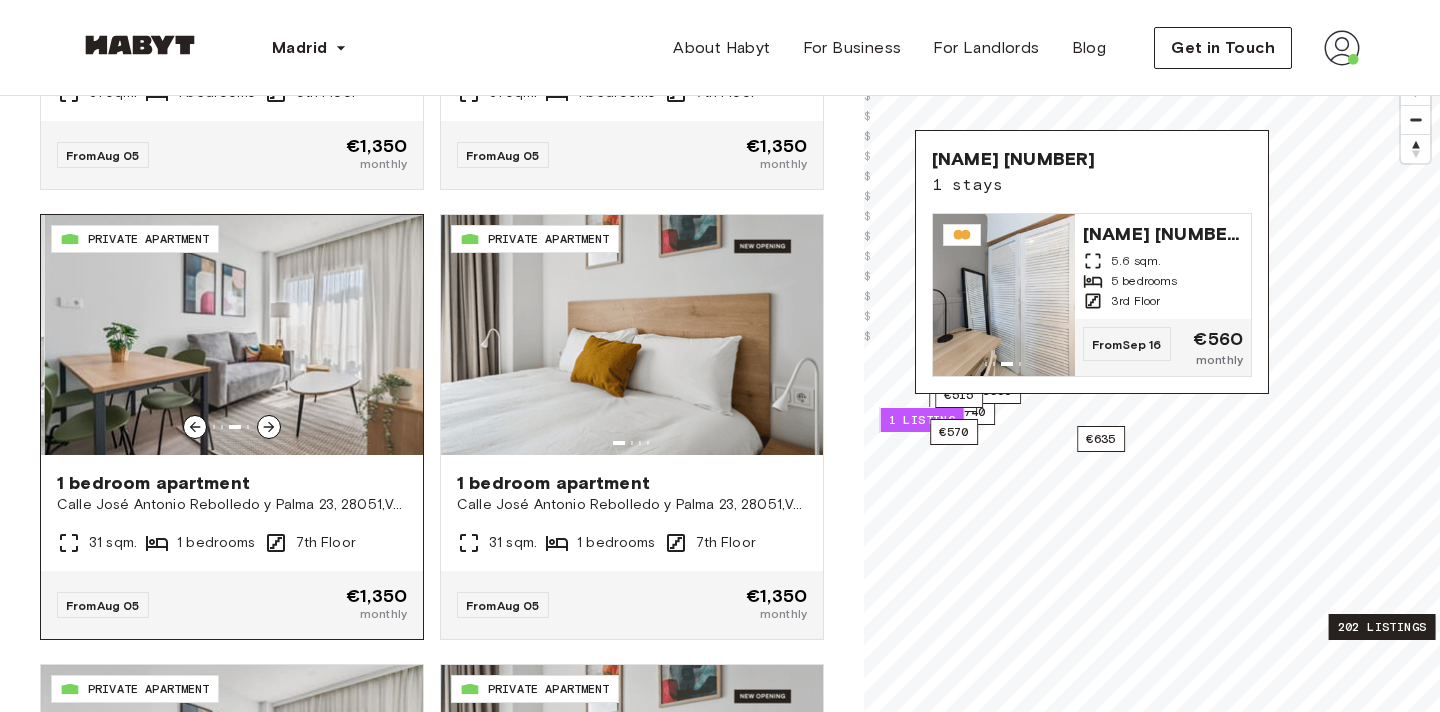 click 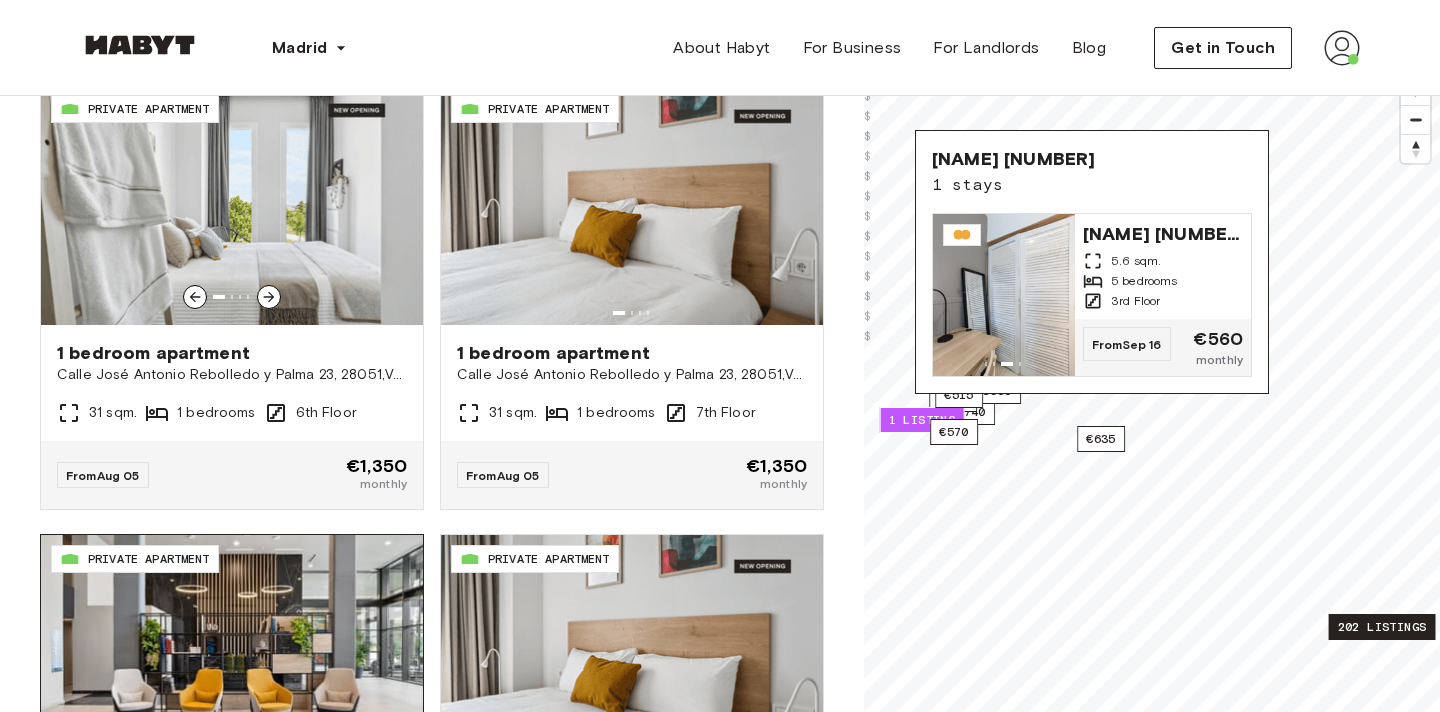 scroll, scrollTop: 2677, scrollLeft: 0, axis: vertical 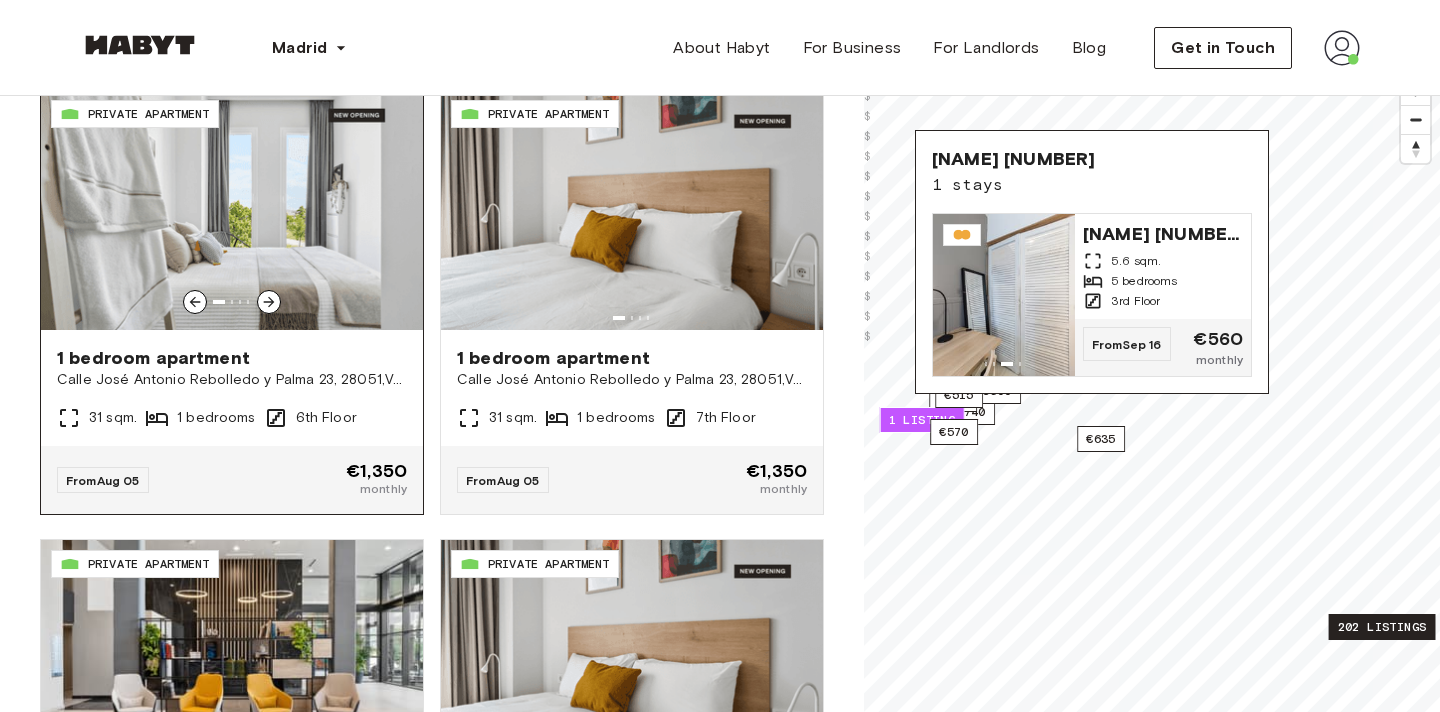 click 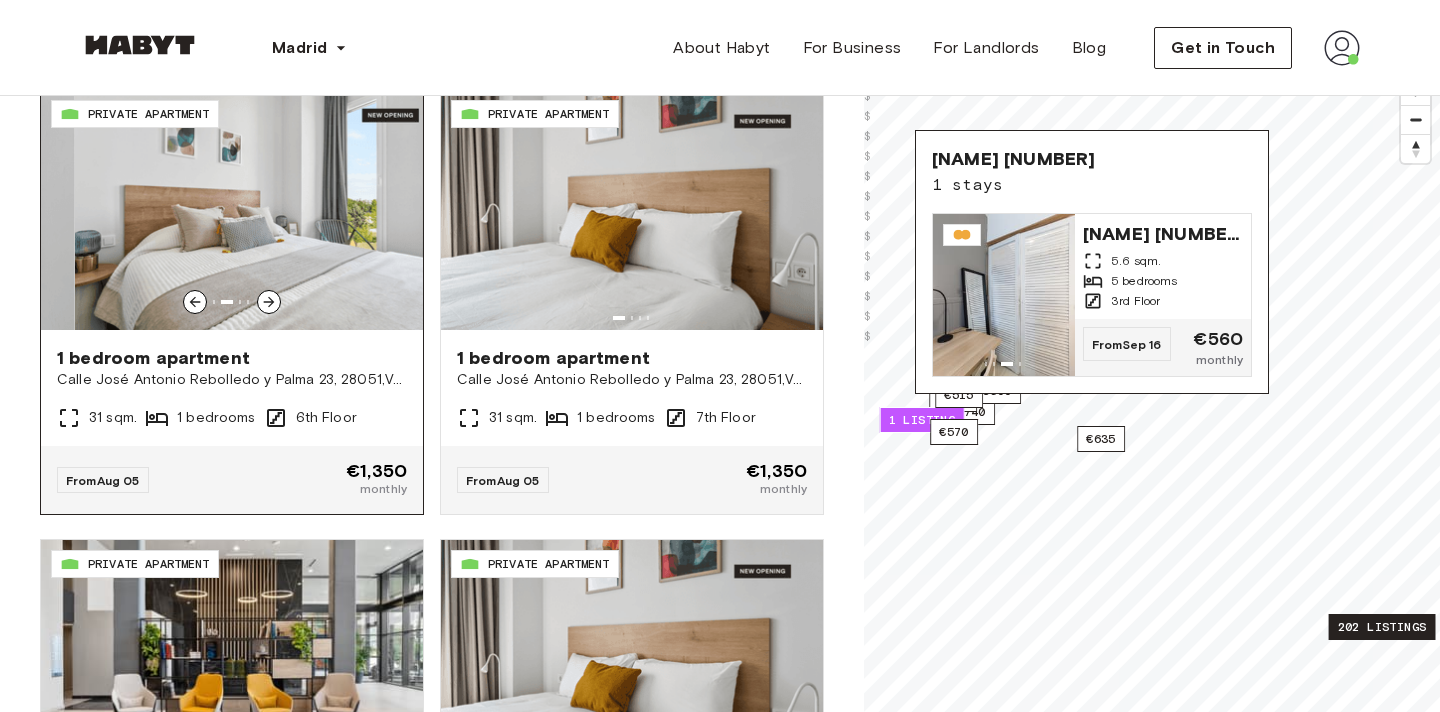click 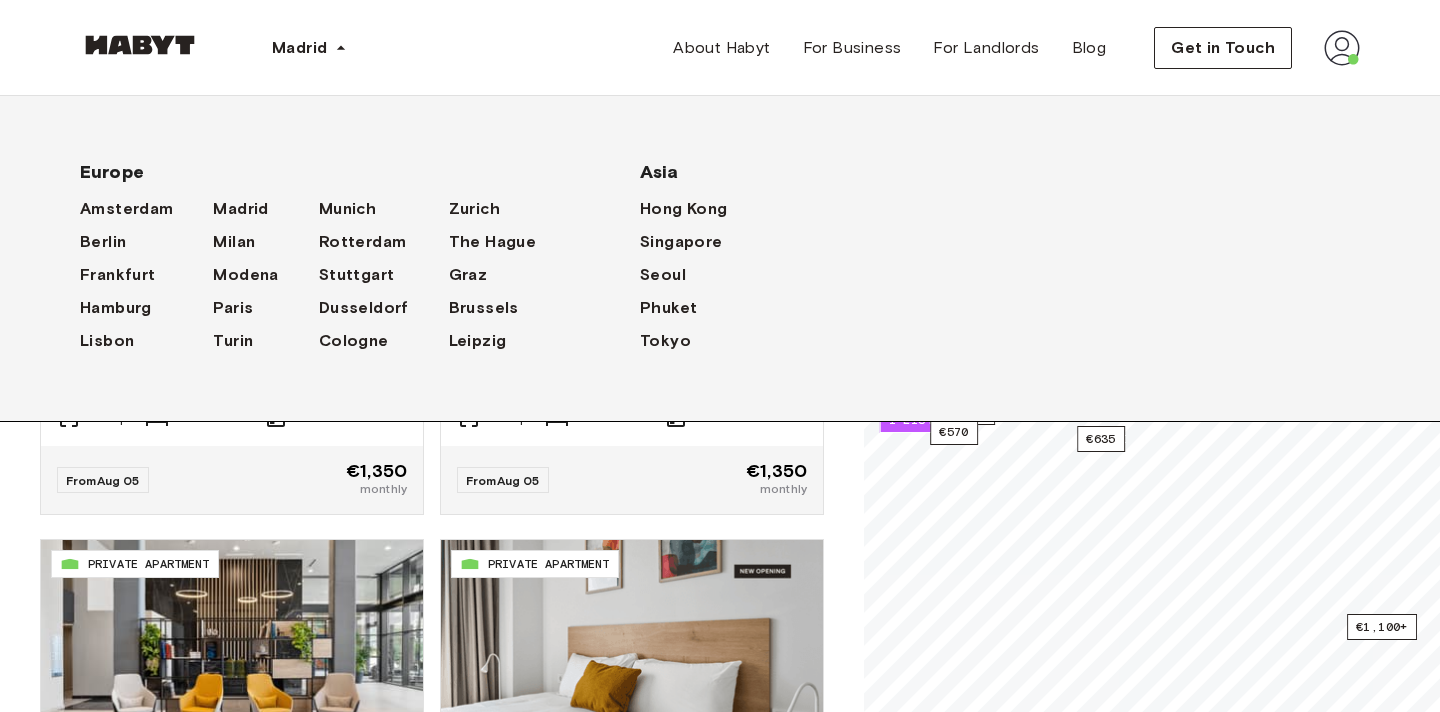 scroll, scrollTop: 0, scrollLeft: 0, axis: both 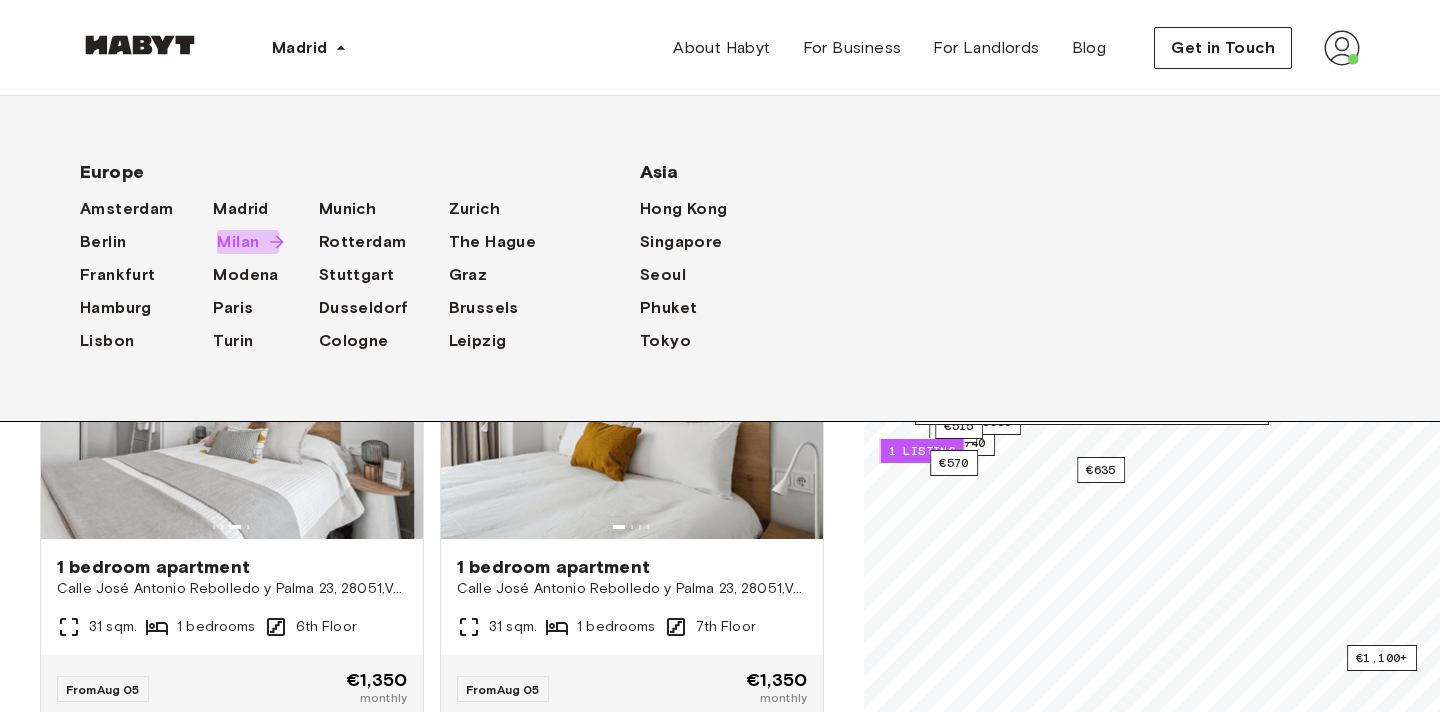 click on "Milan" at bounding box center [238, 242] 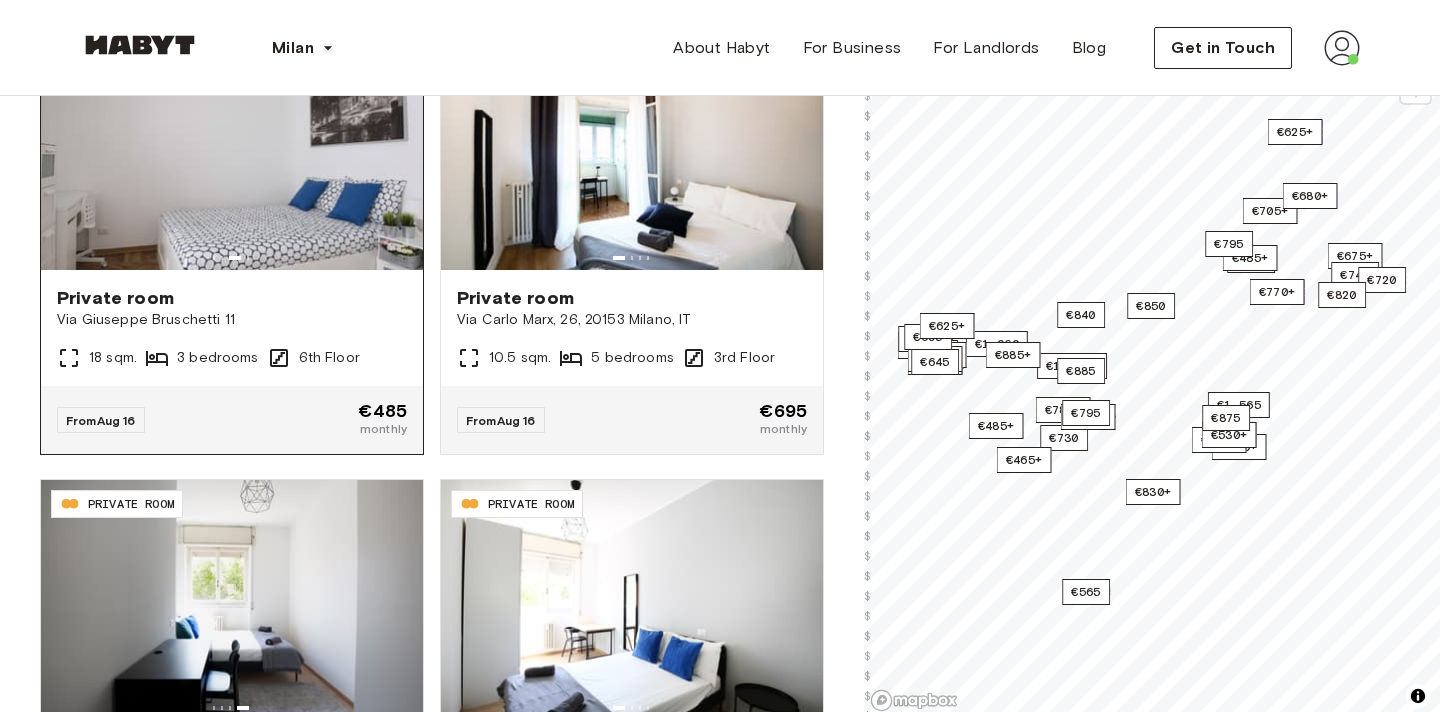 scroll, scrollTop: 282, scrollLeft: 0, axis: vertical 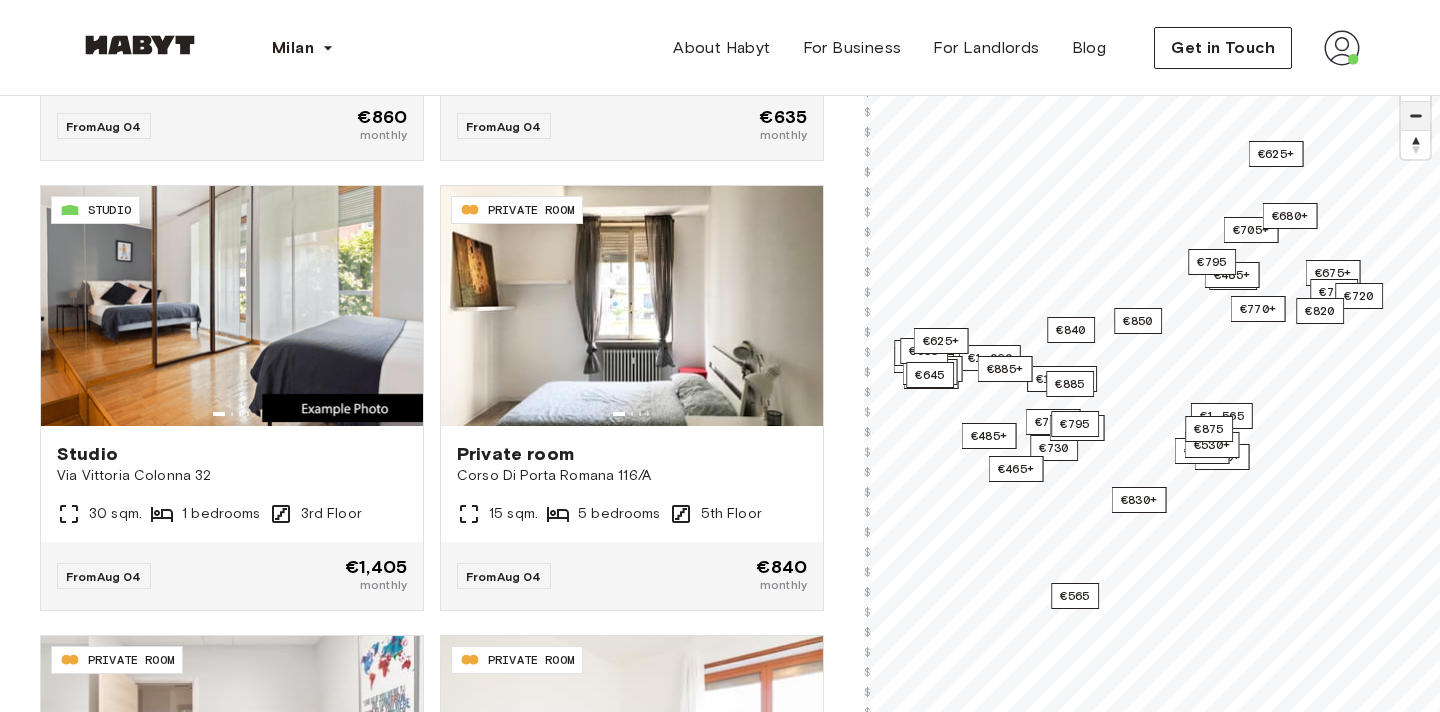 click at bounding box center [1415, 116] 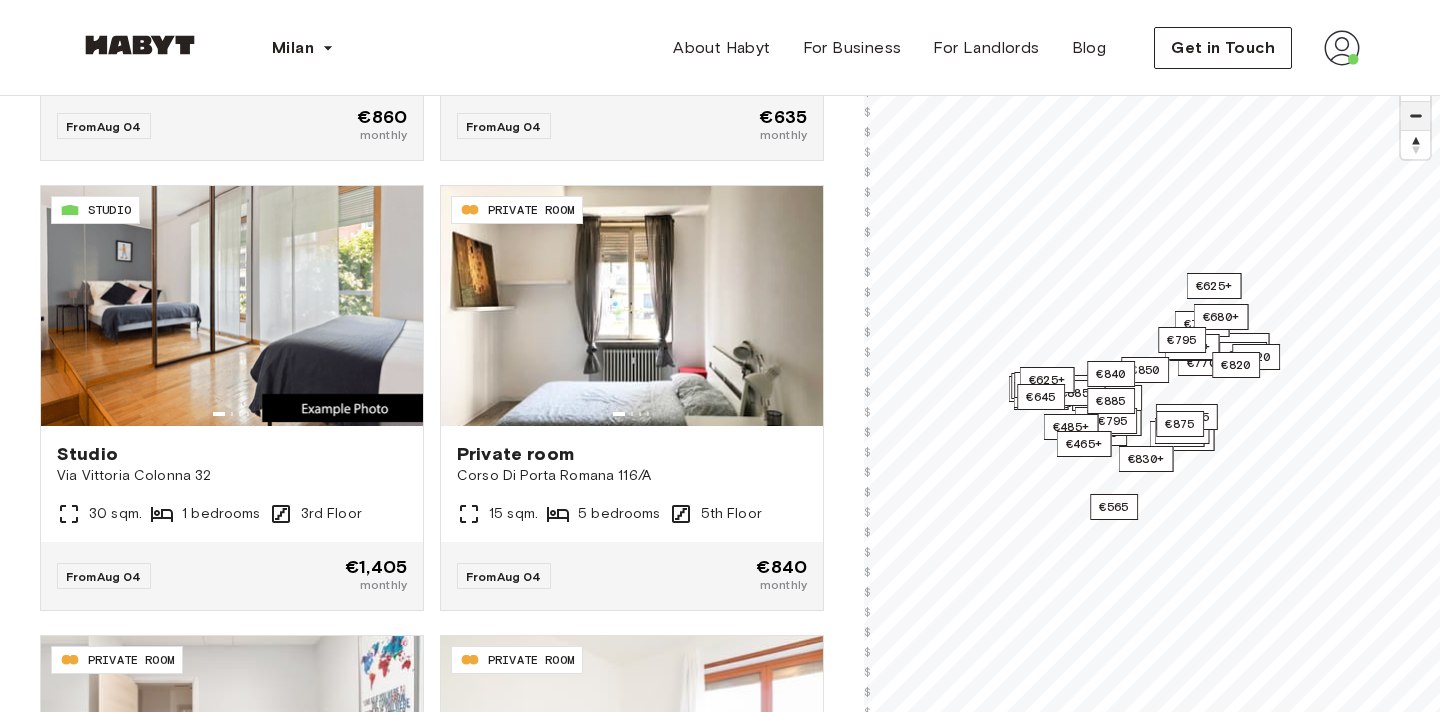 click at bounding box center [1415, 116] 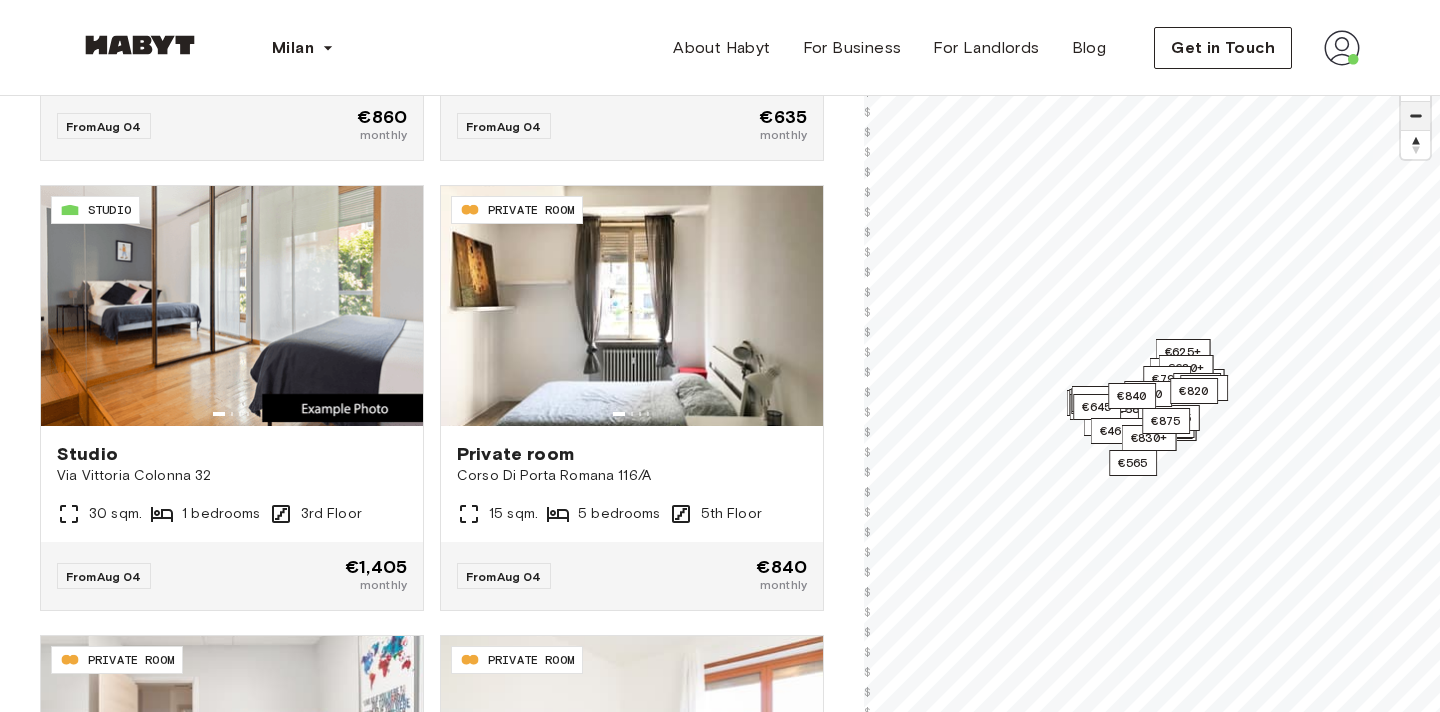 click at bounding box center [1415, 116] 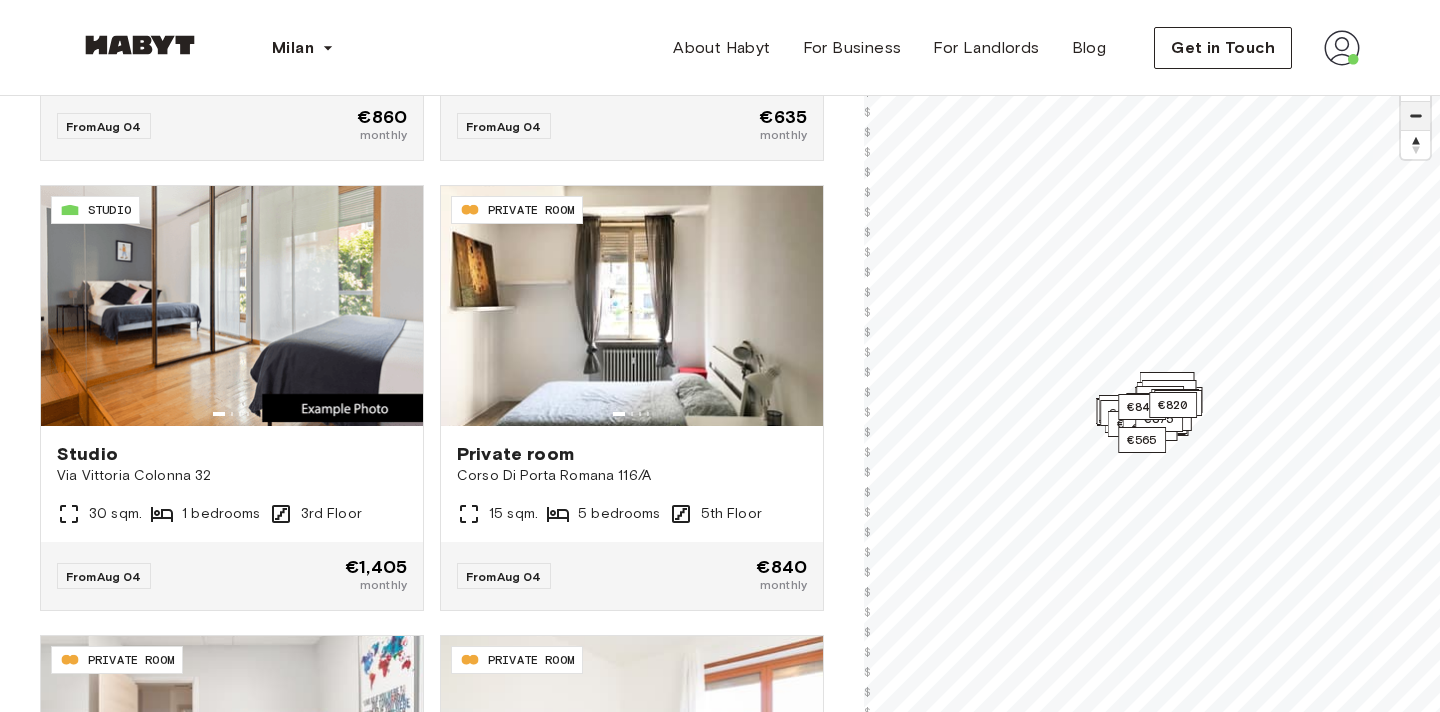click at bounding box center [1415, 116] 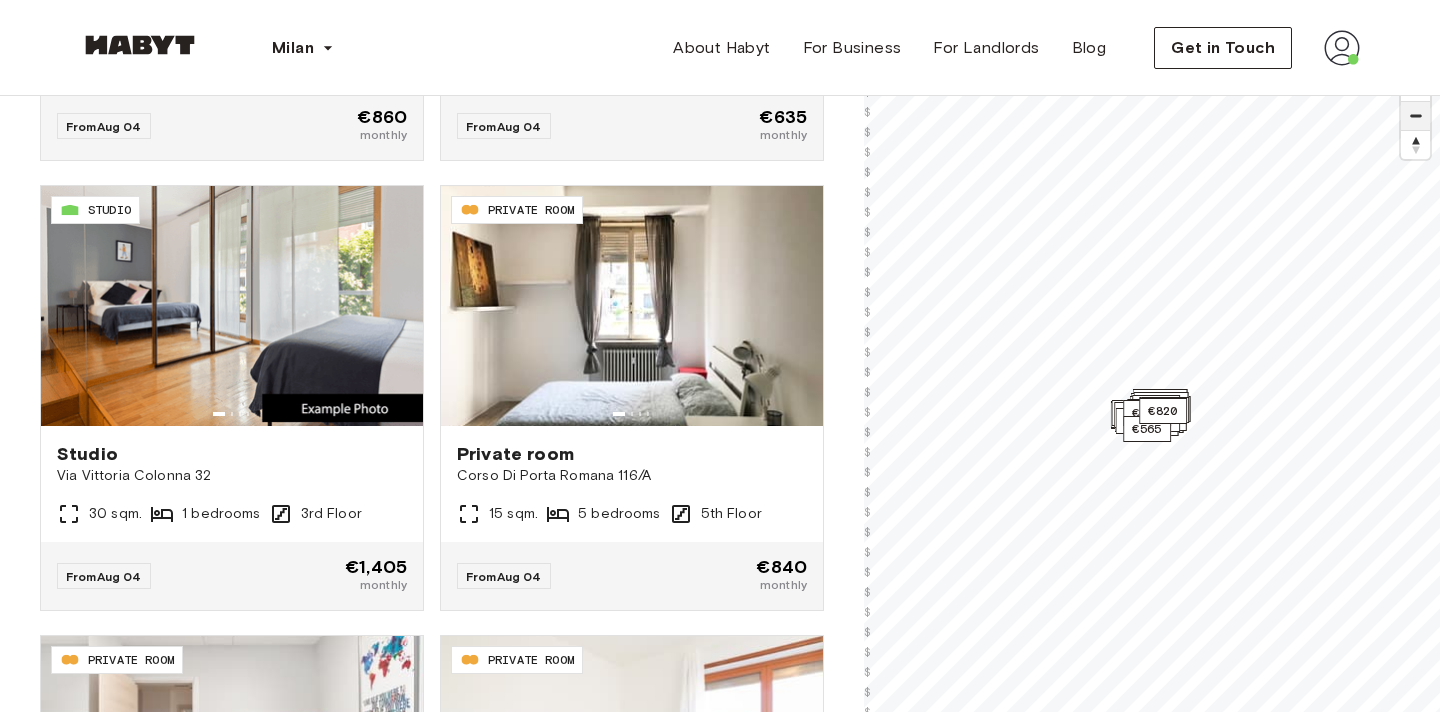 click at bounding box center [1415, 116] 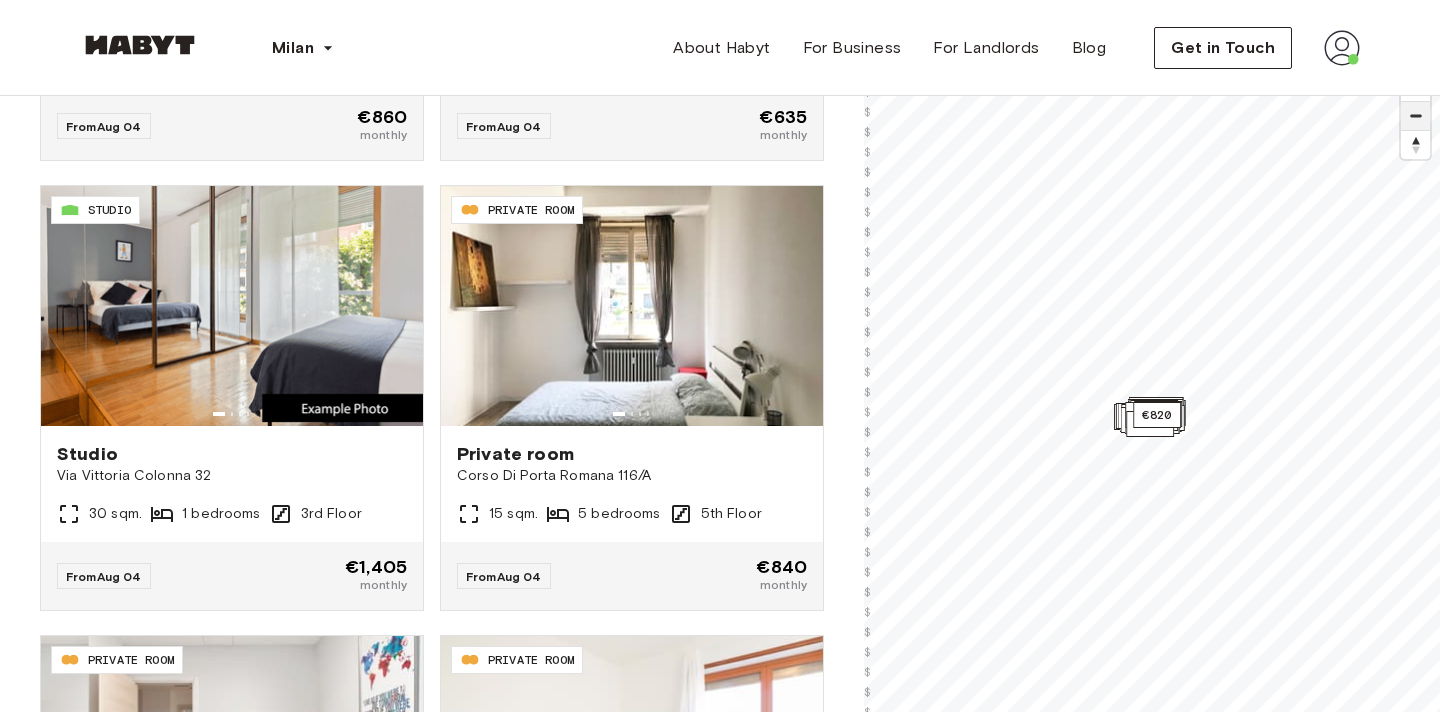 click at bounding box center (1415, 116) 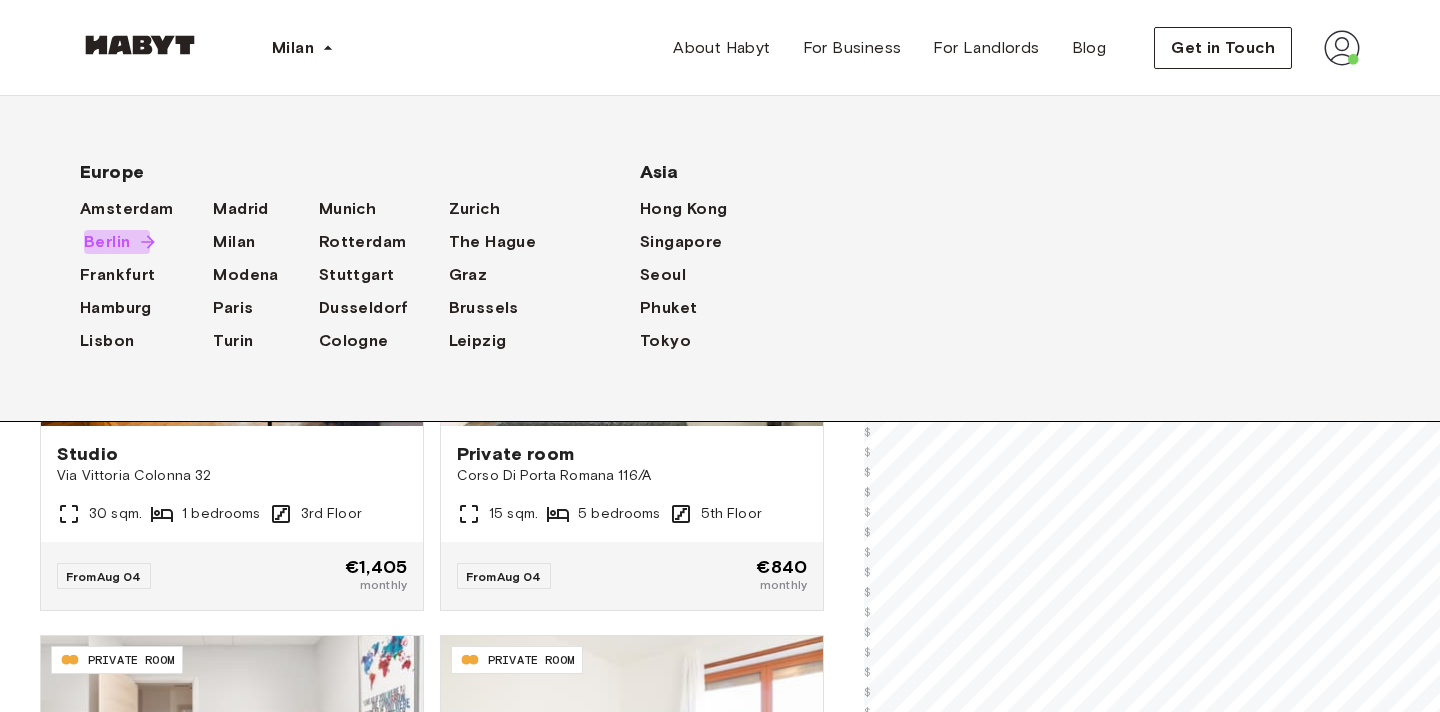 click on "Berlin" at bounding box center (107, 242) 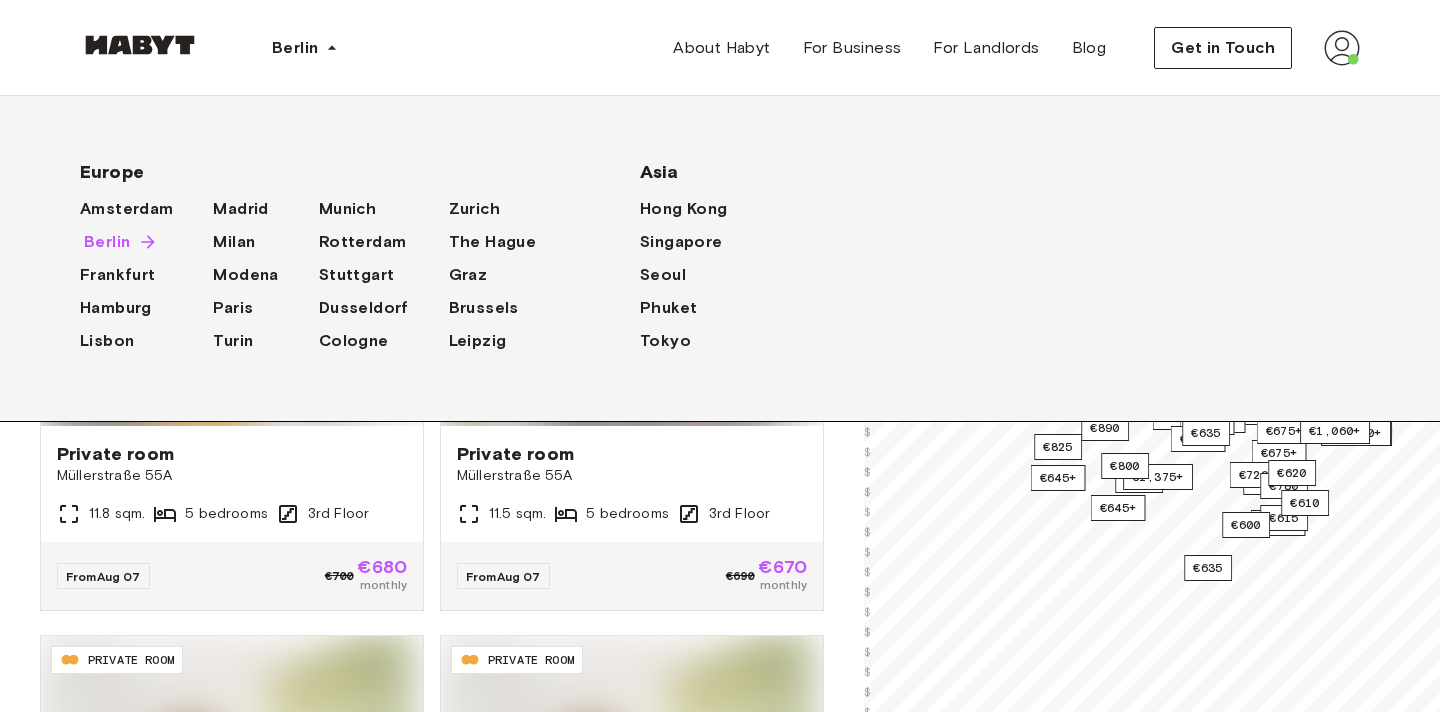 scroll, scrollTop: 0, scrollLeft: 0, axis: both 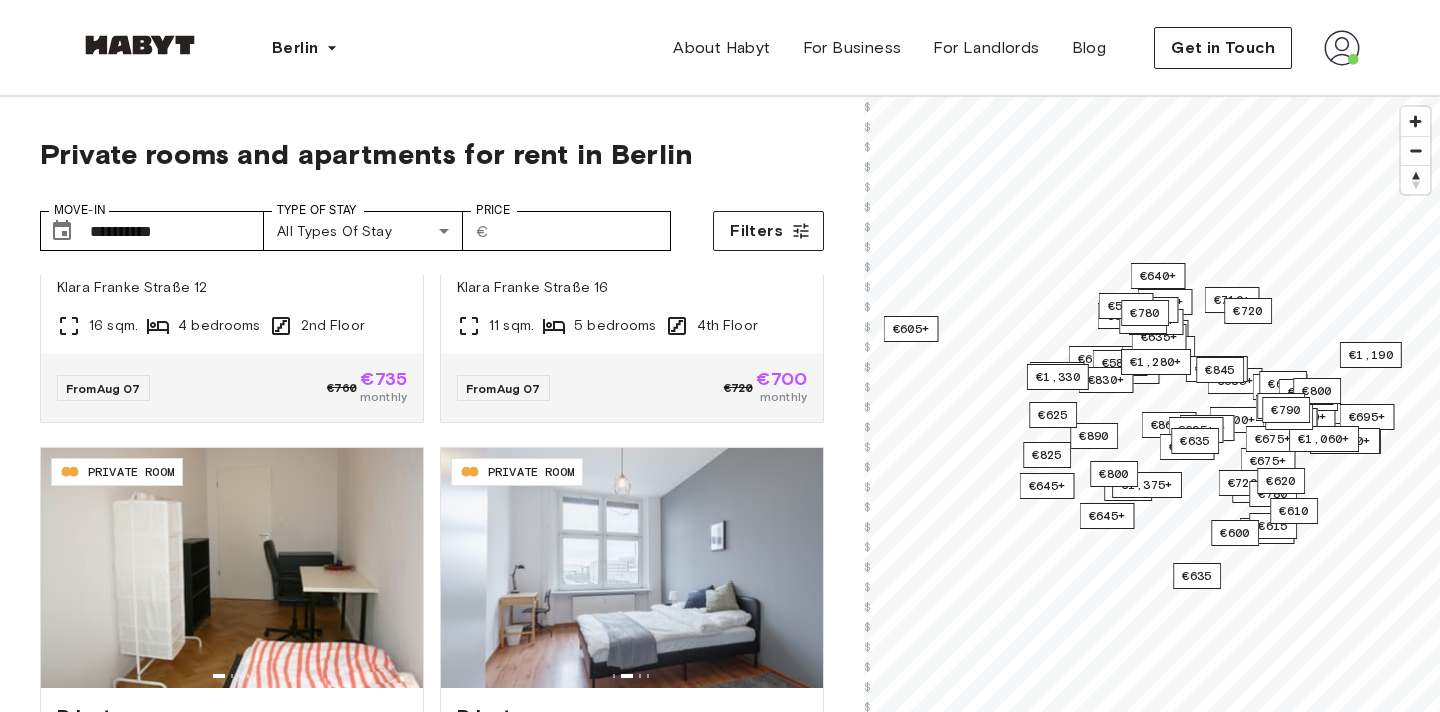 click on "**********" at bounding box center [432, 542] 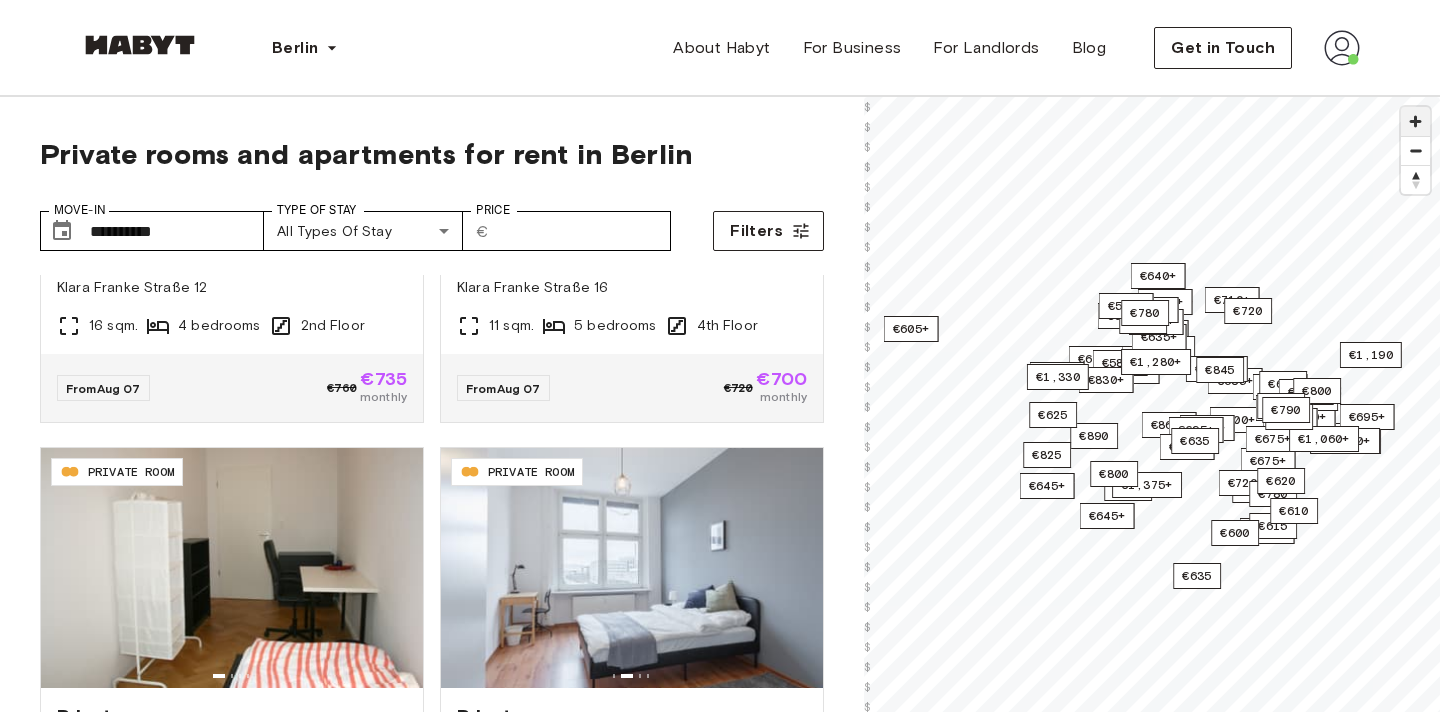 click at bounding box center [1415, 121] 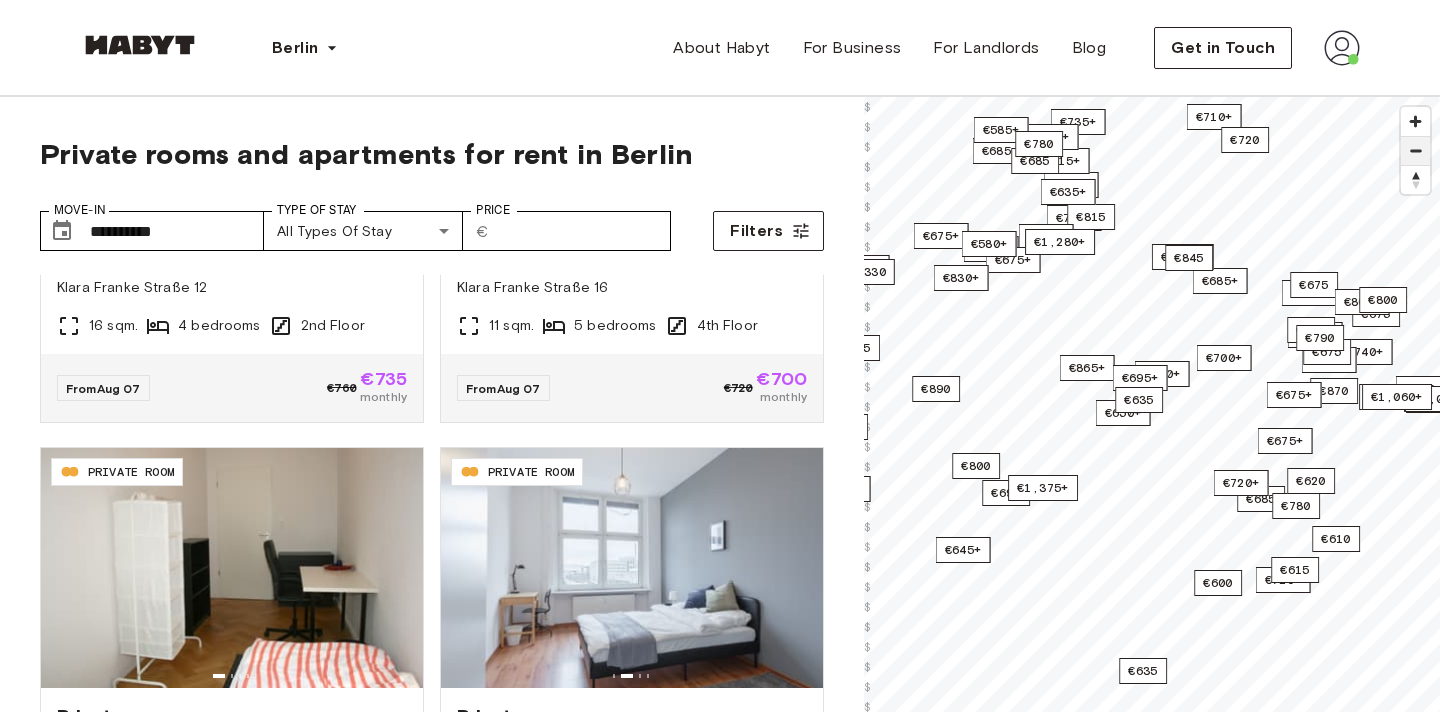 click at bounding box center (1415, 151) 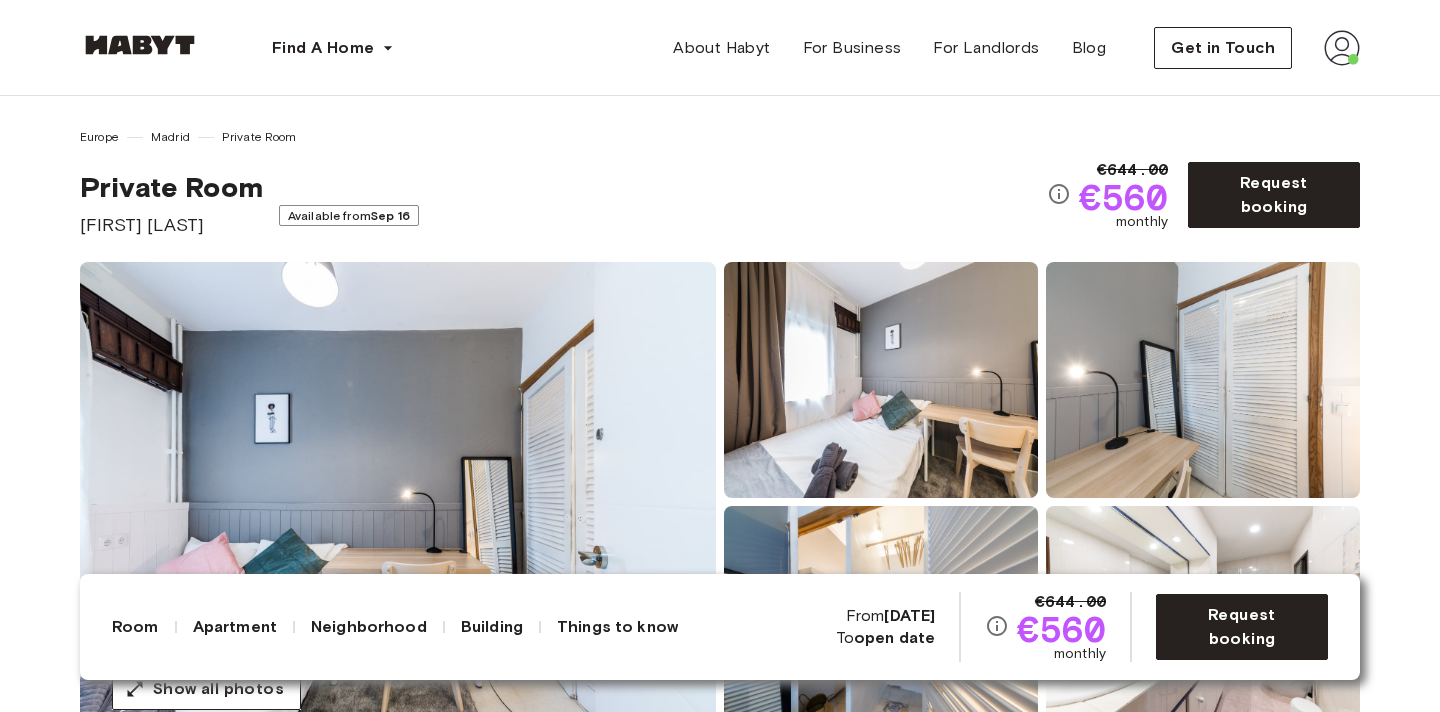 scroll, scrollTop: 0, scrollLeft: 0, axis: both 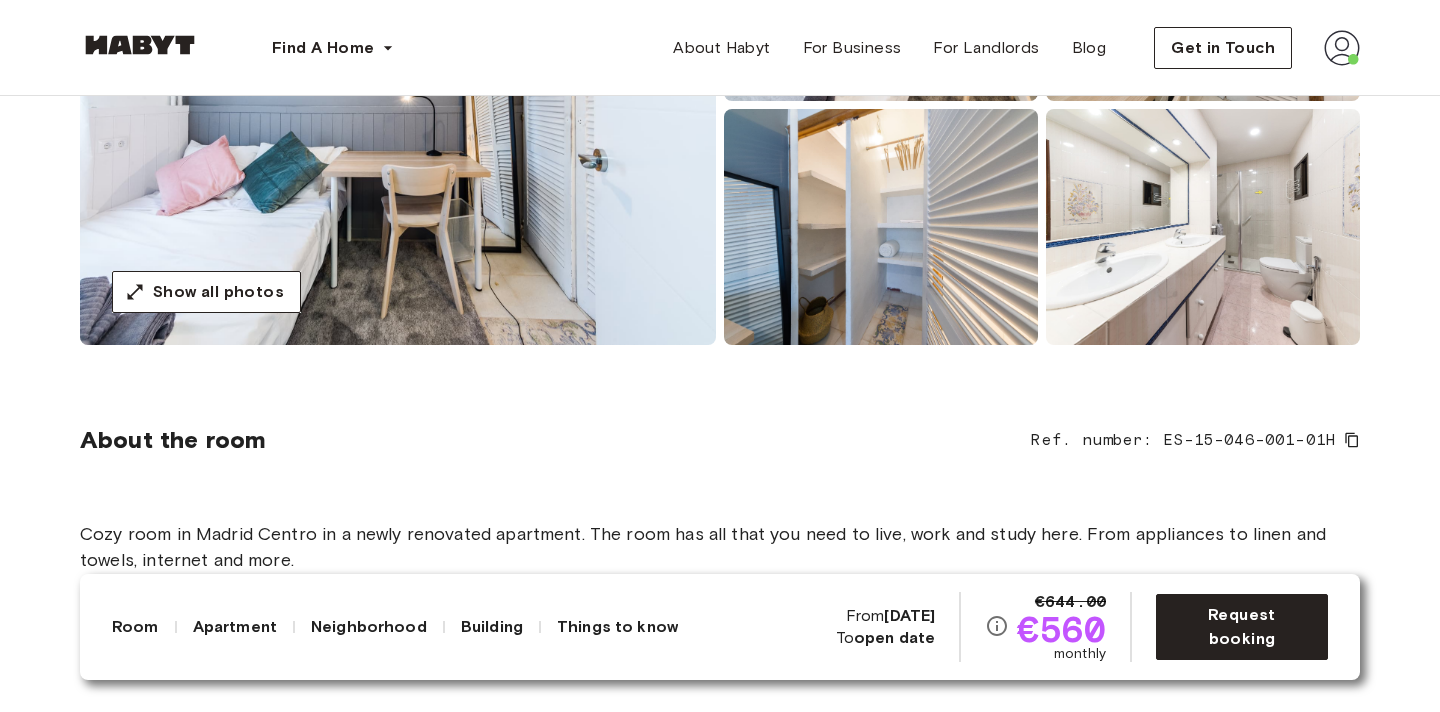 click at bounding box center [398, 105] 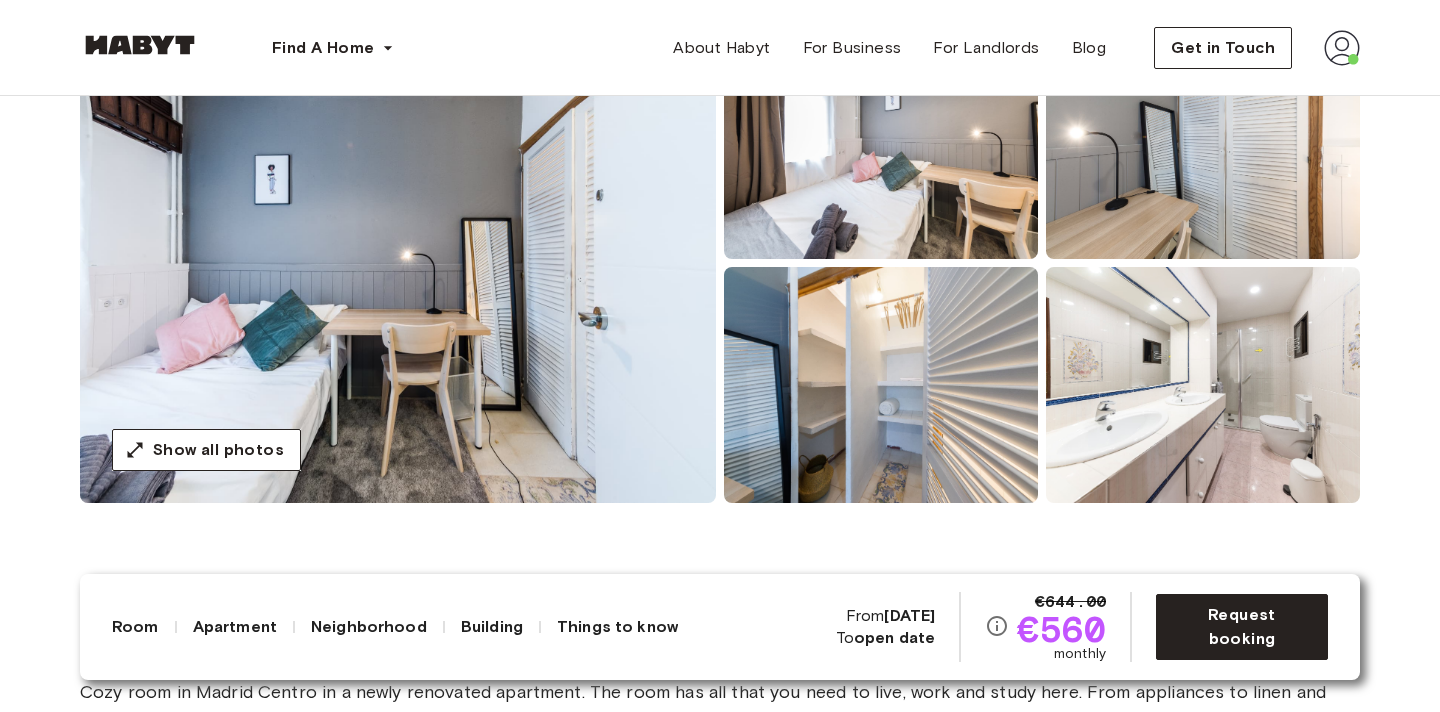 scroll, scrollTop: 154, scrollLeft: 0, axis: vertical 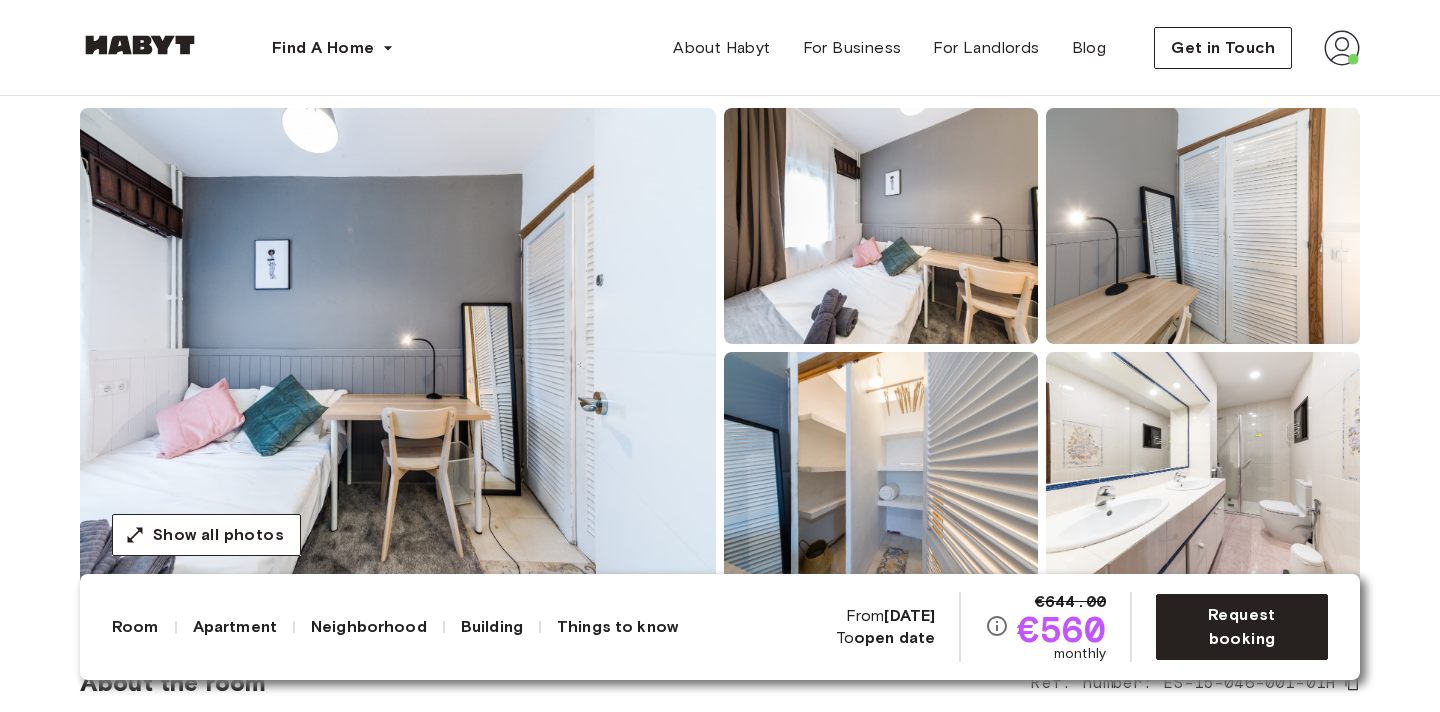 click at bounding box center (881, 226) 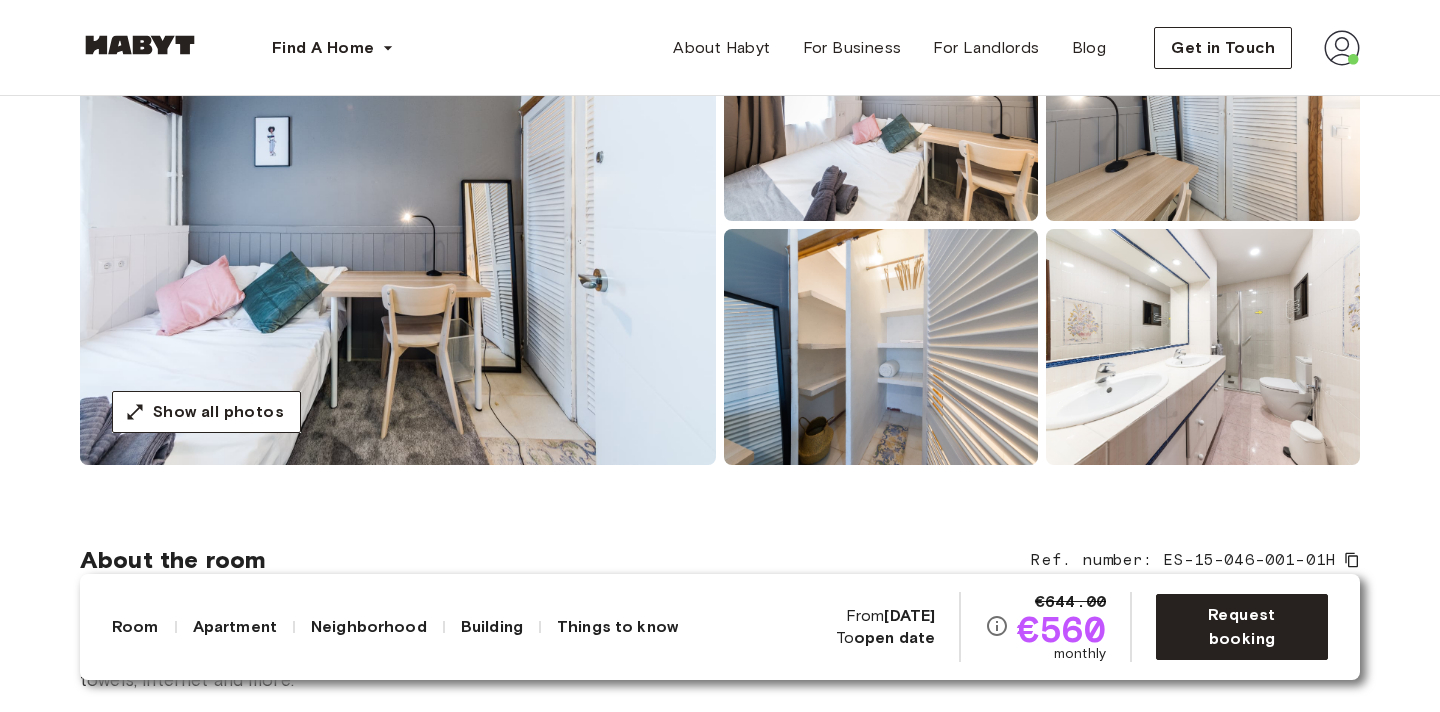 scroll, scrollTop: 282, scrollLeft: 0, axis: vertical 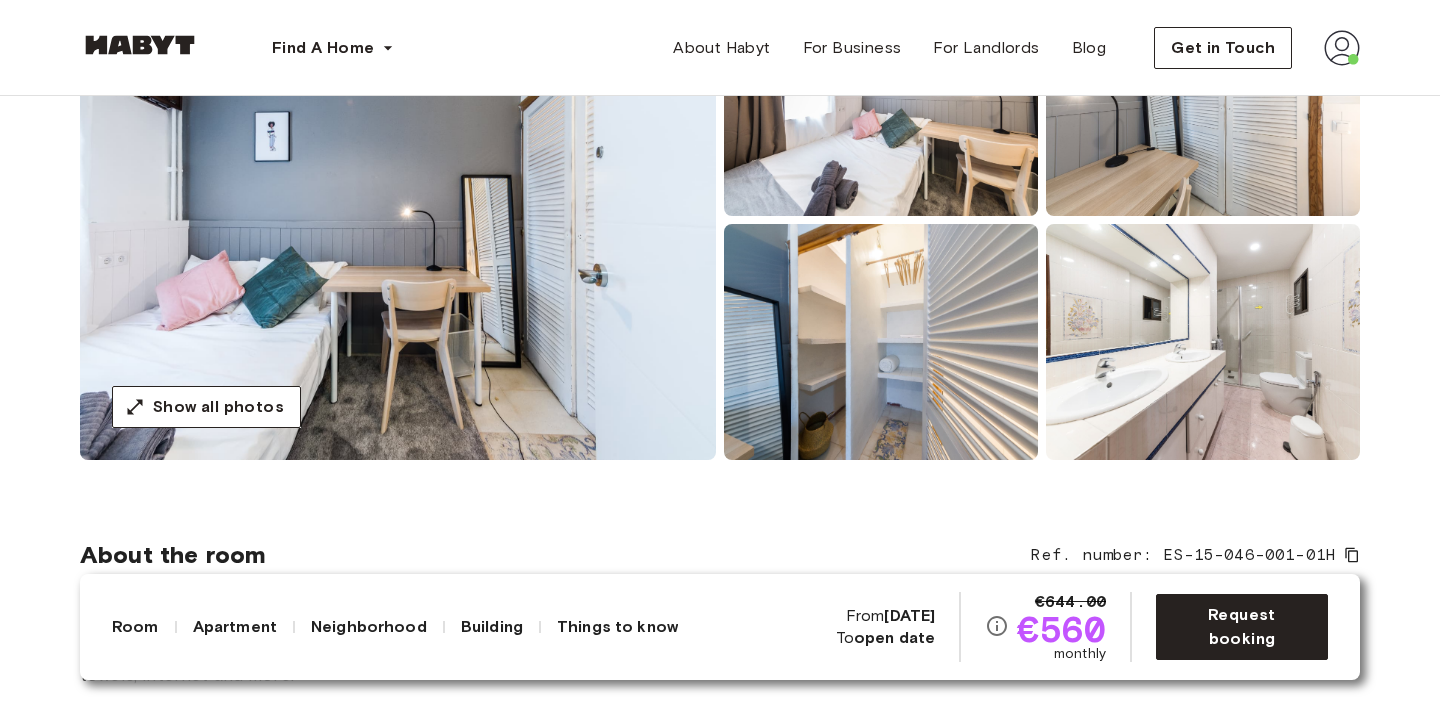 click at bounding box center (1203, 342) 